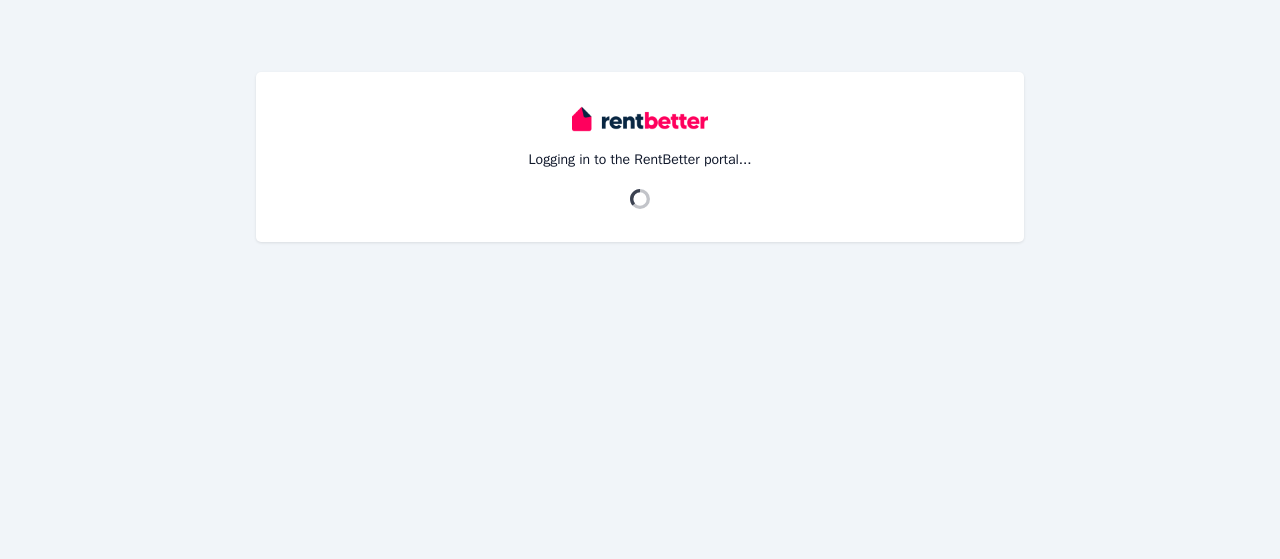 scroll, scrollTop: 0, scrollLeft: 0, axis: both 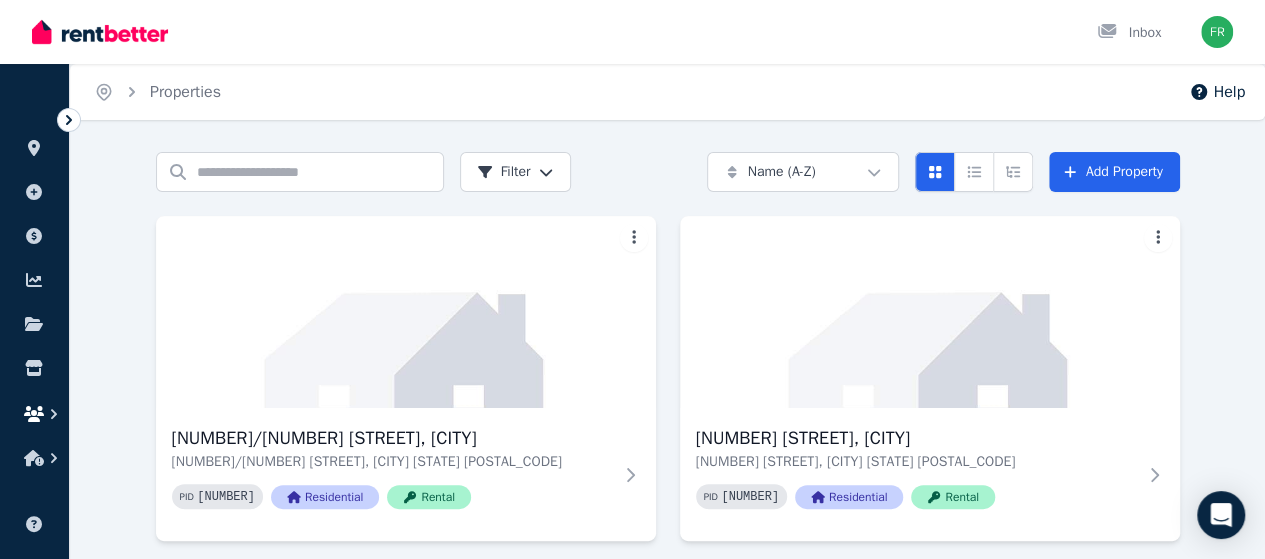 click 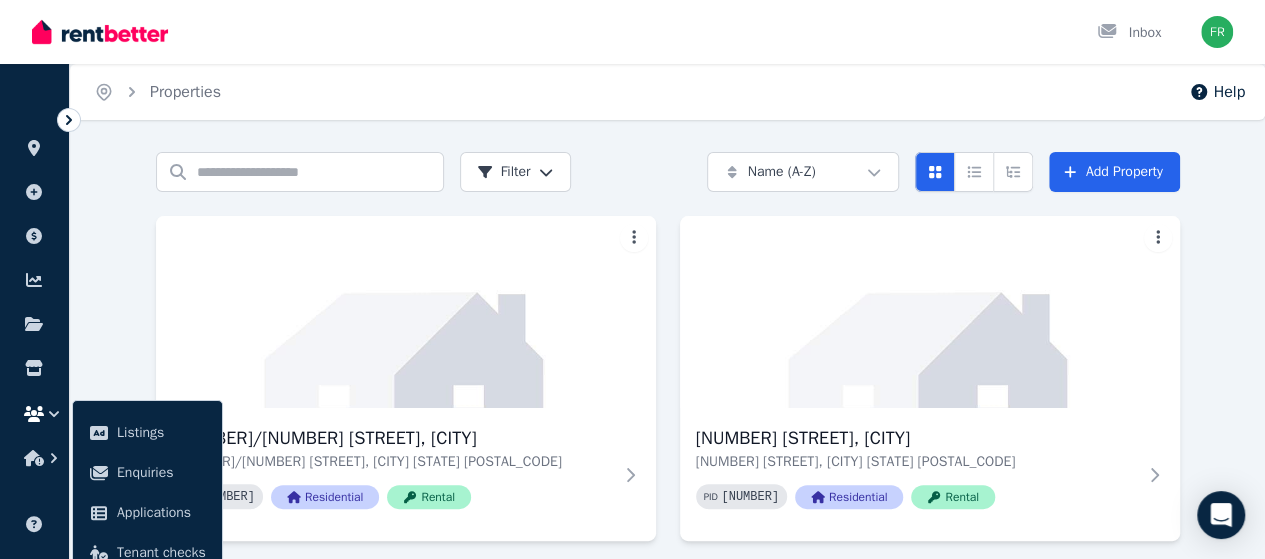 scroll, scrollTop: 100, scrollLeft: 0, axis: vertical 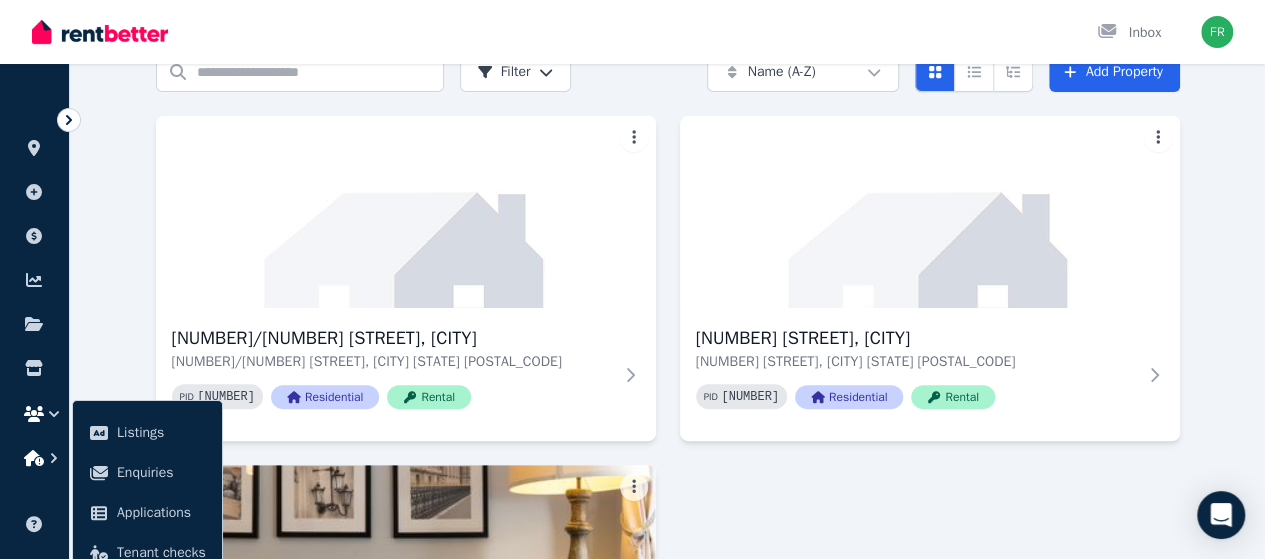 click 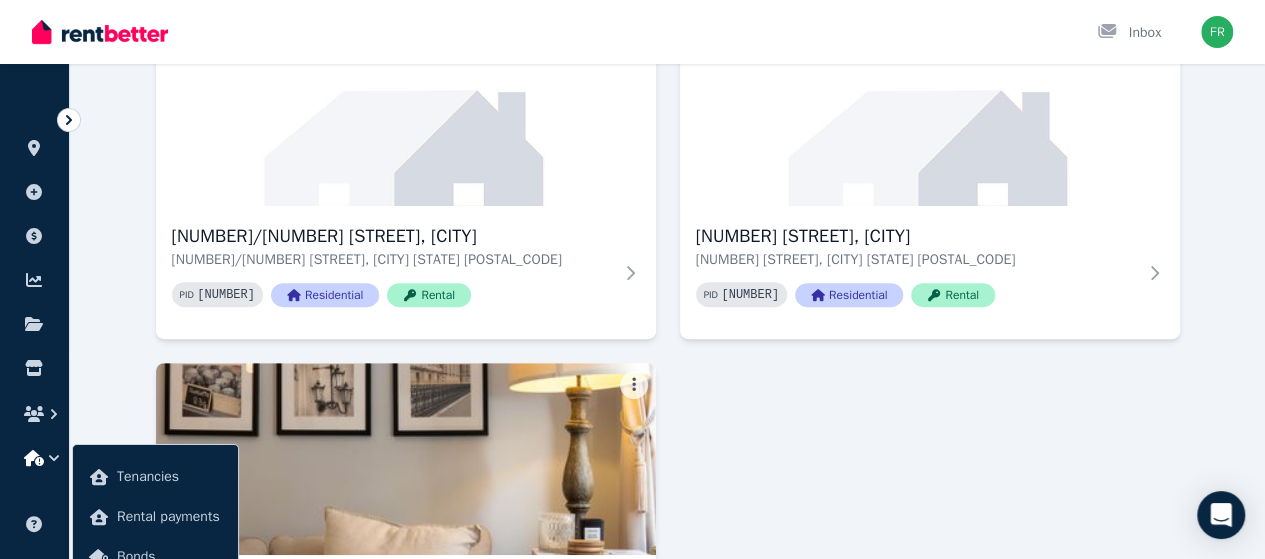 scroll, scrollTop: 206, scrollLeft: 0, axis: vertical 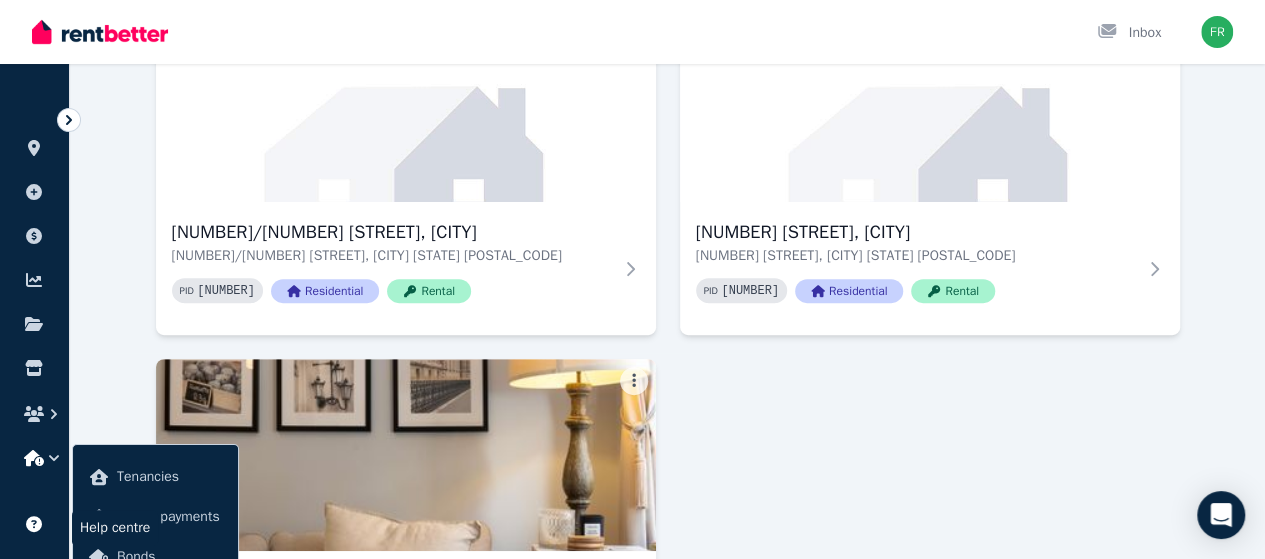 click 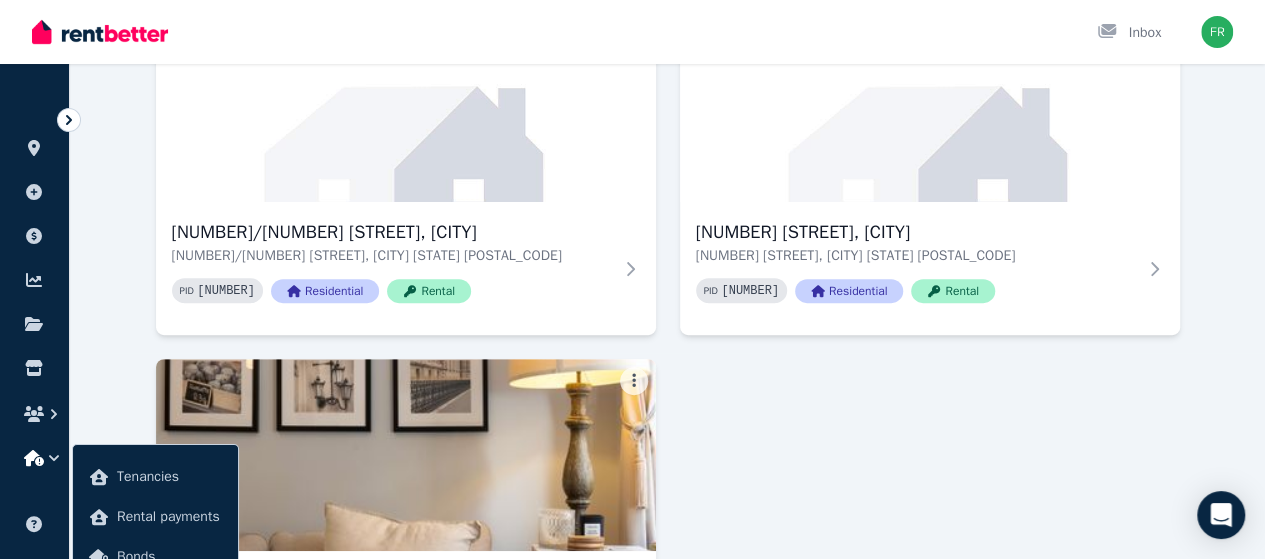 click at bounding box center (100, 32) 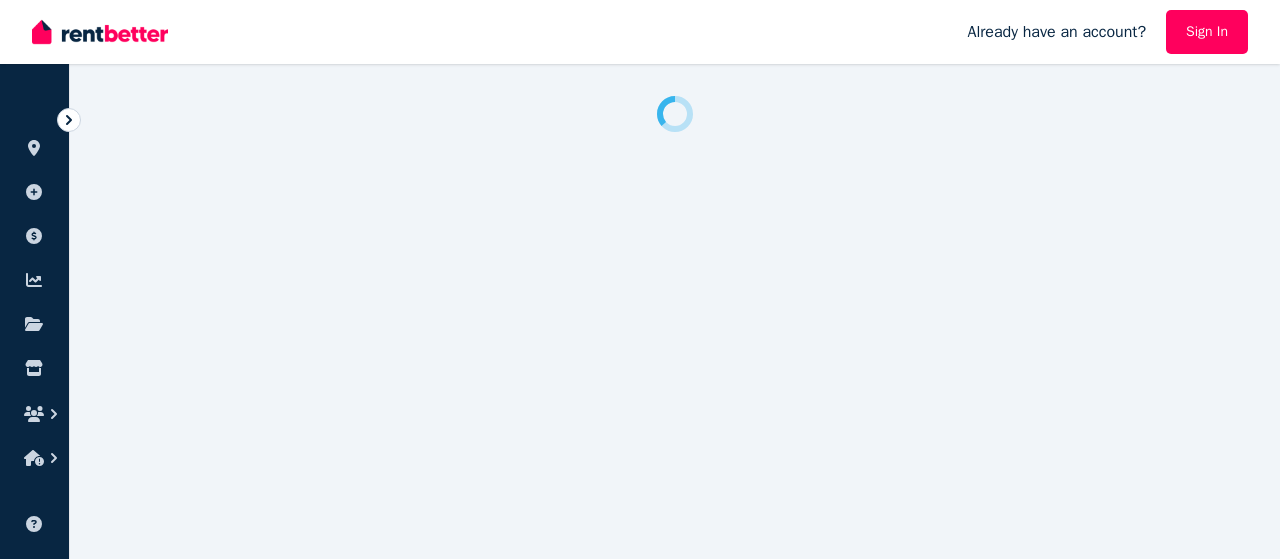 scroll, scrollTop: 0, scrollLeft: 0, axis: both 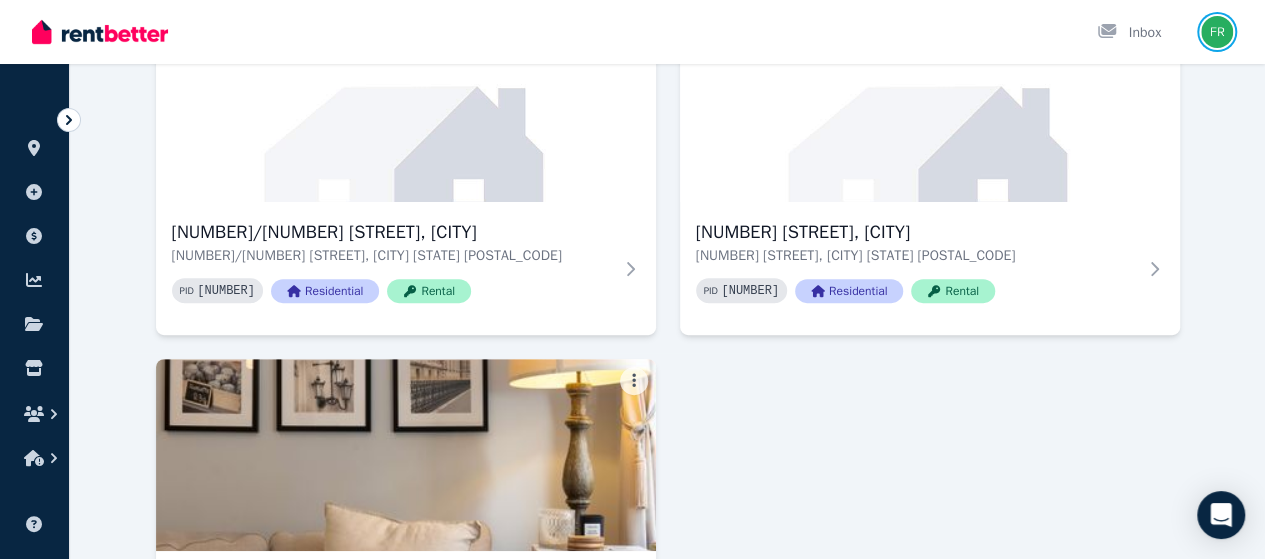 click at bounding box center [1217, 32] 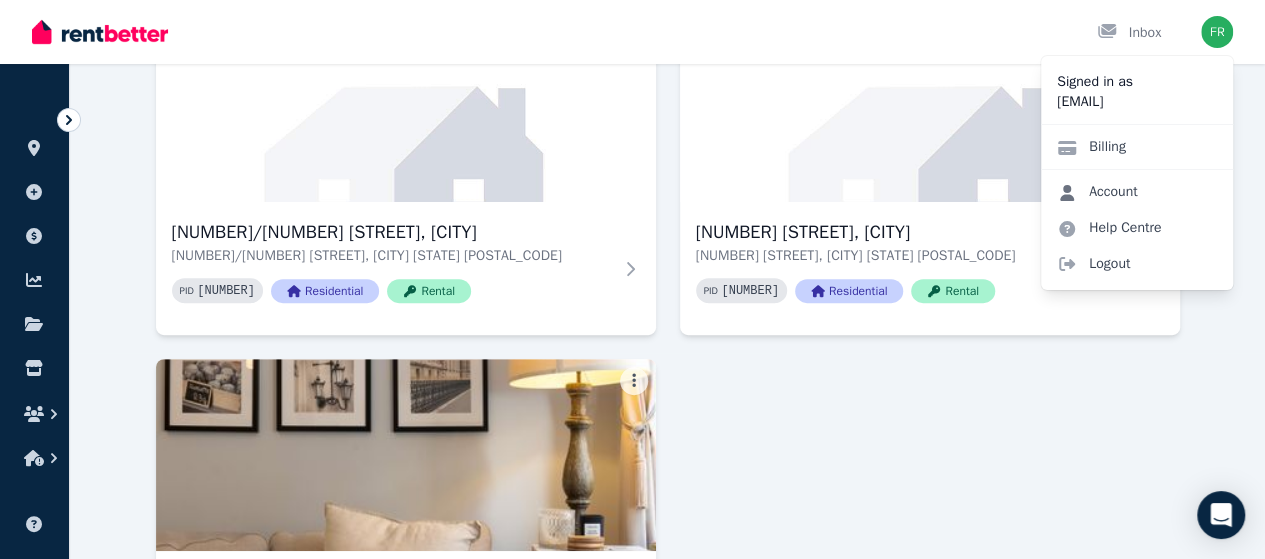 click on "Account" at bounding box center [1097, 192] 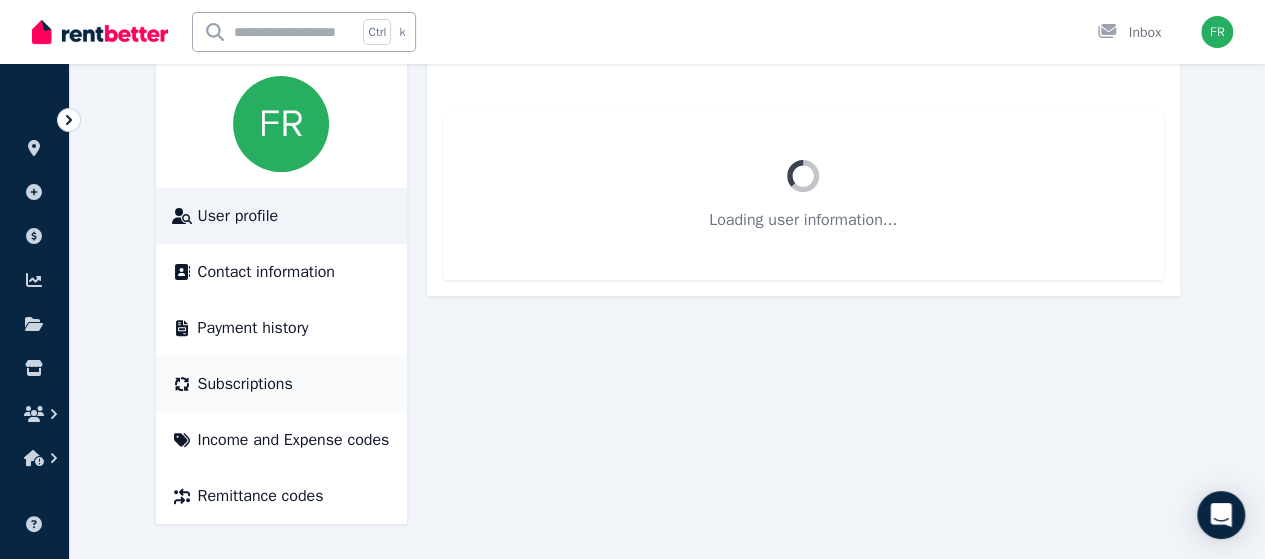 scroll, scrollTop: 162, scrollLeft: 0, axis: vertical 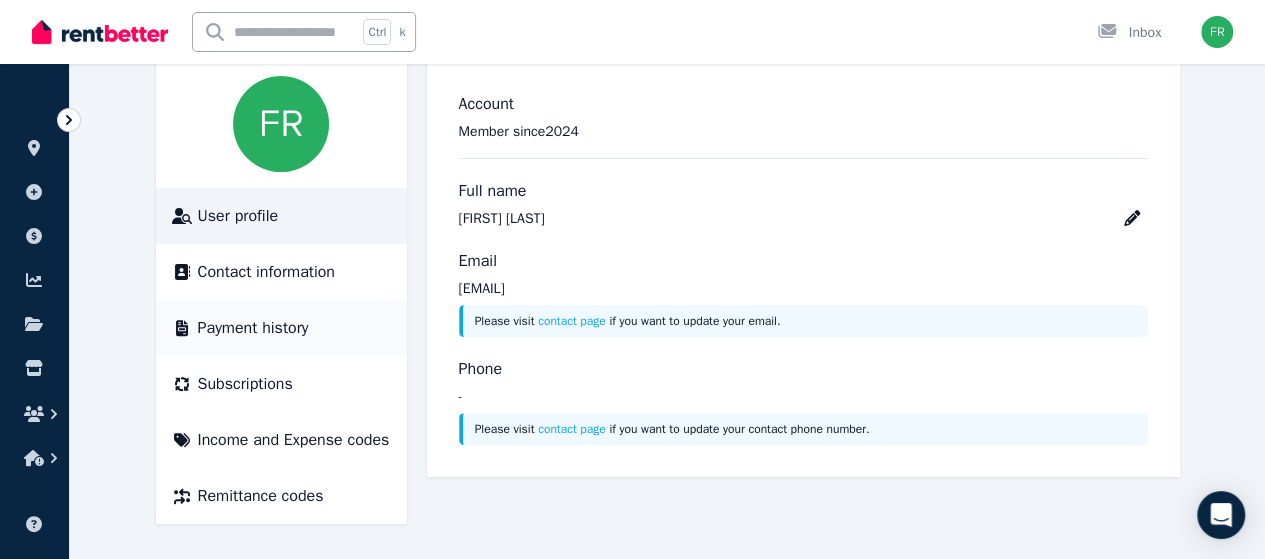 click on "Payment history" at bounding box center [253, 328] 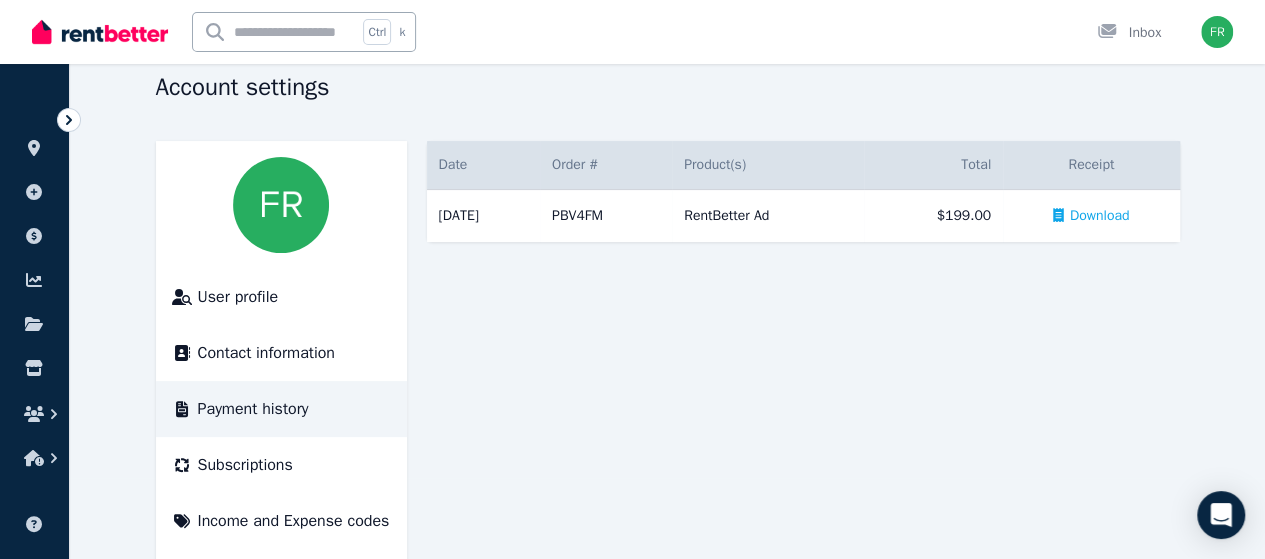 scroll, scrollTop: 162, scrollLeft: 0, axis: vertical 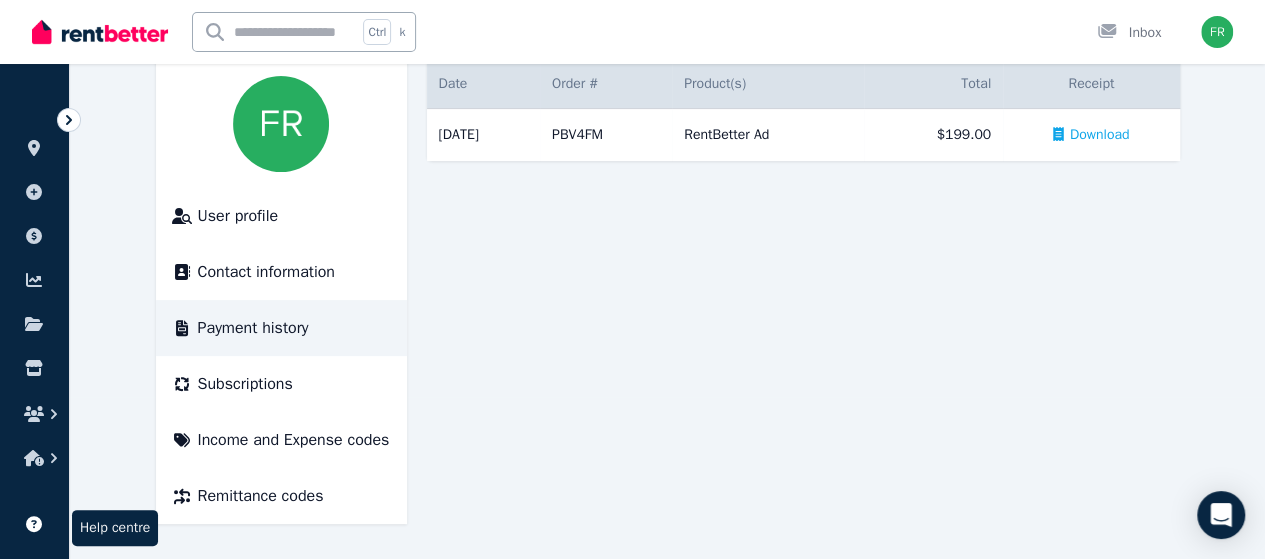 click 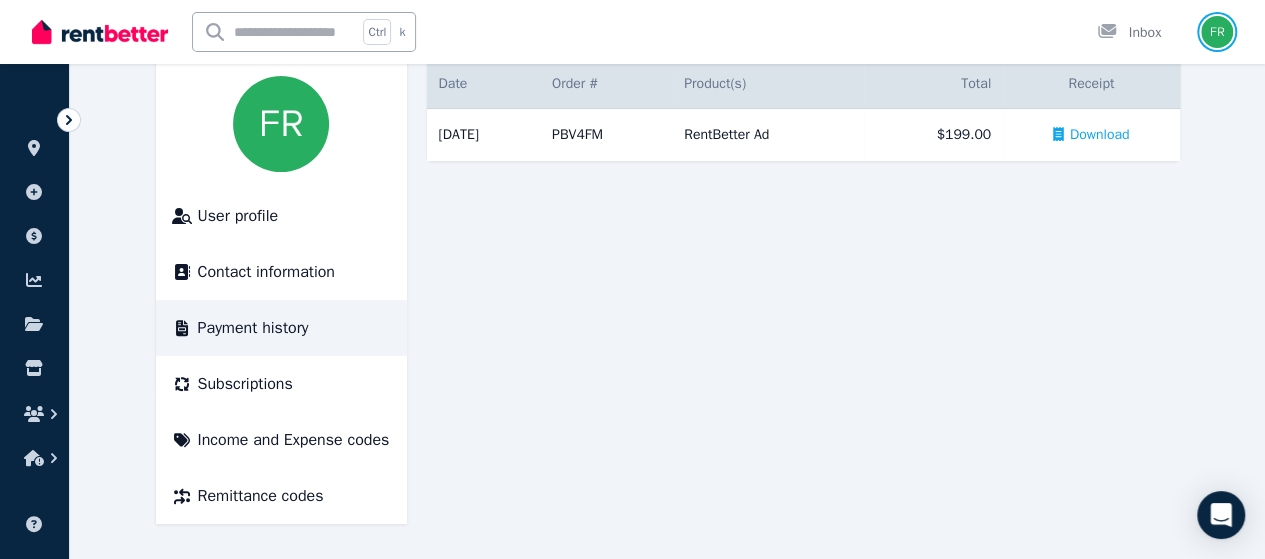 click at bounding box center (1217, 32) 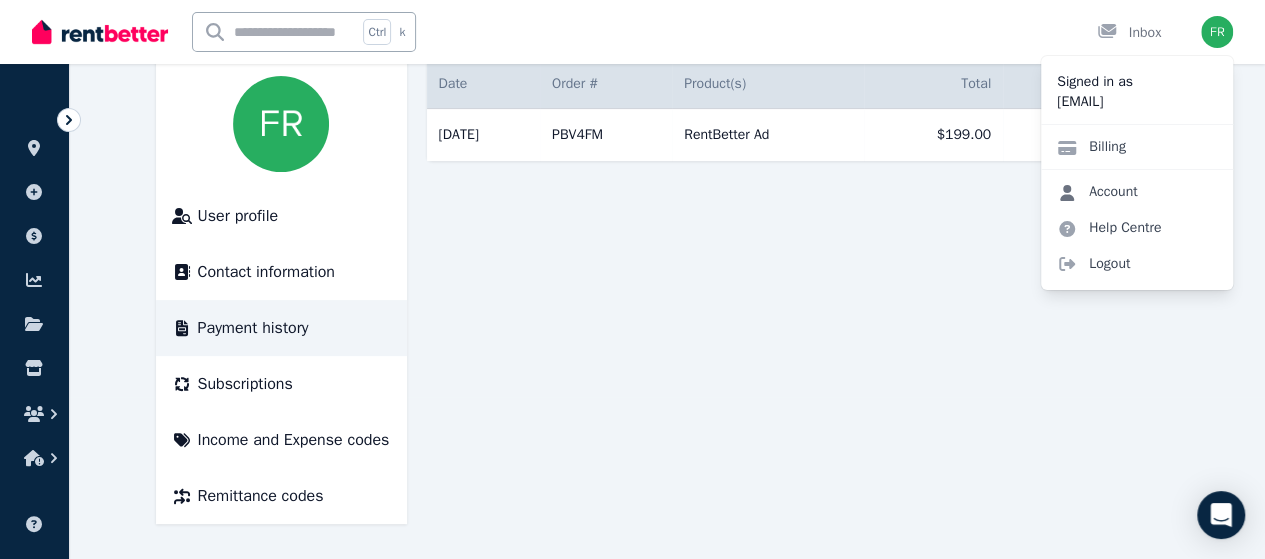 click on "Account" at bounding box center (1097, 192) 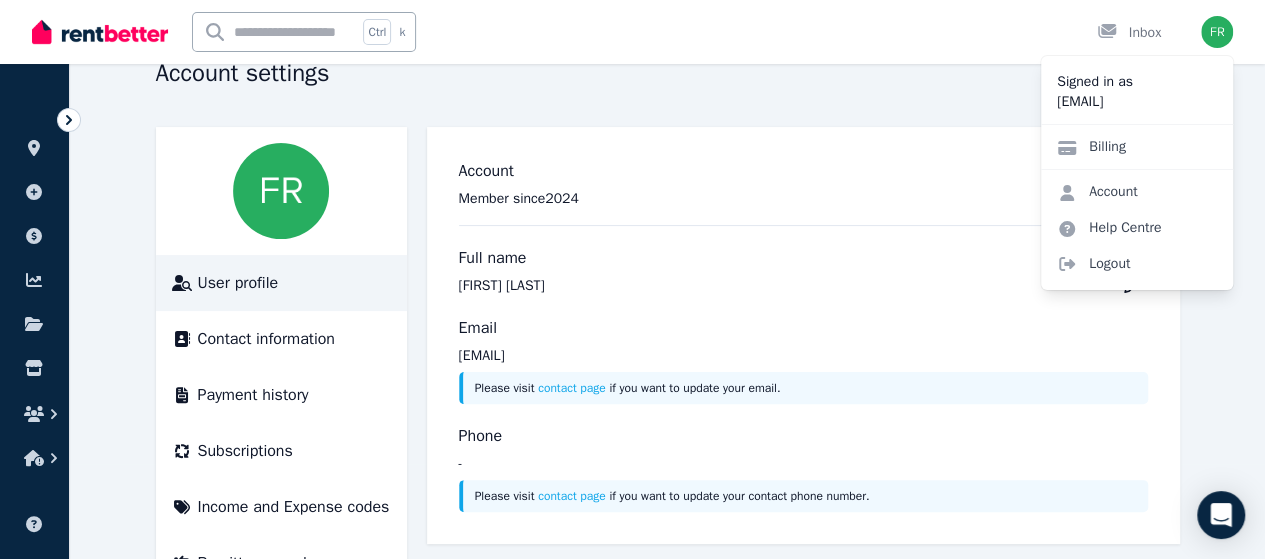 scroll, scrollTop: 162, scrollLeft: 0, axis: vertical 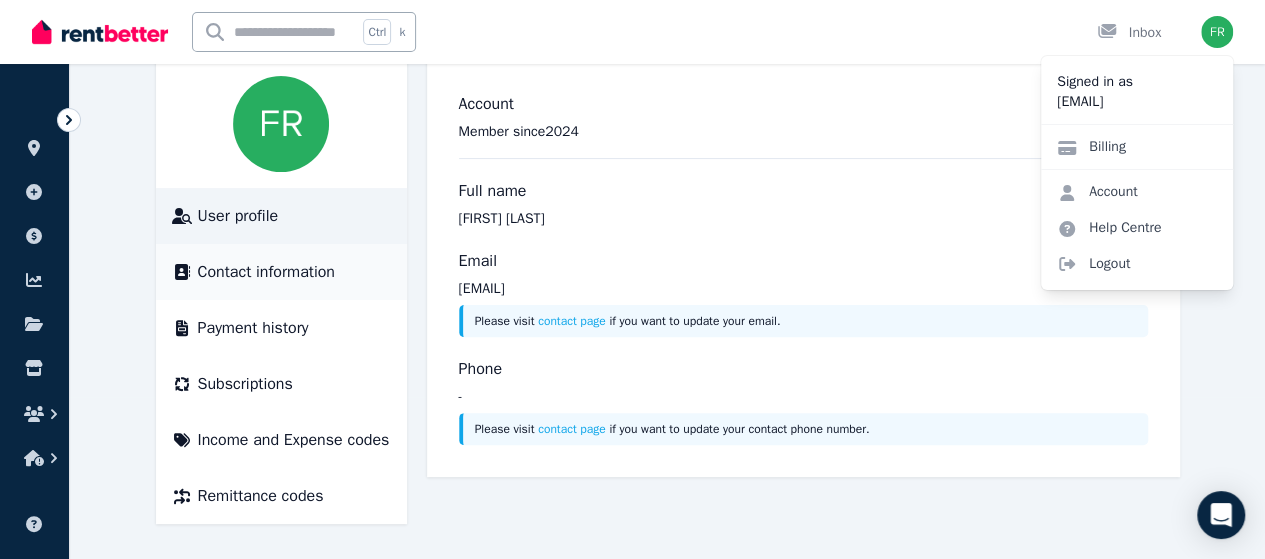 click on "Contact information" at bounding box center [281, 272] 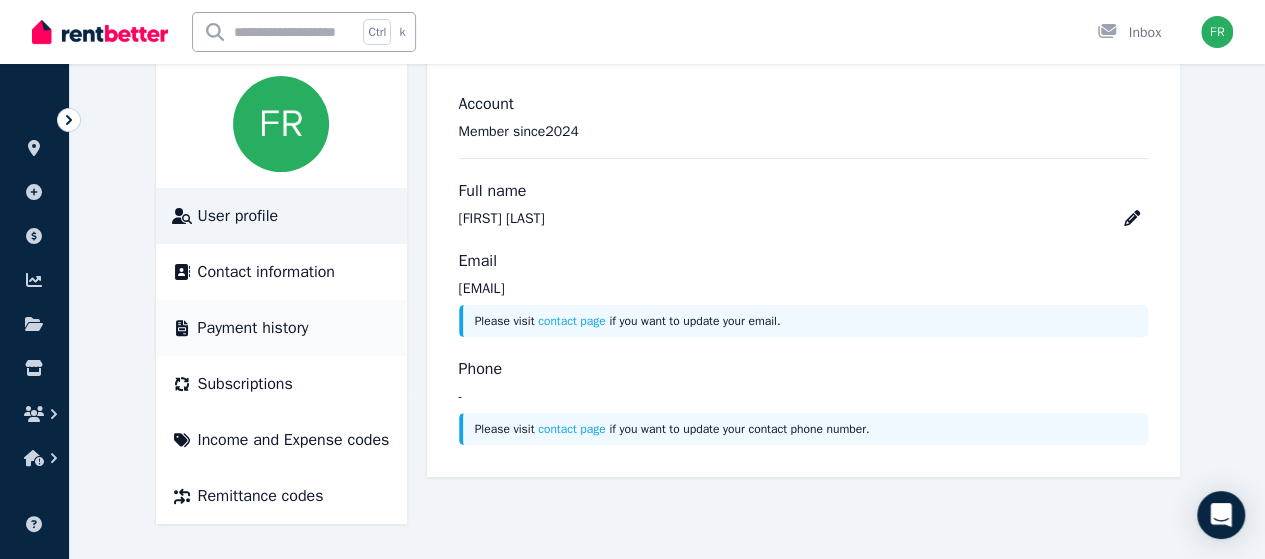 click on "Payment history" at bounding box center (253, 328) 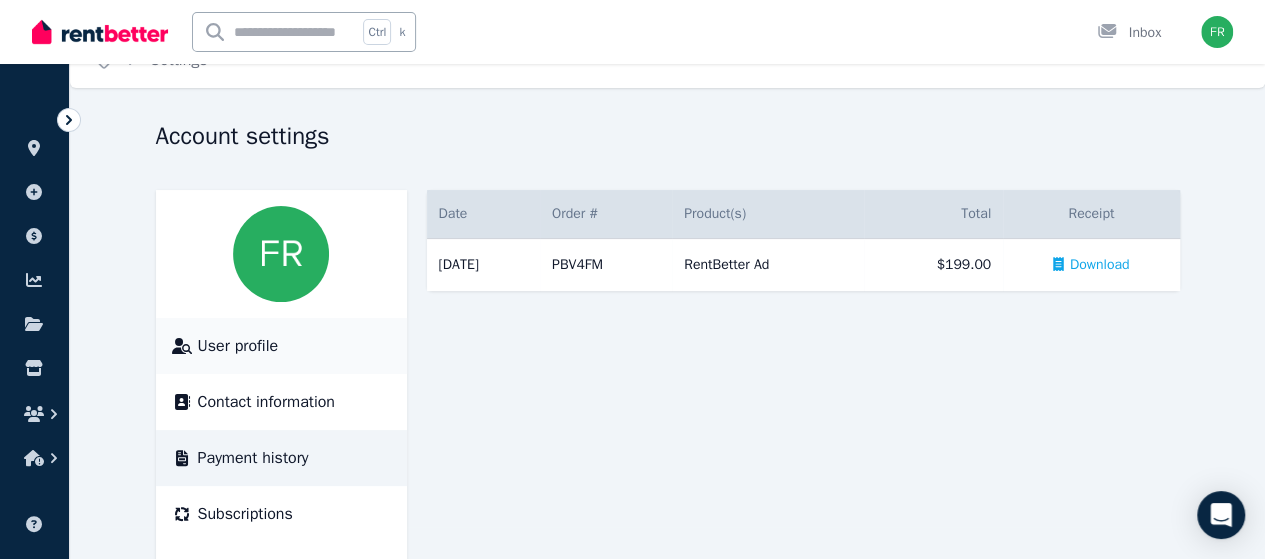 scroll, scrollTop: 162, scrollLeft: 0, axis: vertical 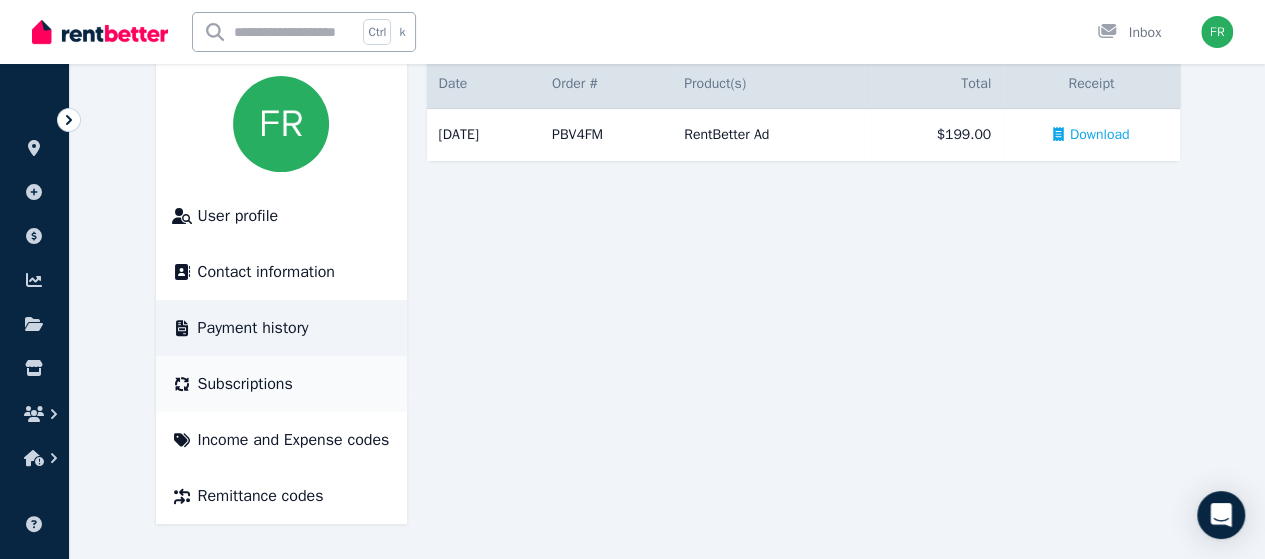 click on "Subscriptions" at bounding box center [281, 384] 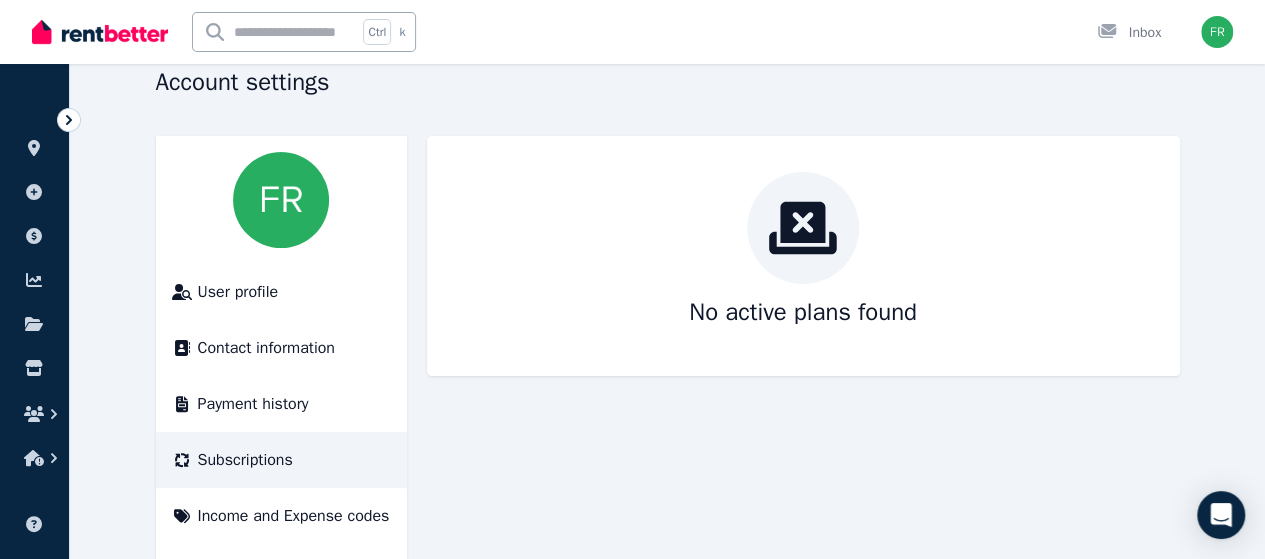 scroll, scrollTop: 162, scrollLeft: 0, axis: vertical 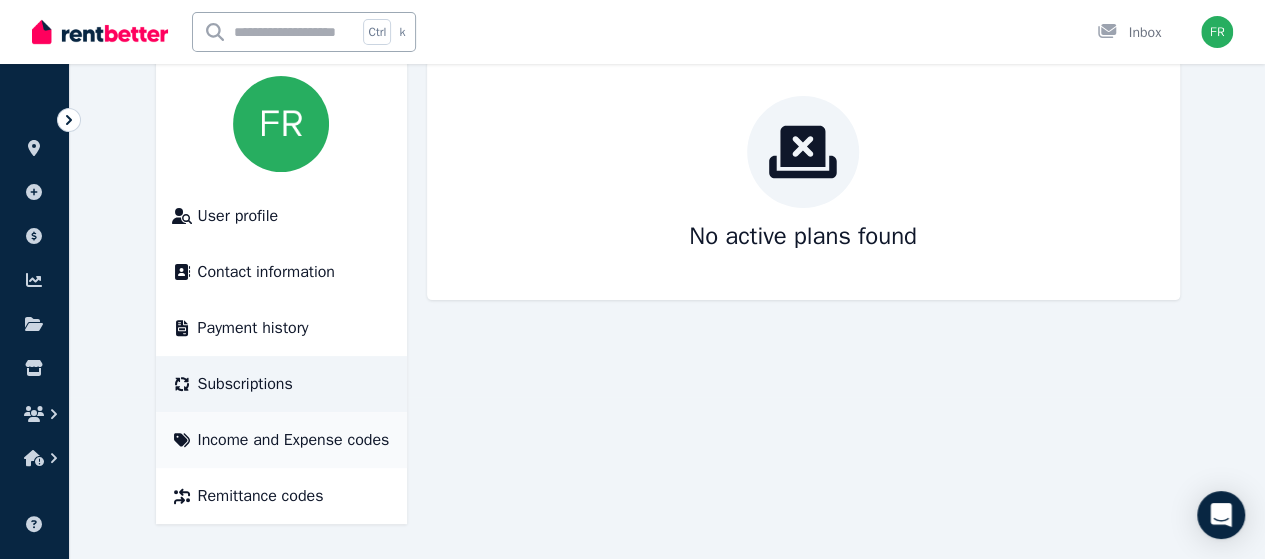 click on "Income and Expense codes" at bounding box center (294, 440) 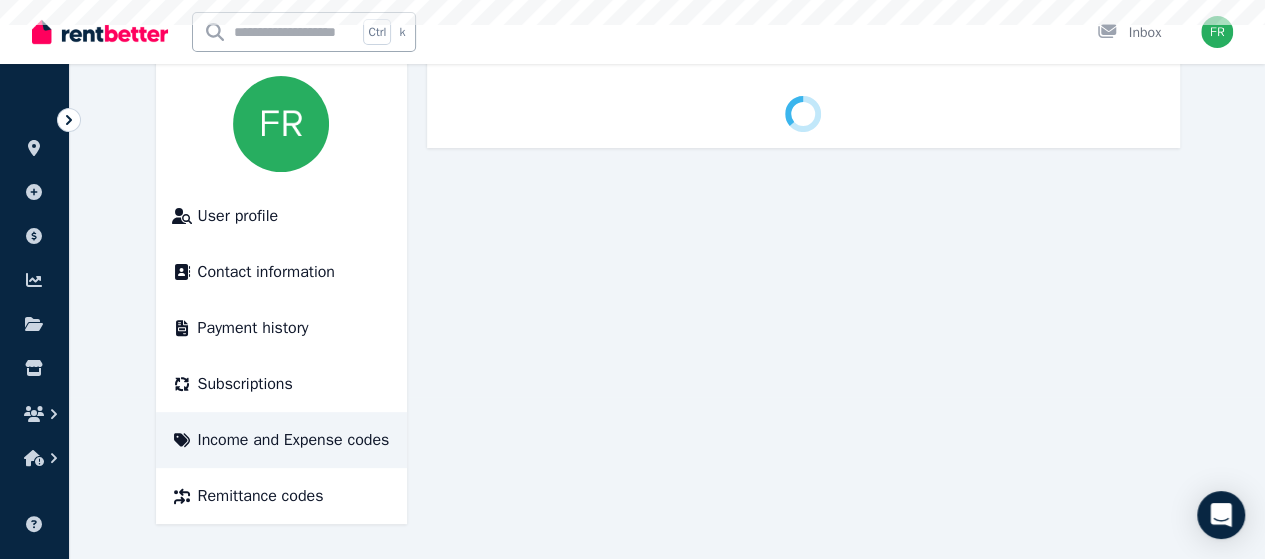 scroll, scrollTop: 0, scrollLeft: 0, axis: both 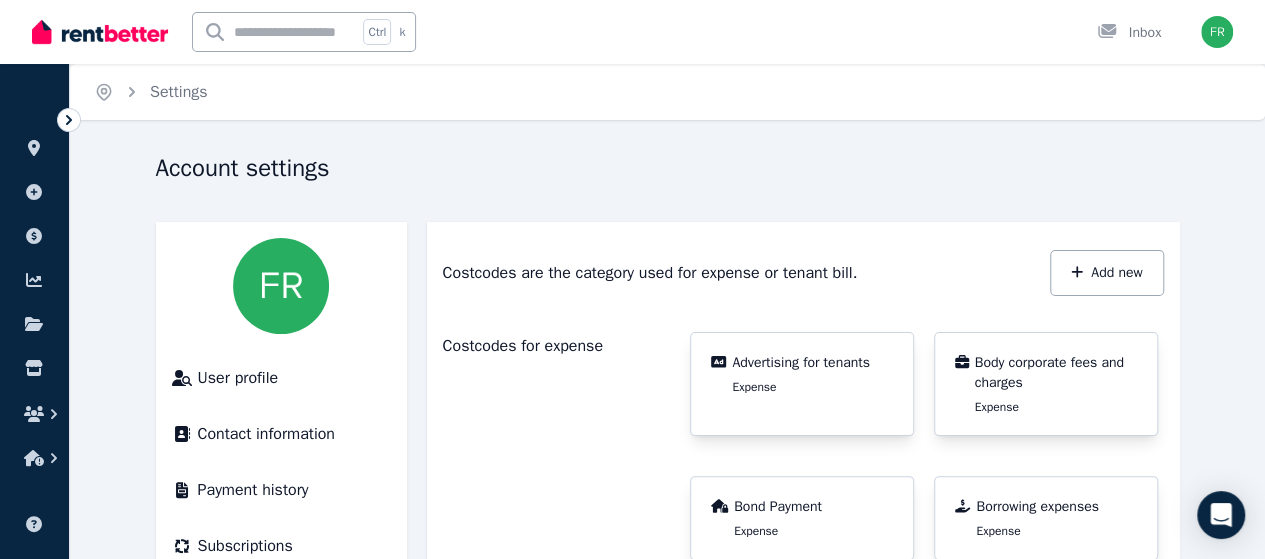 click 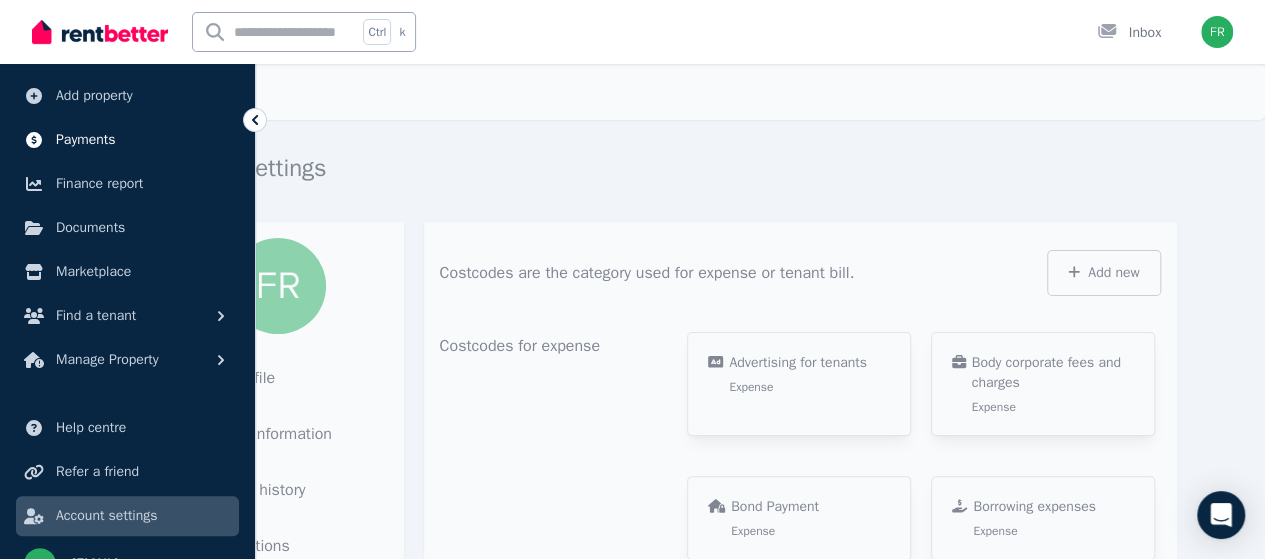 scroll, scrollTop: 132, scrollLeft: 0, axis: vertical 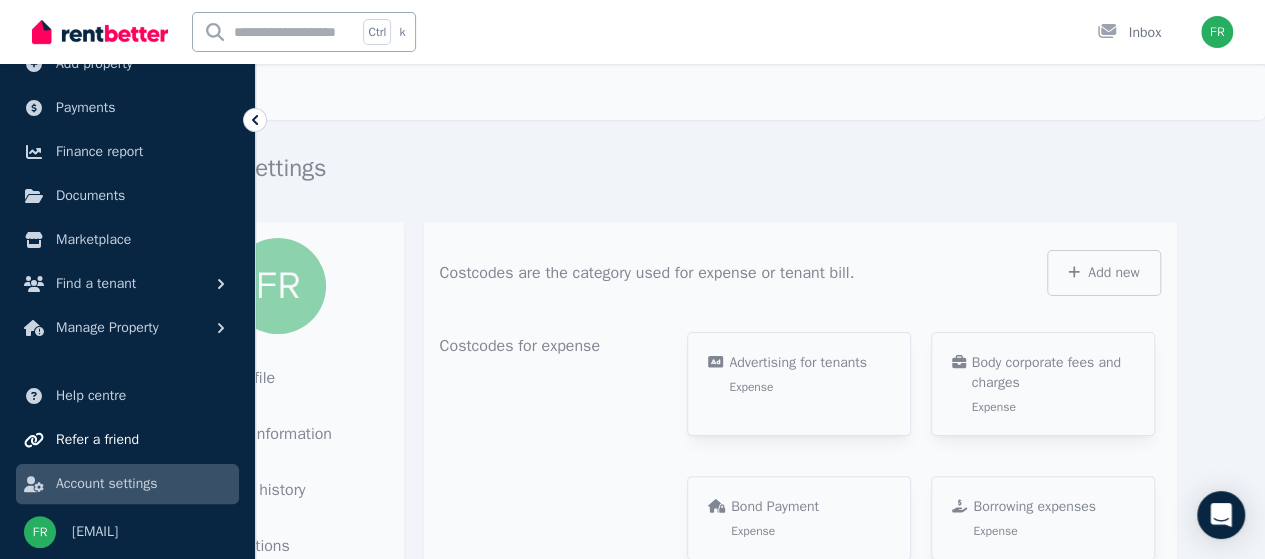 click on "Refer a friend" at bounding box center (97, 440) 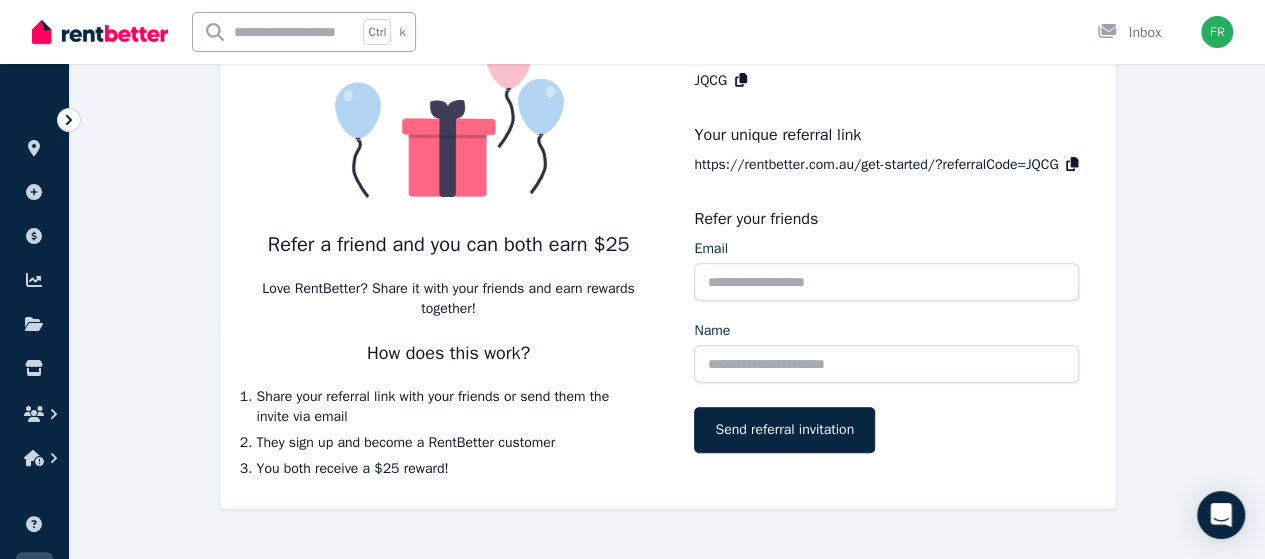 scroll, scrollTop: 238, scrollLeft: 0, axis: vertical 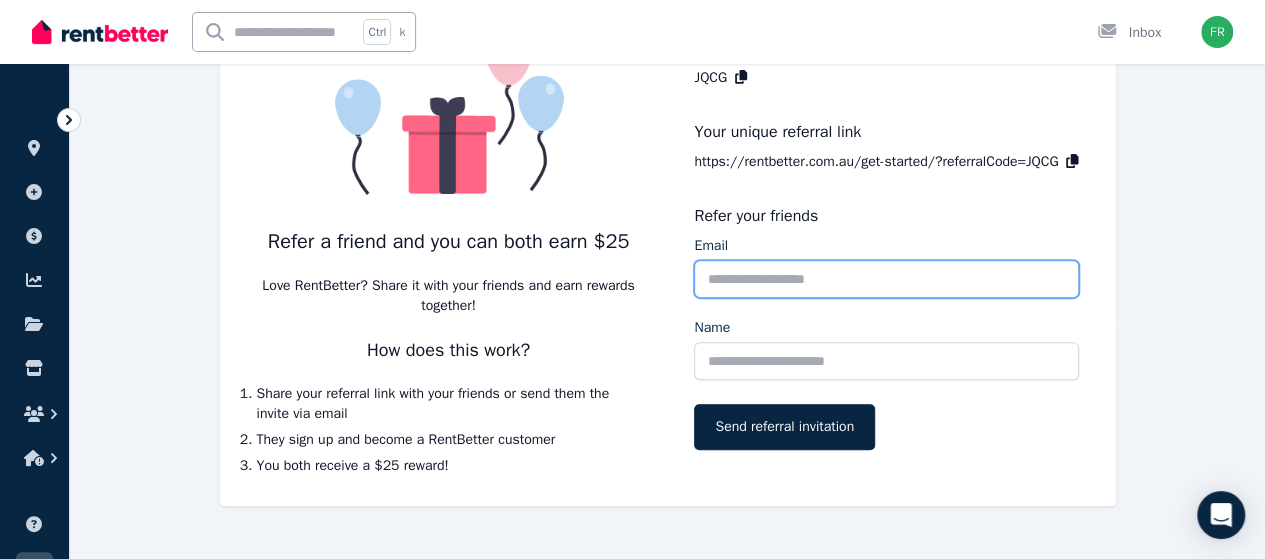 click on "Email" at bounding box center (886, 279) 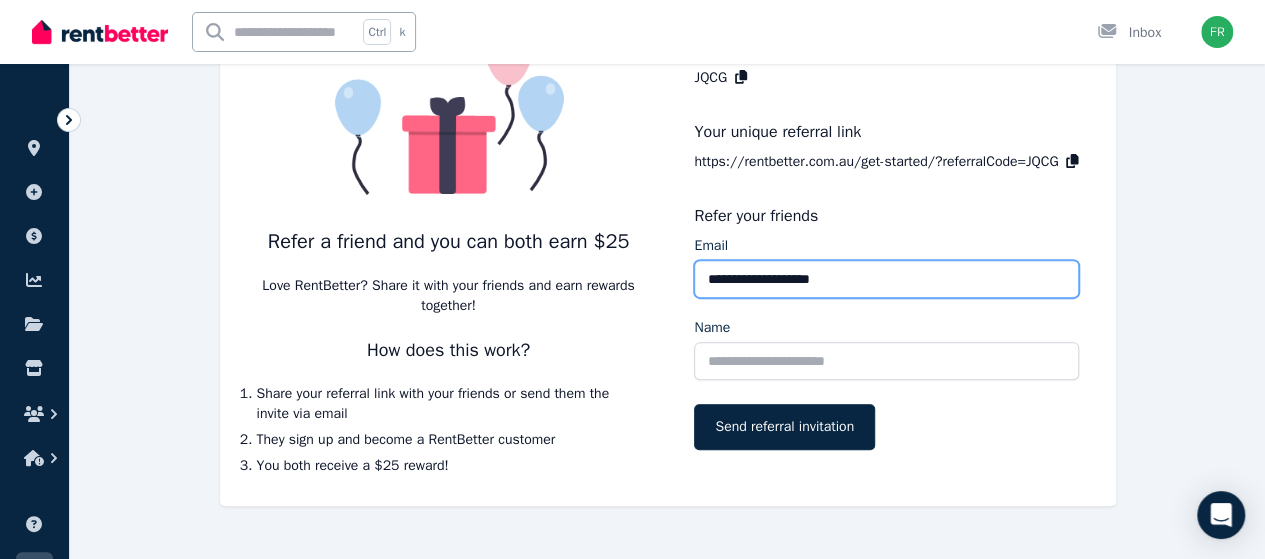 type on "**********" 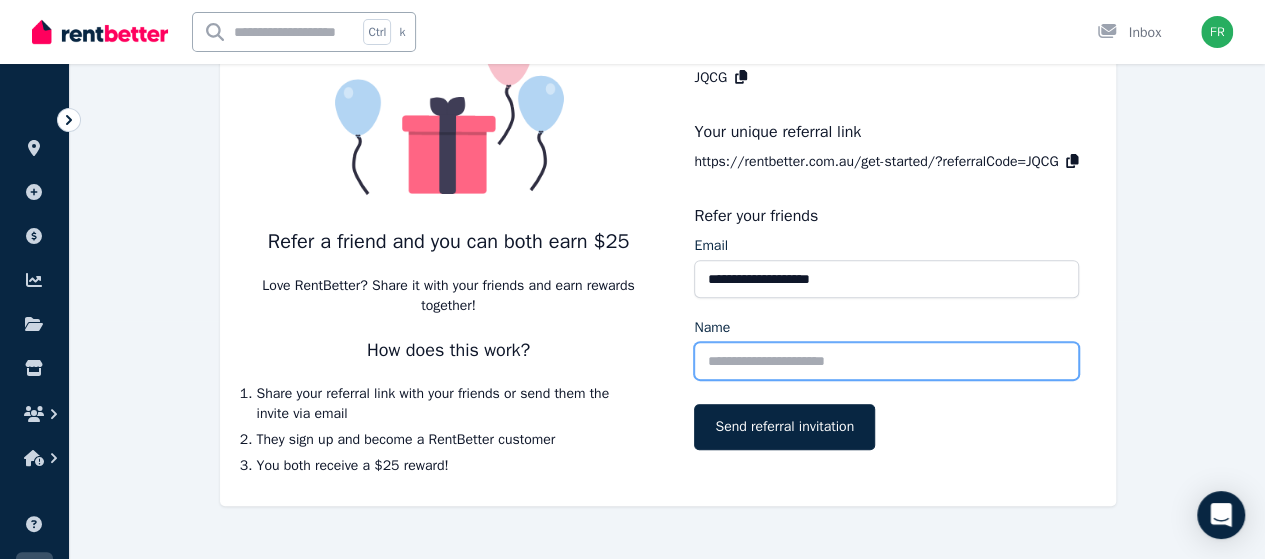 click on "Name" at bounding box center (886, 361) 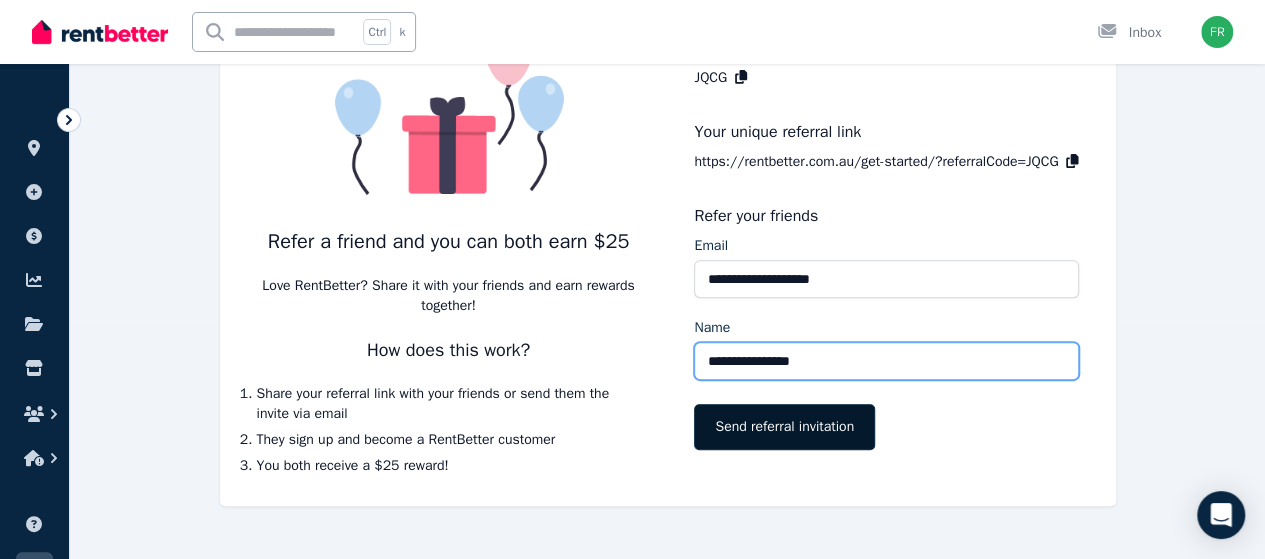 type on "**********" 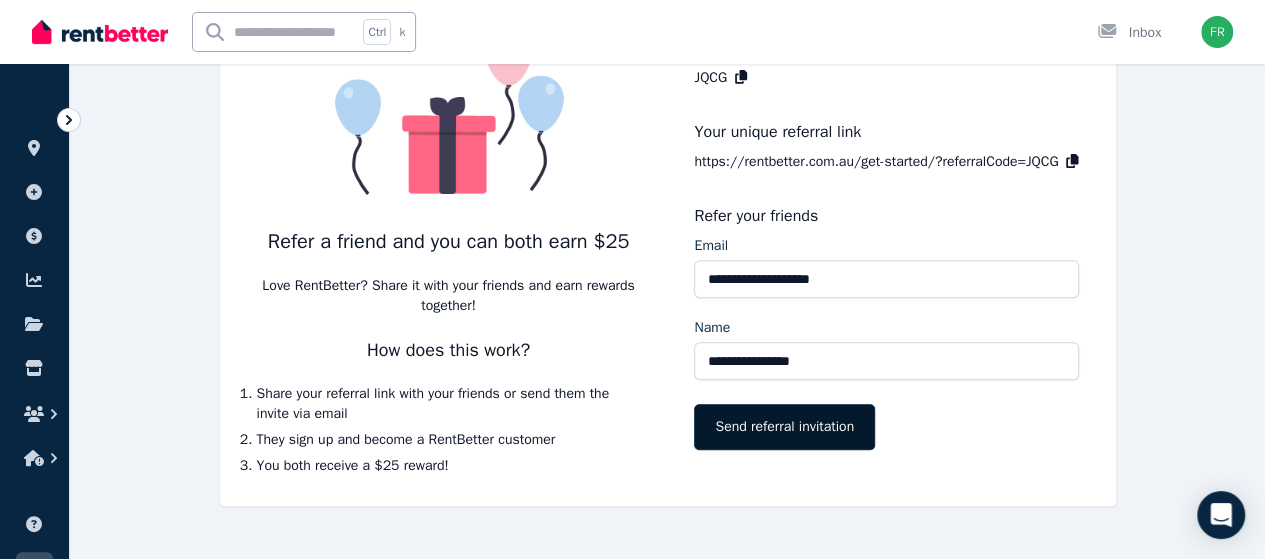 click on "Send referral invitation" at bounding box center [784, 427] 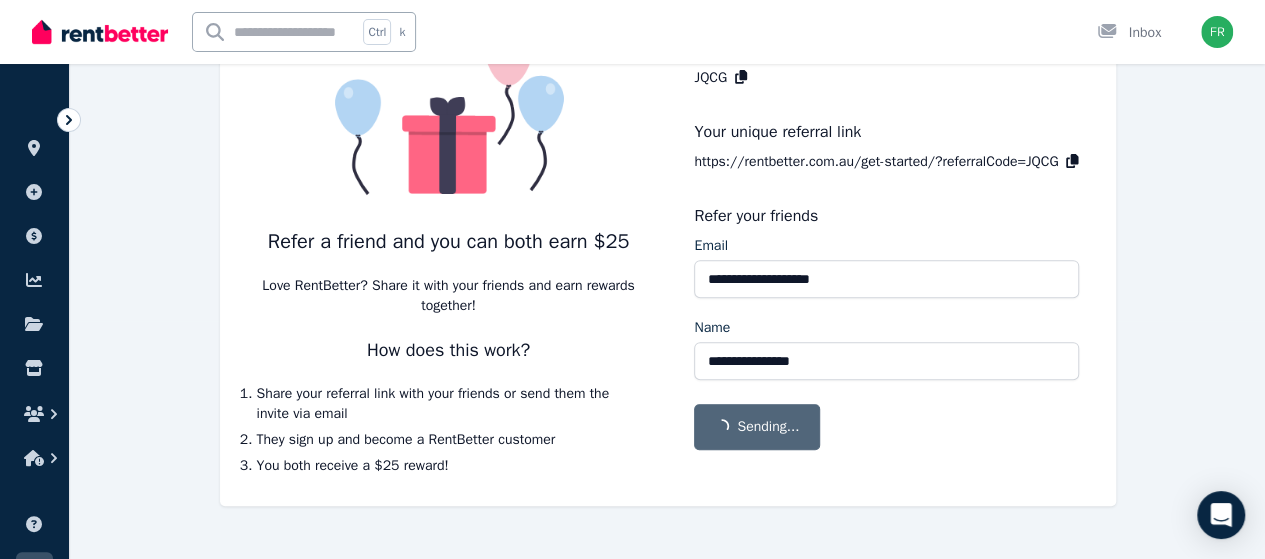 type 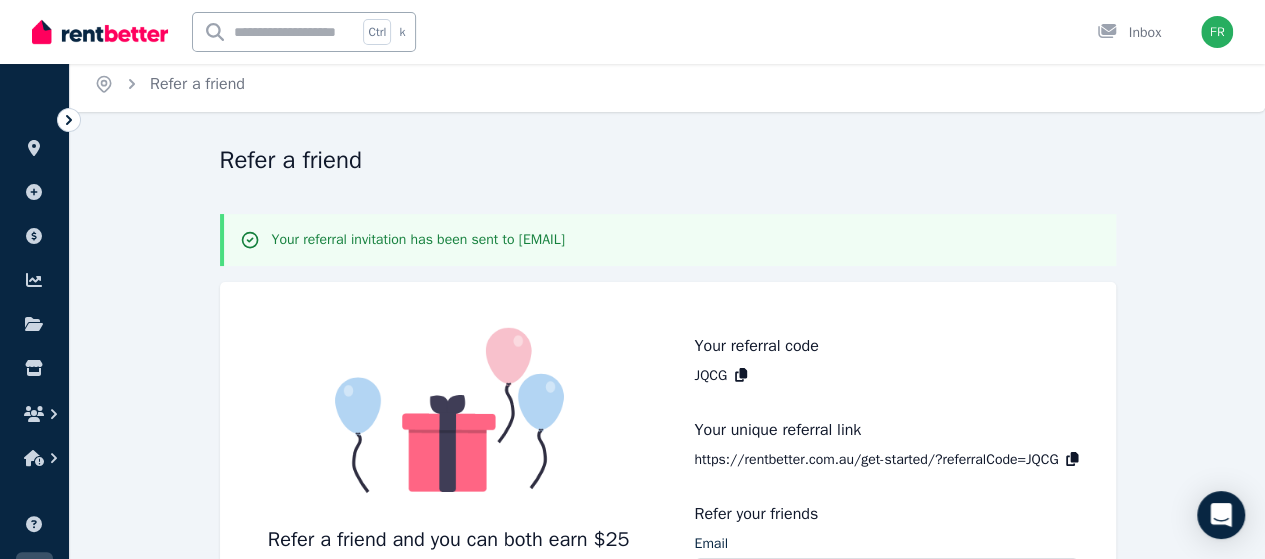 scroll, scrollTop: 6, scrollLeft: 0, axis: vertical 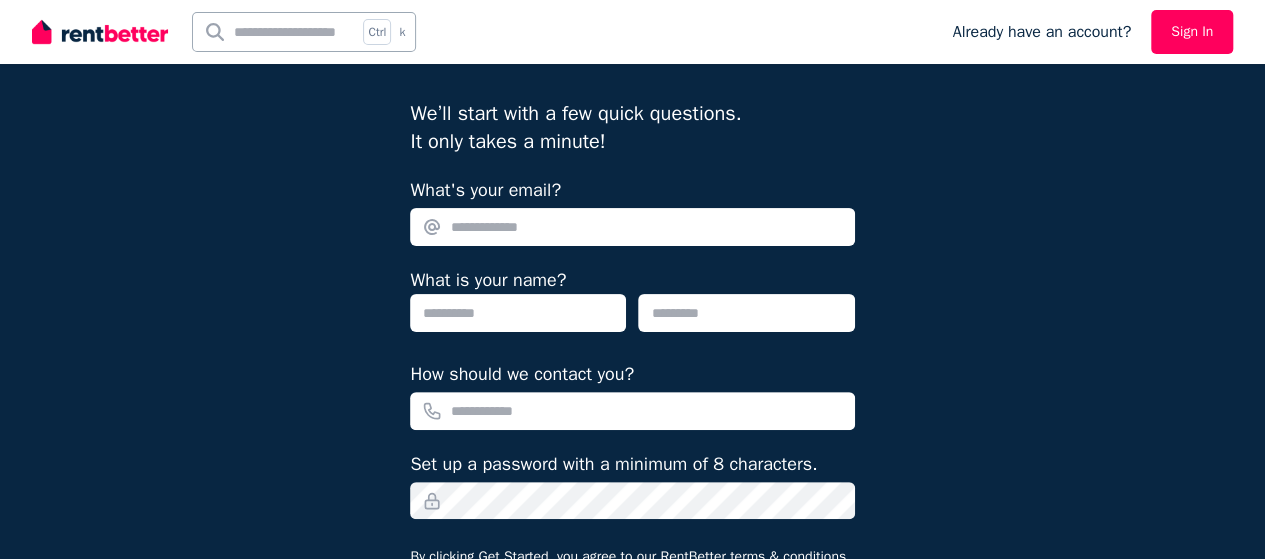 click on "What's your email?" at bounding box center [632, 227] 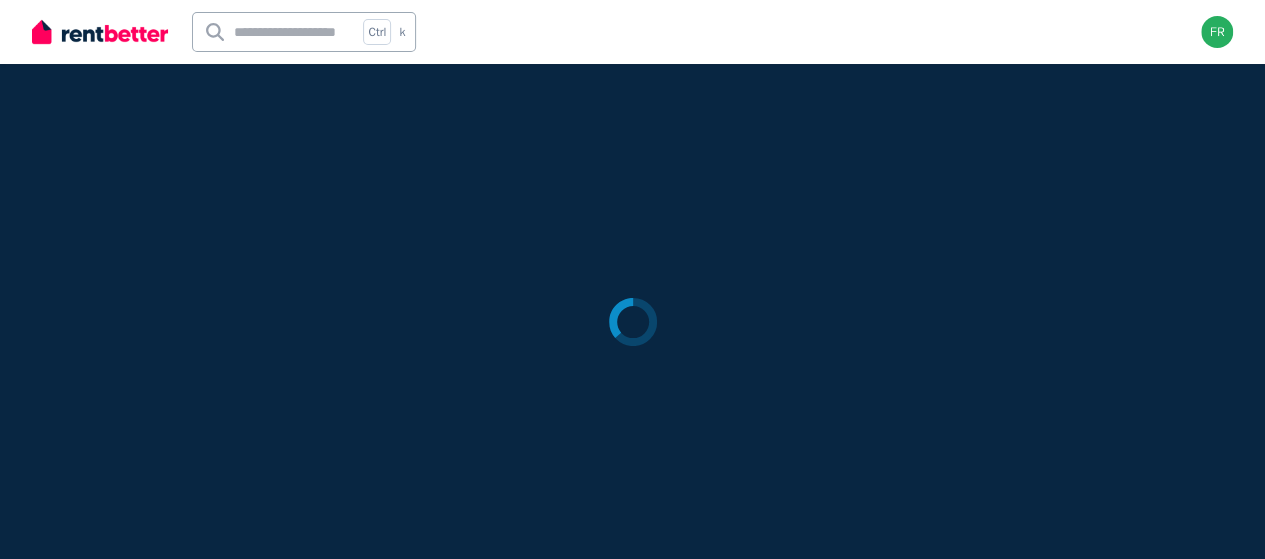 scroll, scrollTop: 0, scrollLeft: 0, axis: both 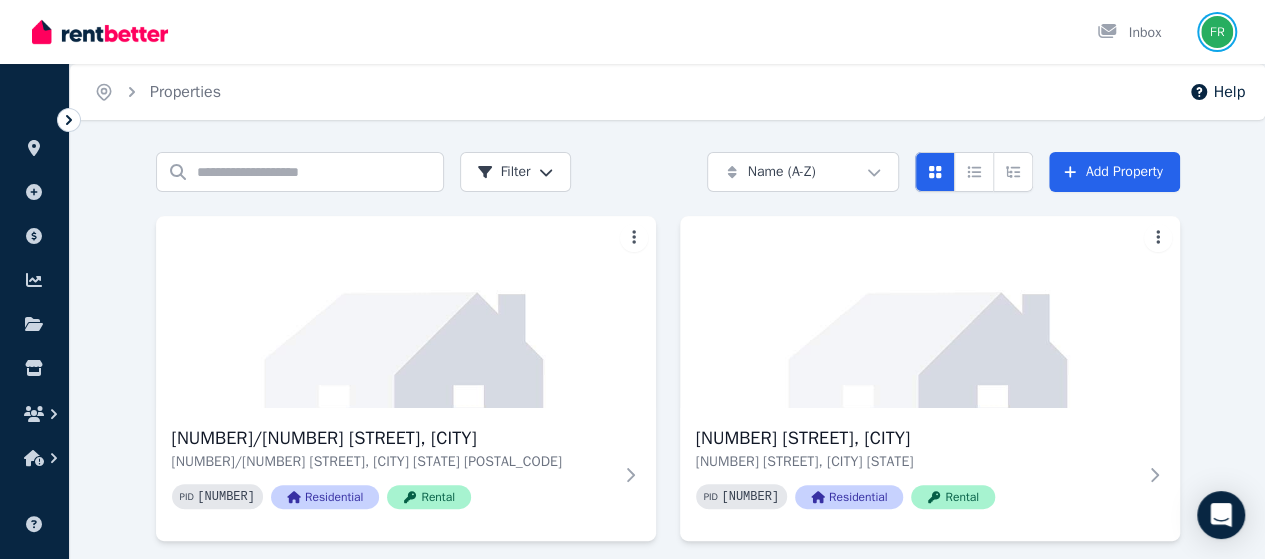 click at bounding box center (1217, 32) 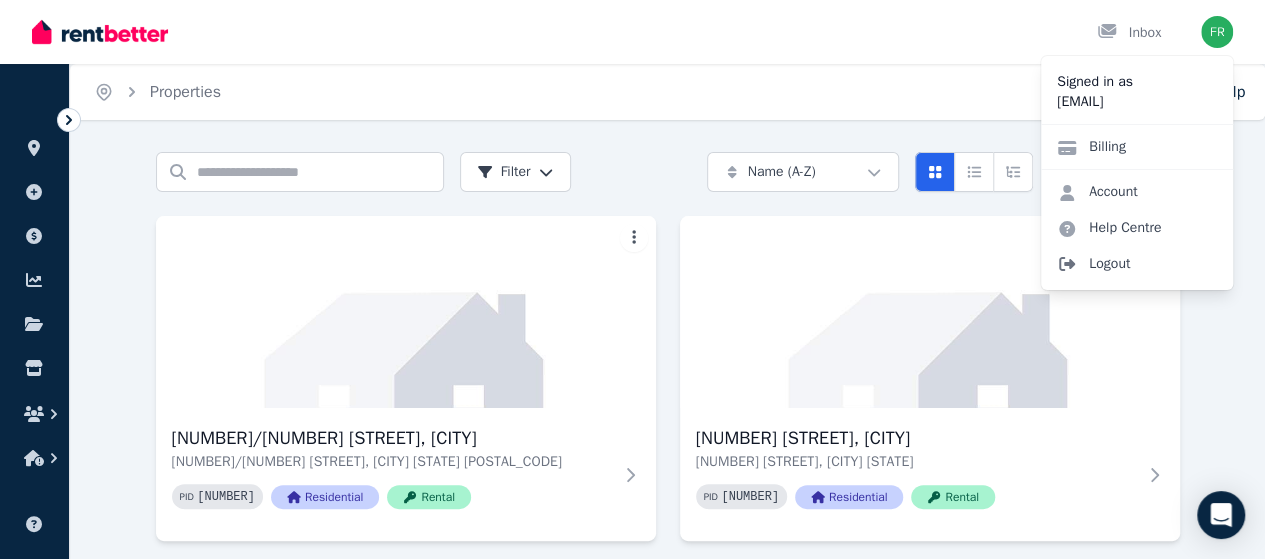 click on "Logout" at bounding box center (1137, 264) 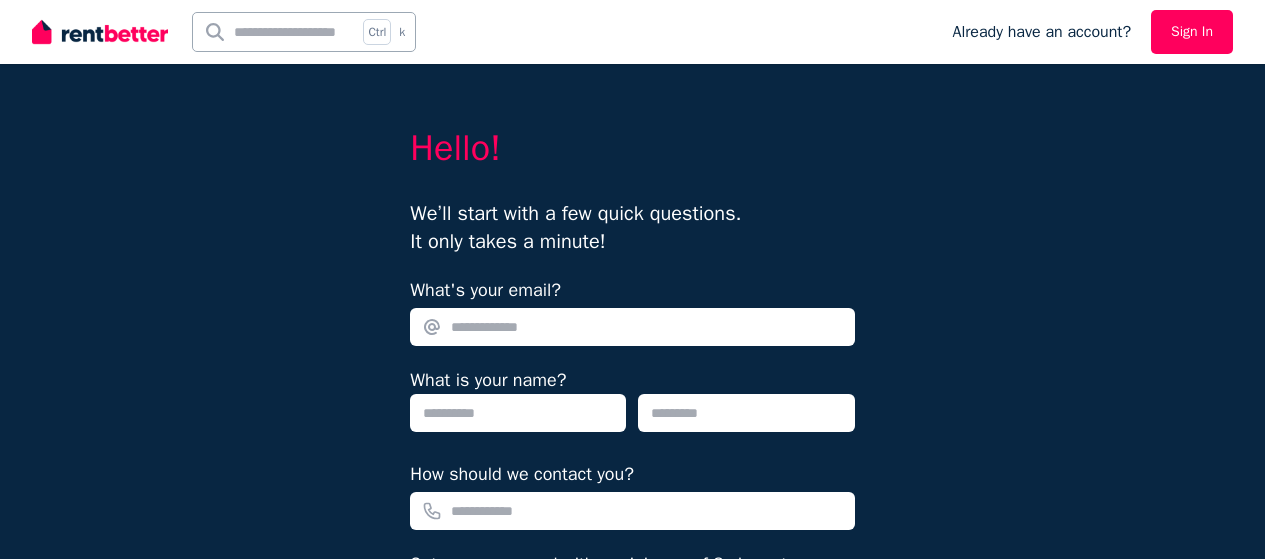 scroll, scrollTop: 180, scrollLeft: 0, axis: vertical 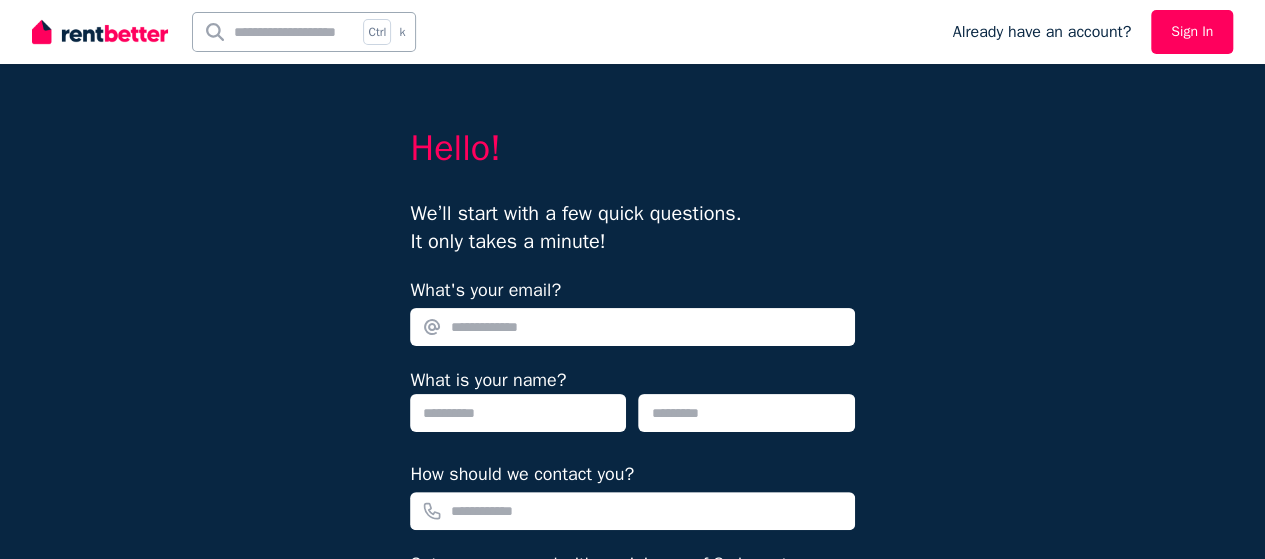 click on "What's your email?" at bounding box center (632, 327) 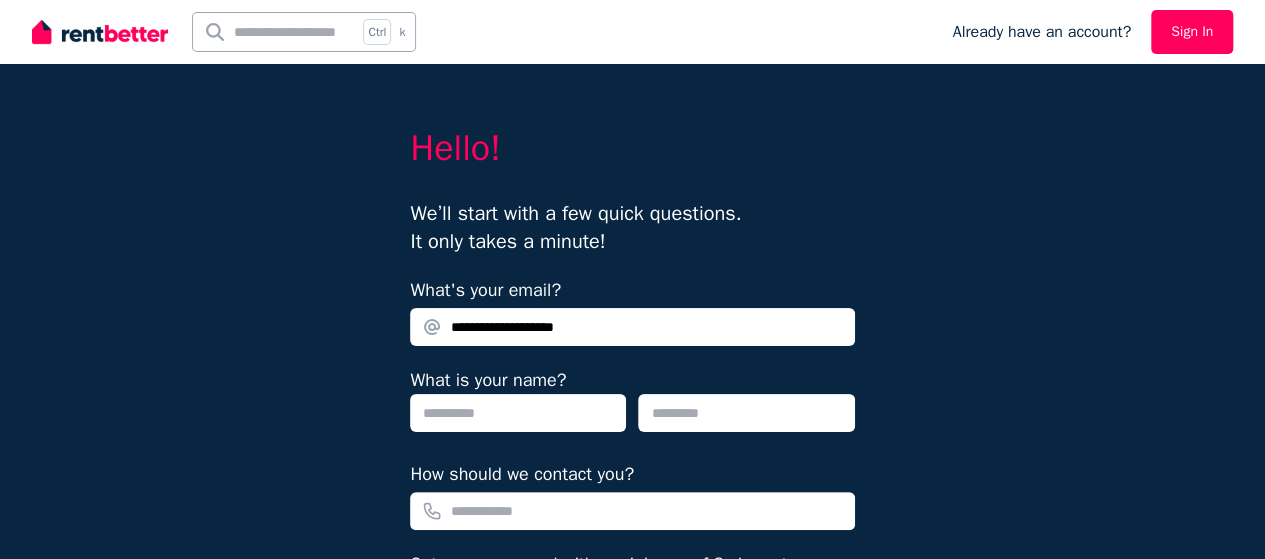 type on "**********" 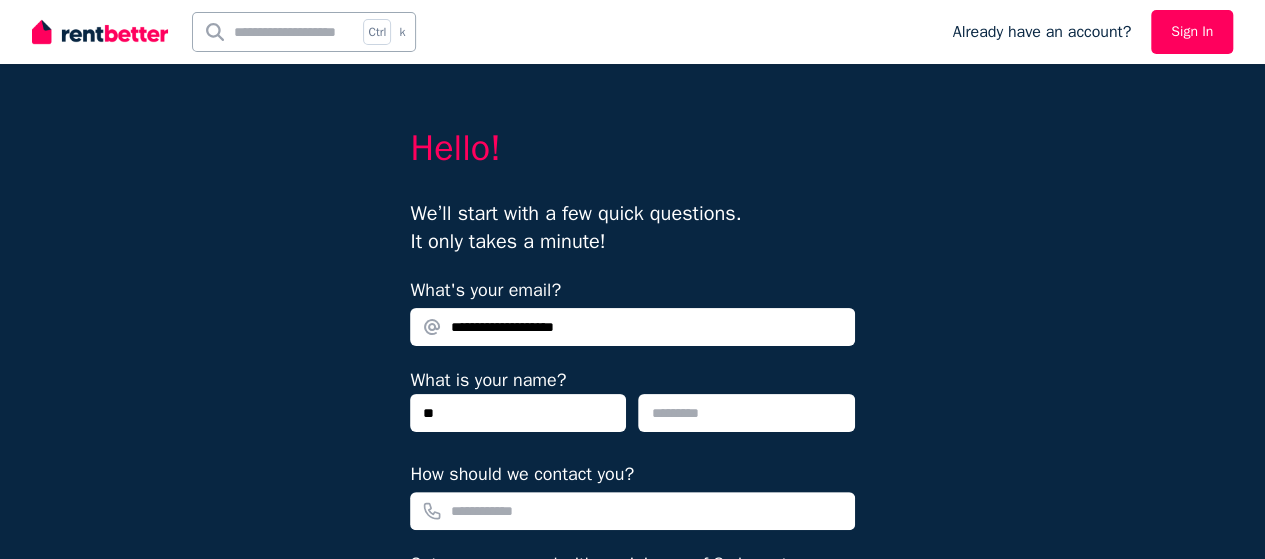 type on "*" 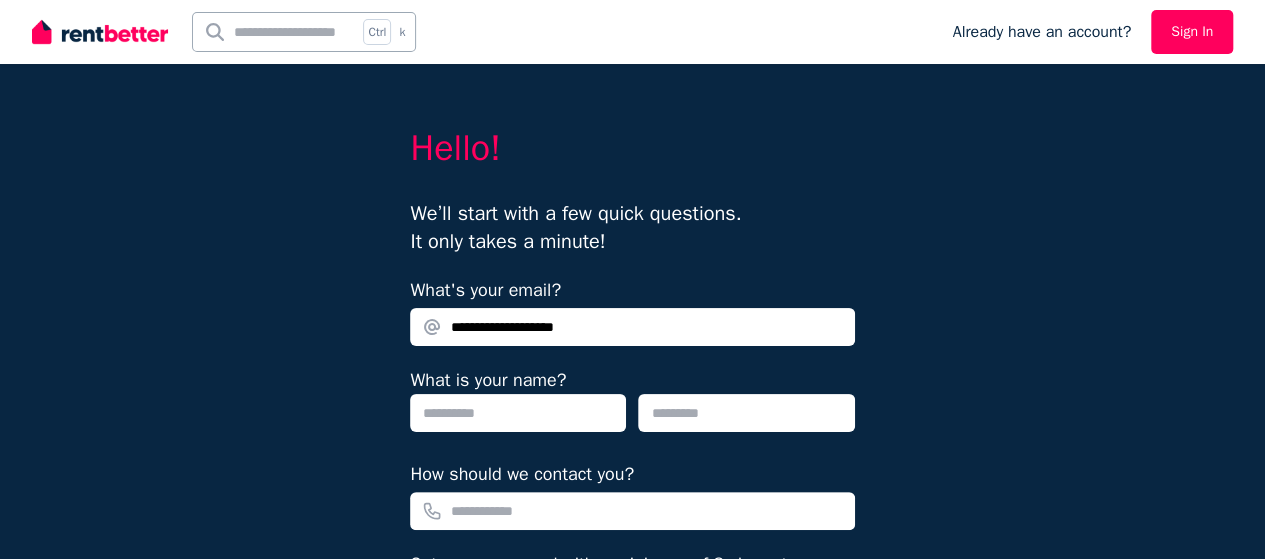 type on "*" 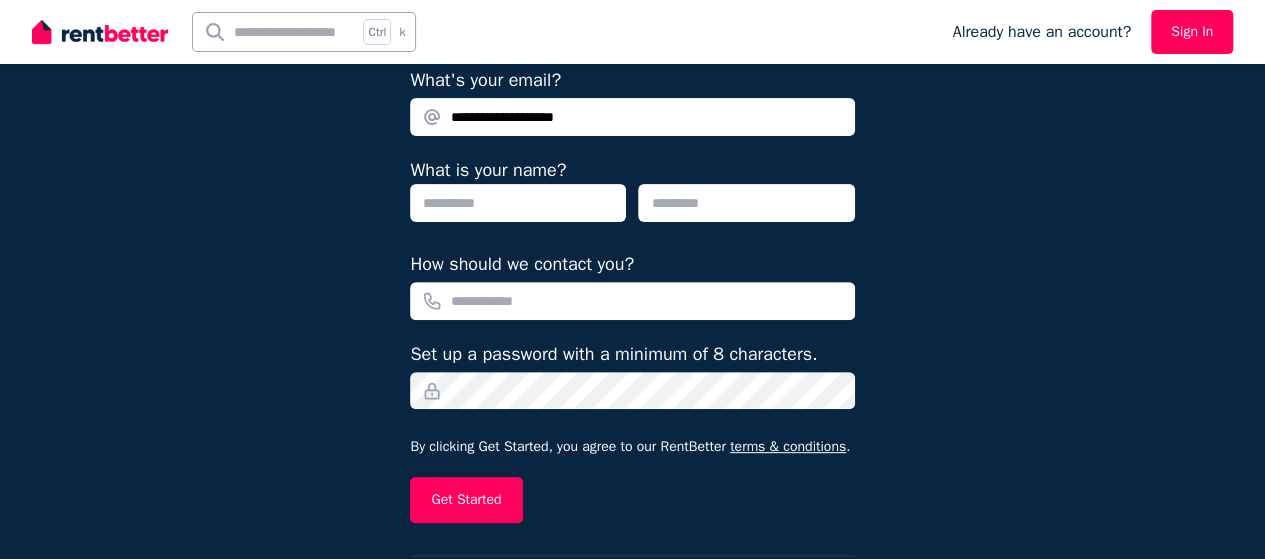 scroll, scrollTop: 96, scrollLeft: 0, axis: vertical 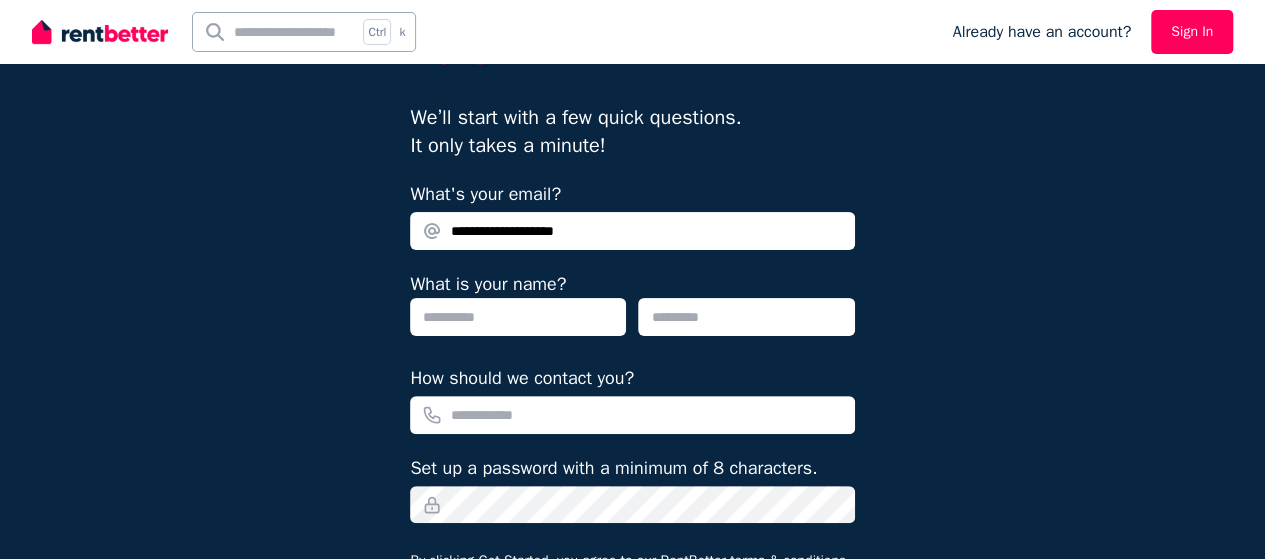 click at bounding box center [518, 317] 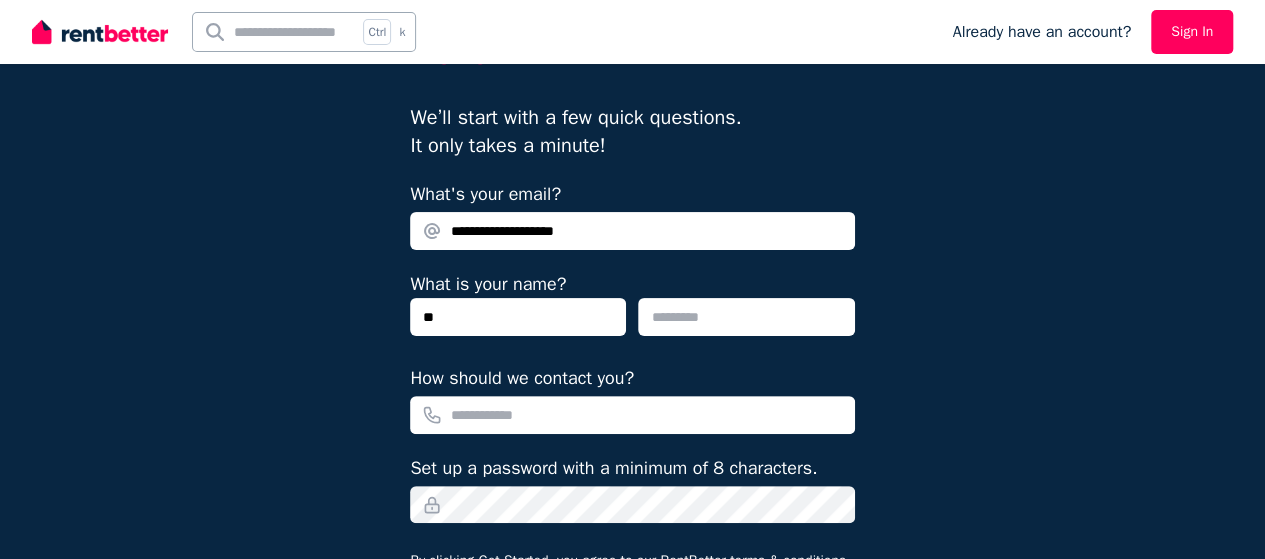 type on "*" 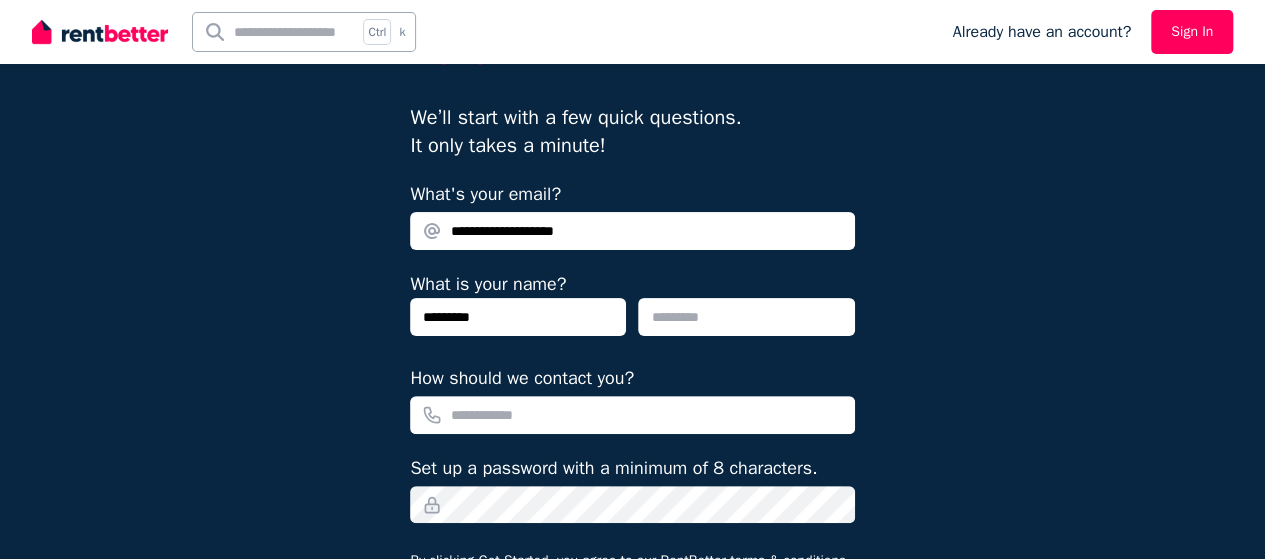 type on "********" 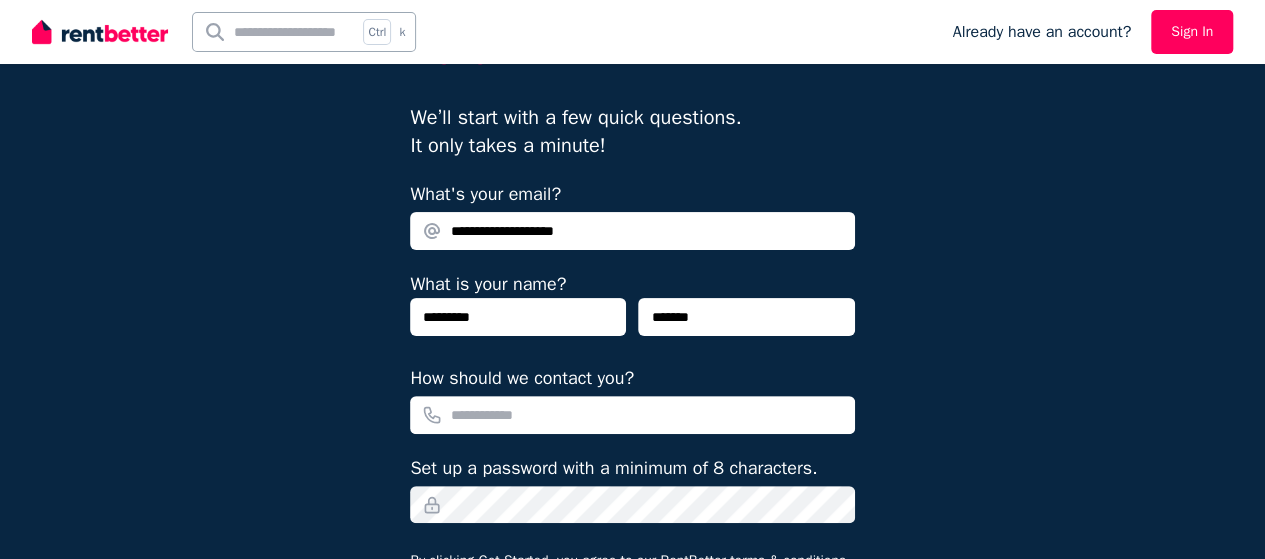 type on "*******" 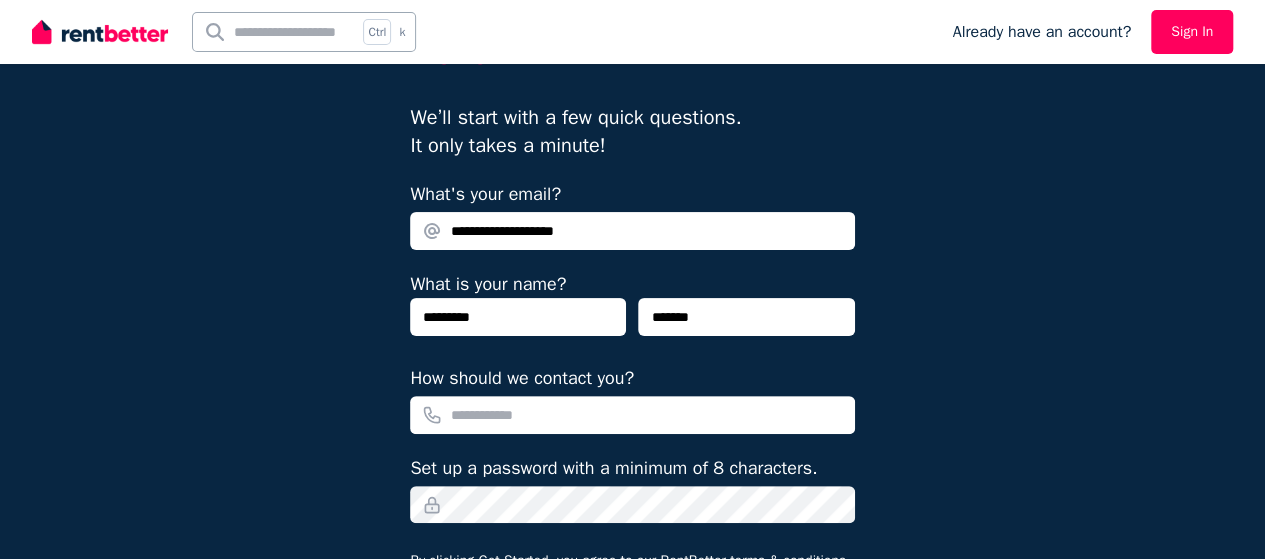 type on "**********" 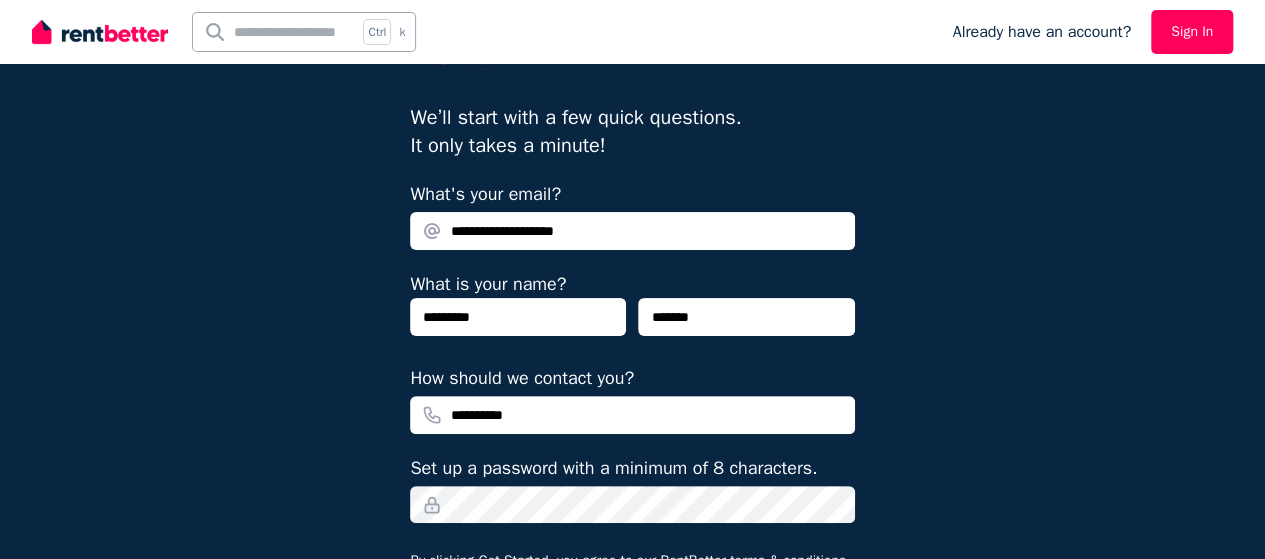 click on "Set up a password with a minimum of 8 characters." at bounding box center [613, 468] 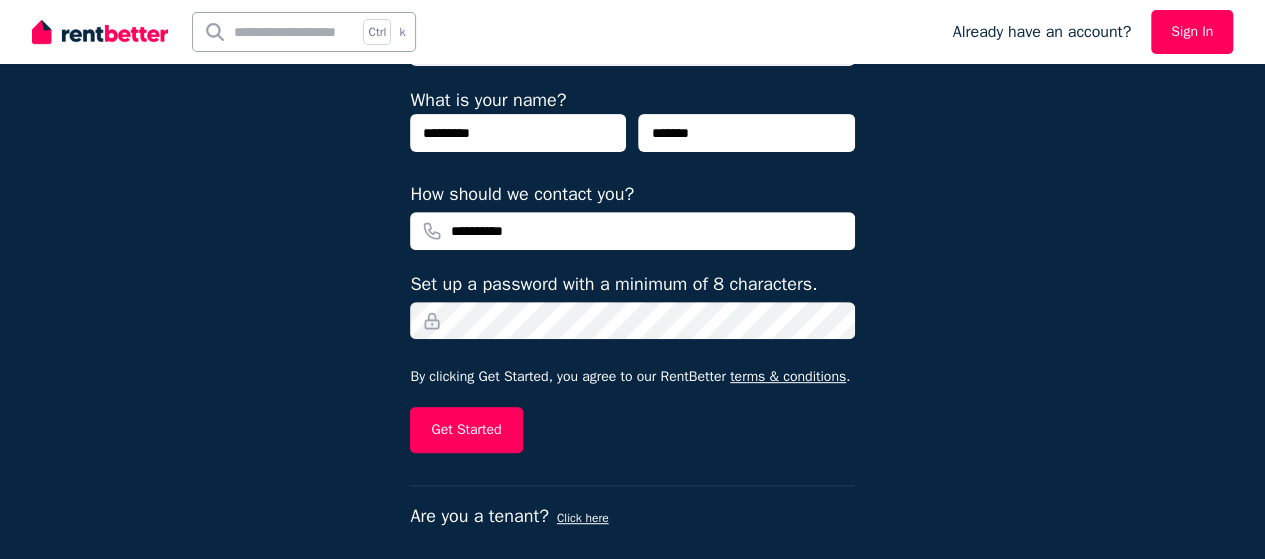 scroll, scrollTop: 296, scrollLeft: 0, axis: vertical 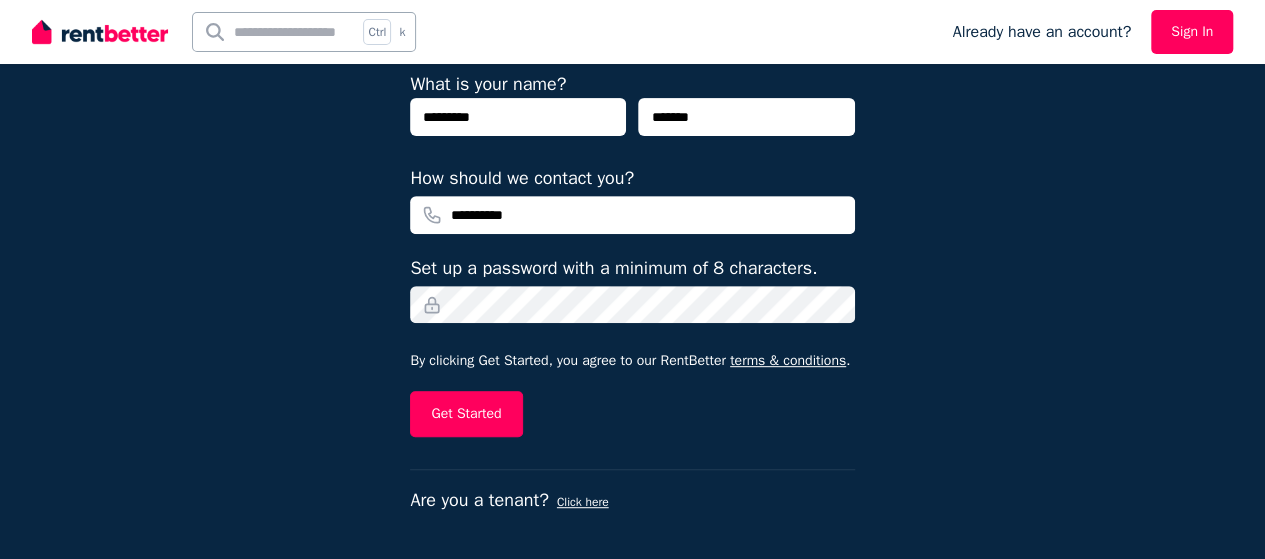 click on "**********" at bounding box center [632, 133] 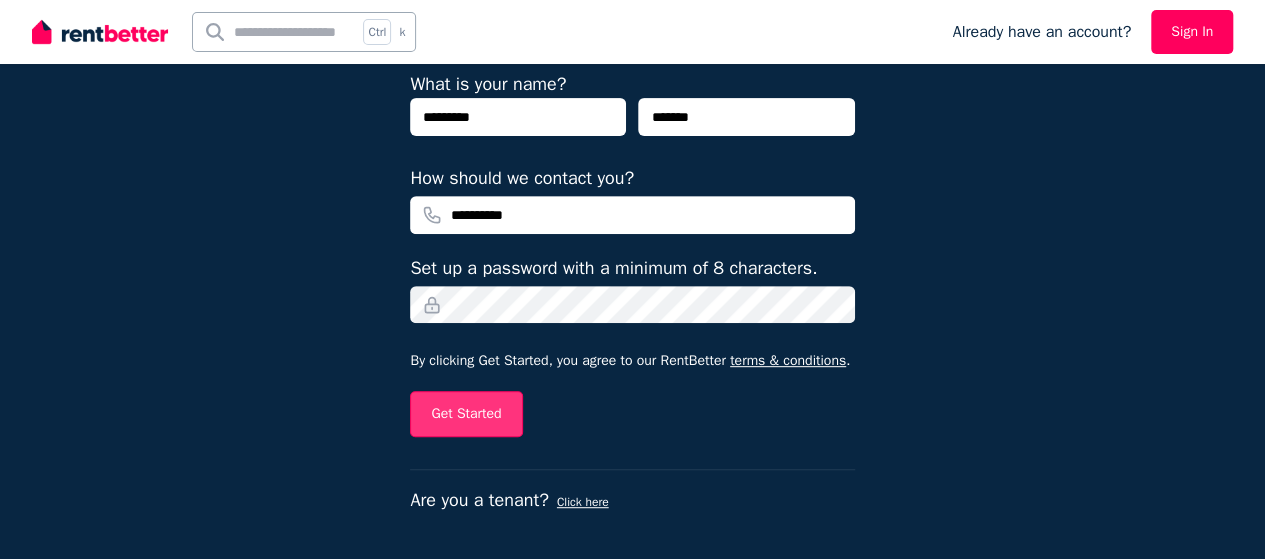 click on "Get Started" at bounding box center (466, 414) 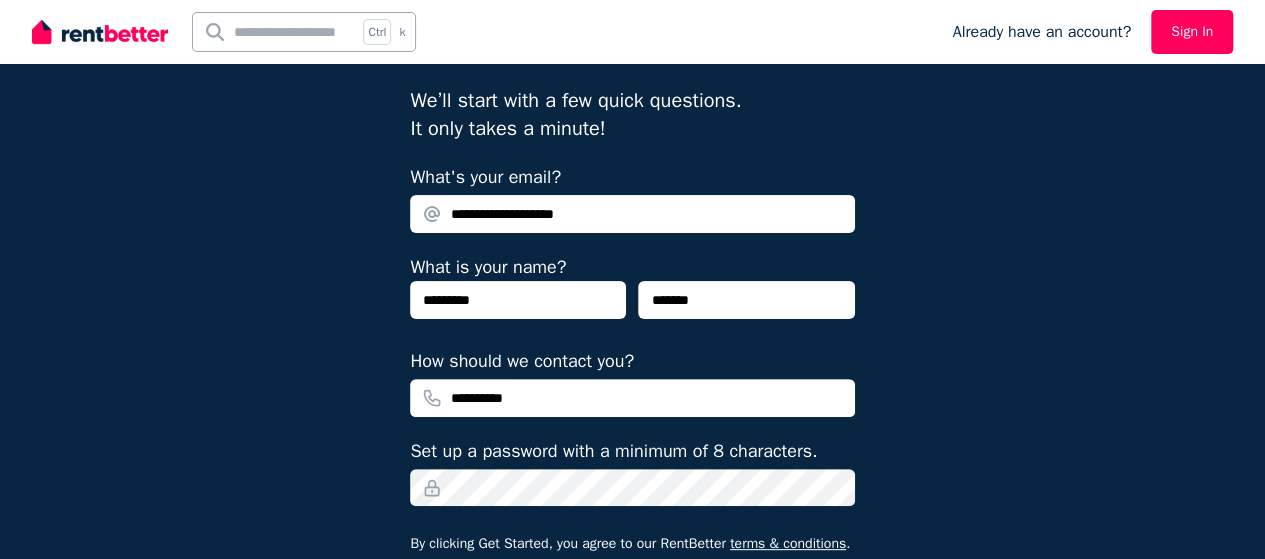 scroll, scrollTop: 96, scrollLeft: 0, axis: vertical 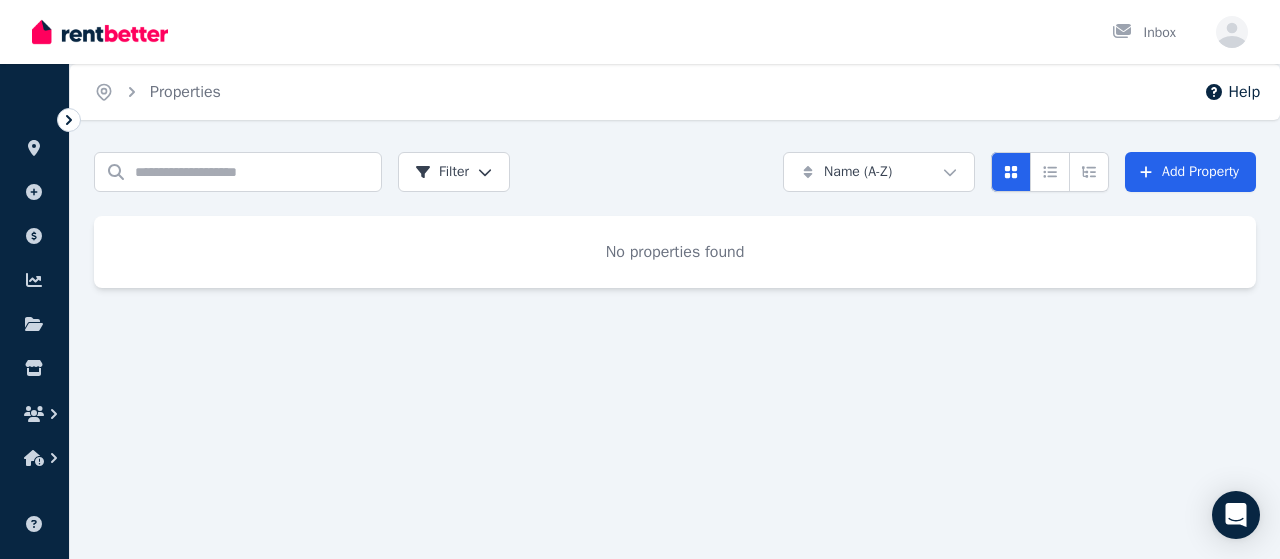 drag, startPoint x: 645, startPoint y: 159, endPoint x: 674, endPoint y: 153, distance: 29.614185 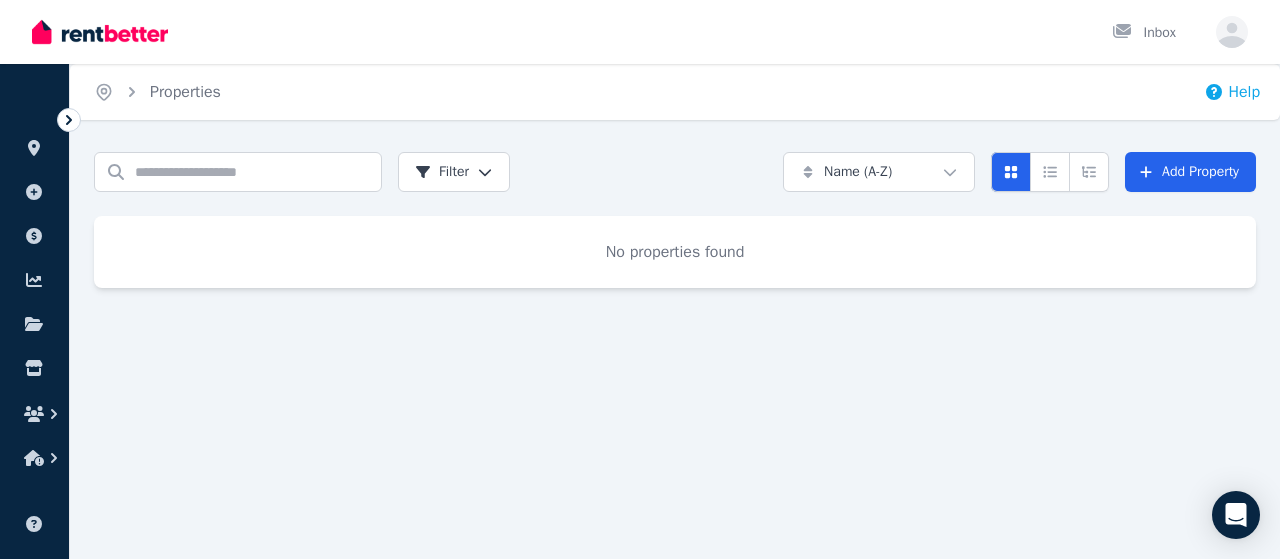click on "Help" at bounding box center [1232, 92] 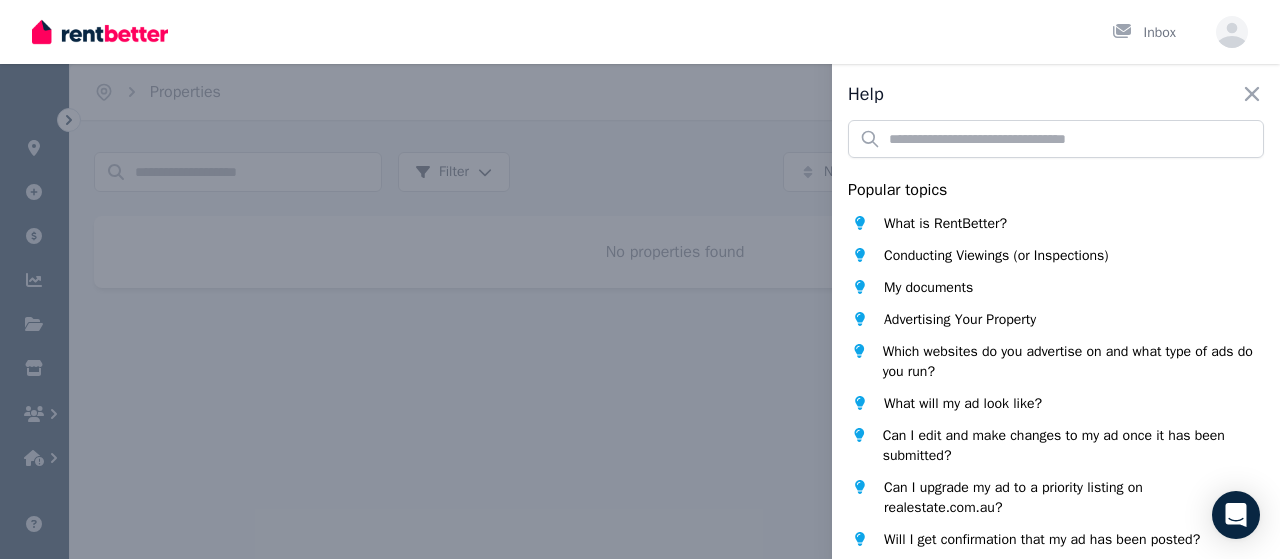 click on "Help Close panel Popular topics What is RentBetter? Conducting Viewings (or Inspections) My documents Advertising Your Property Which websites do you advertise on and what type of ads do you run? What will my ad look like? Can I edit and make changes to my ad once it has been submitted? Can I upgrade my ad to a priority listing on realestate.com.au? Will I get confirmation that my ad has been posted? Managing Applications Managing Enquiries Running Tenant Checks Chat with us live What's new in RentBetter? Give feedback Help centre Chat support" at bounding box center (640, 279) 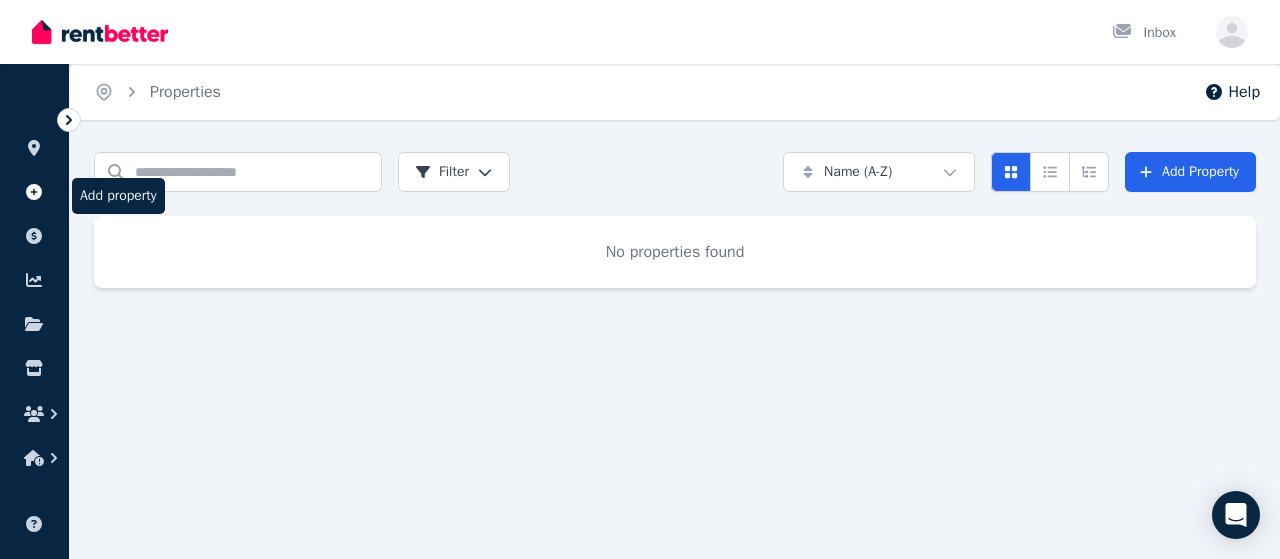 click 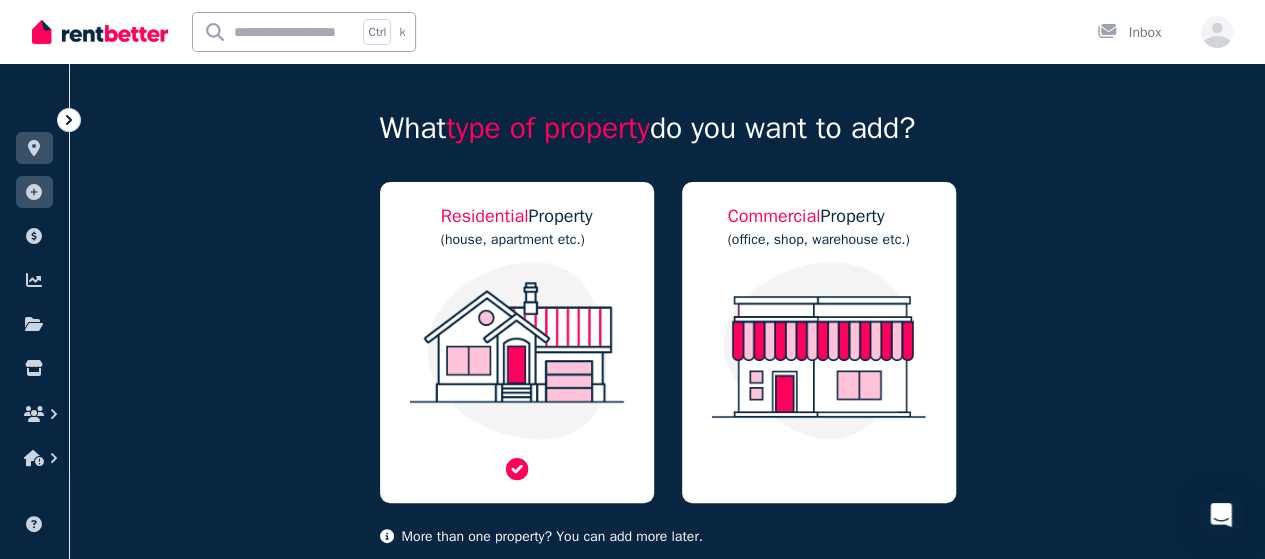 scroll, scrollTop: 168, scrollLeft: 0, axis: vertical 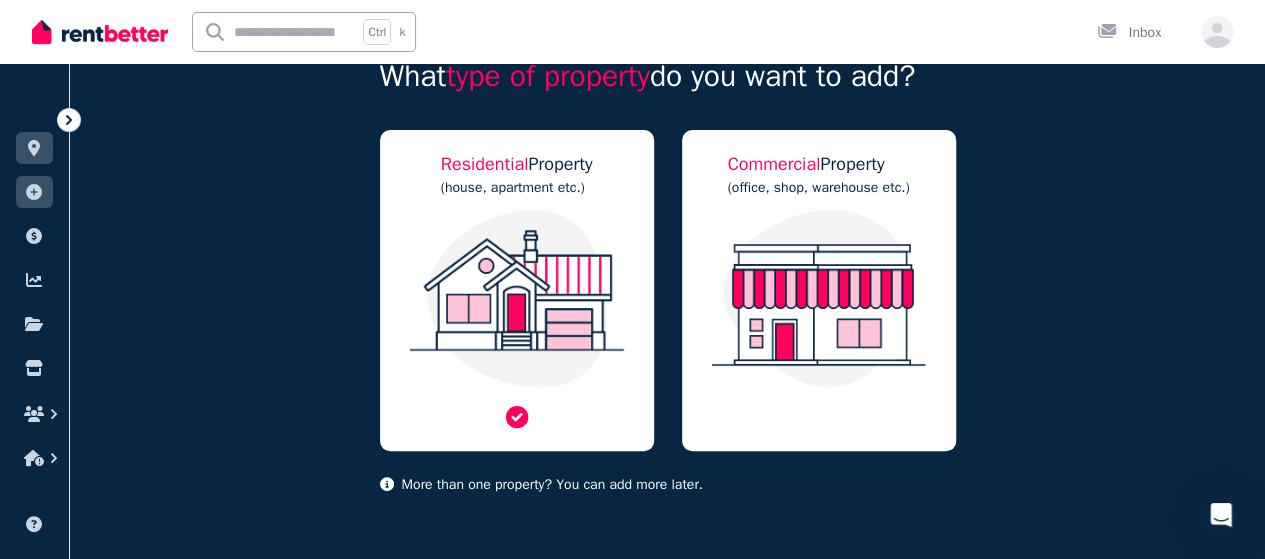 click on "(house, apartment etc.)" at bounding box center (517, 188) 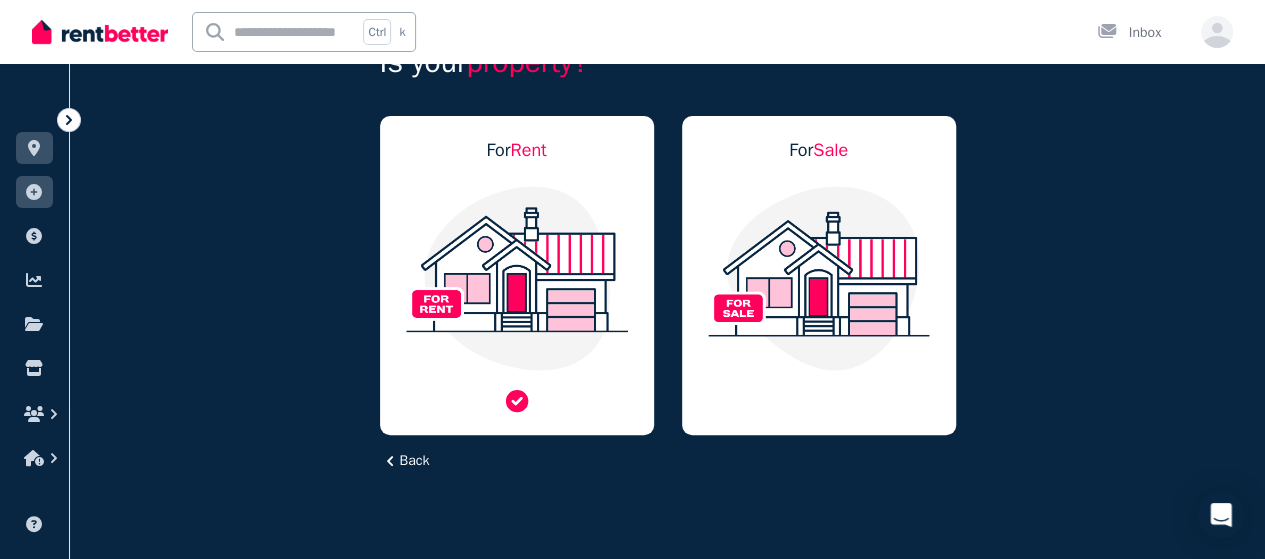 click at bounding box center [517, 278] 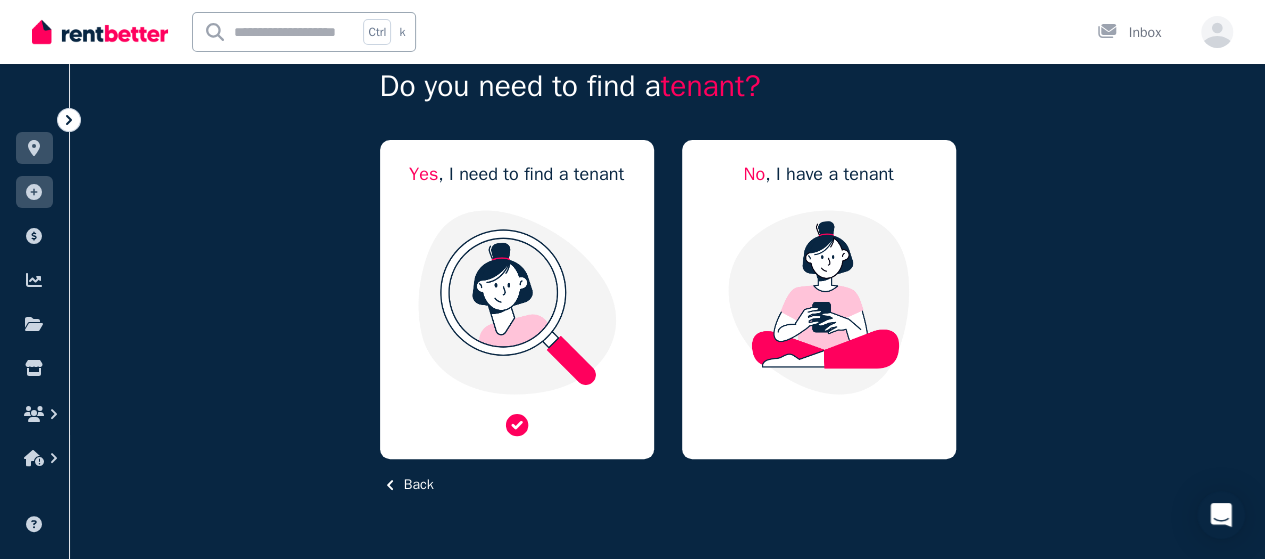 click on "Yes , I need to find a tenant" at bounding box center [517, 299] 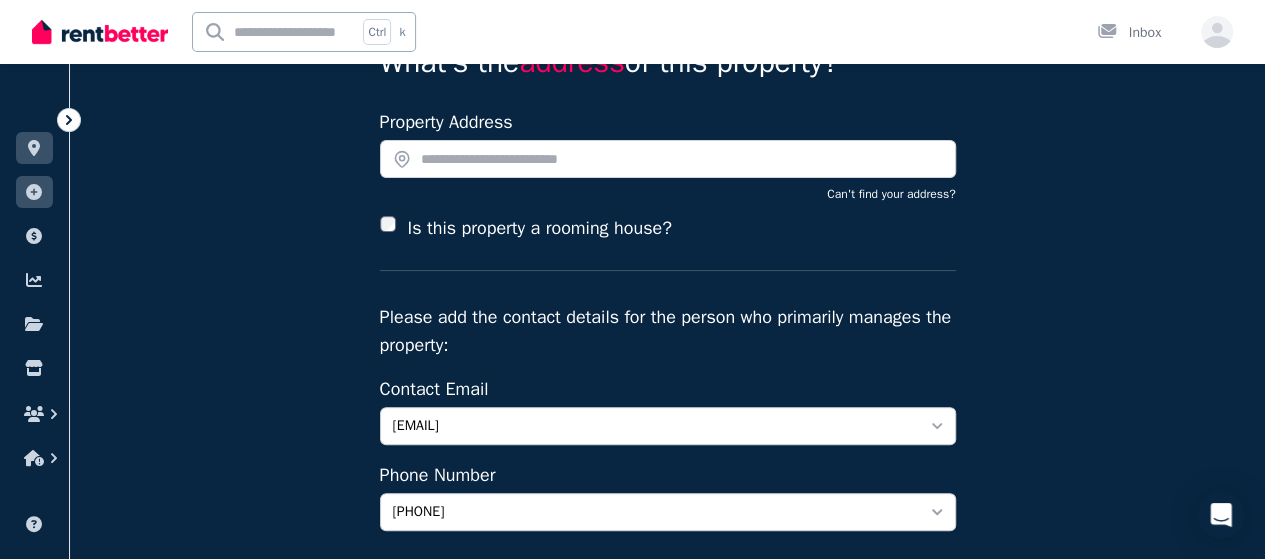 scroll, scrollTop: 48, scrollLeft: 0, axis: vertical 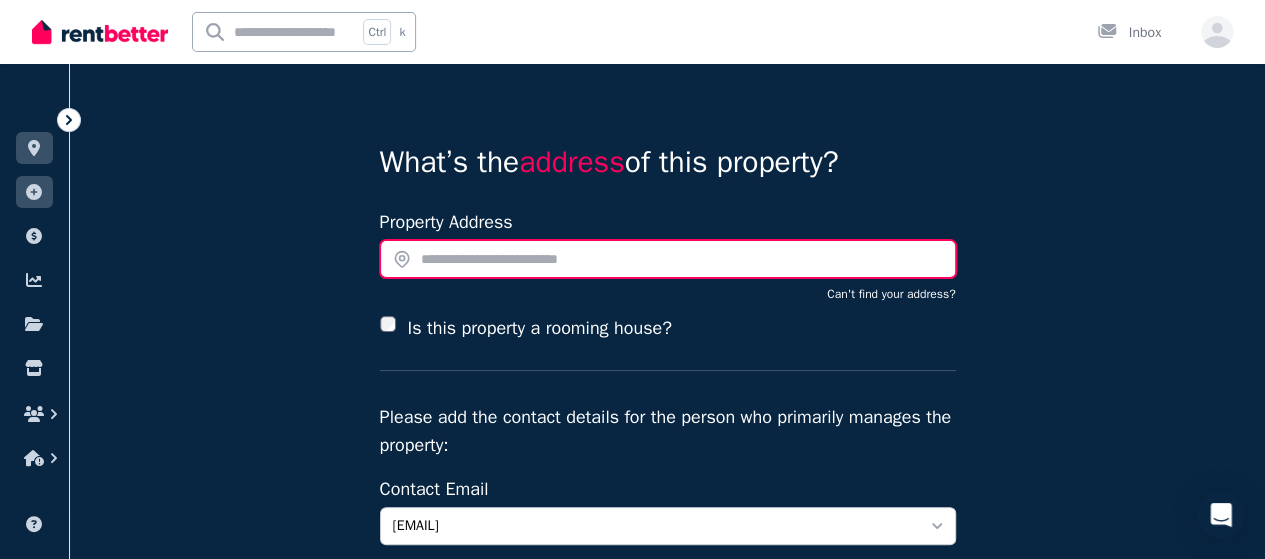 click at bounding box center [668, 259] 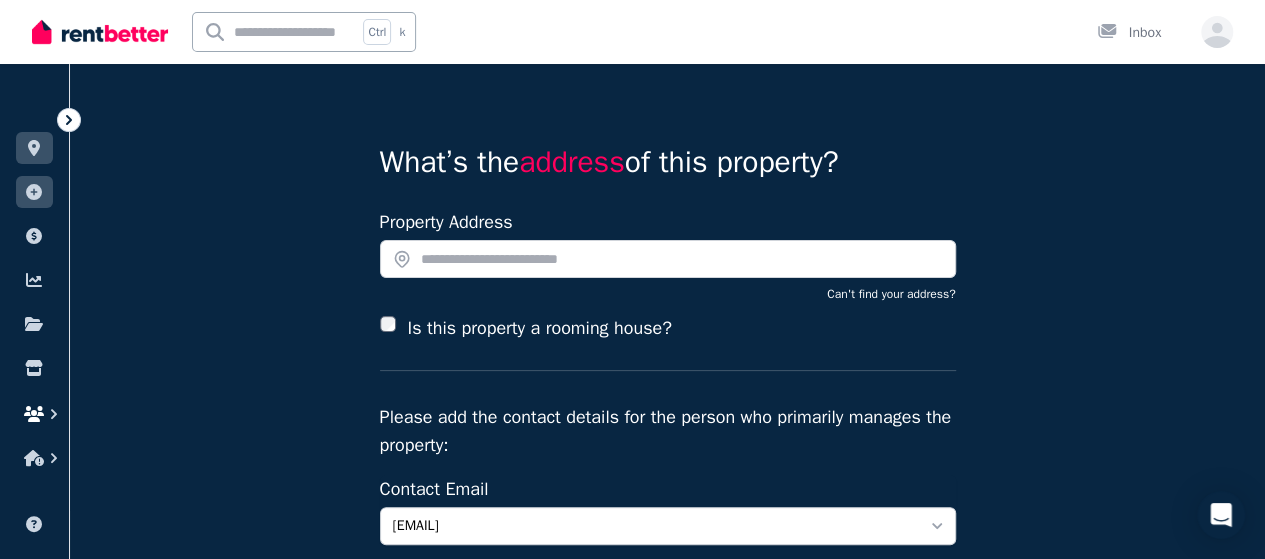 click 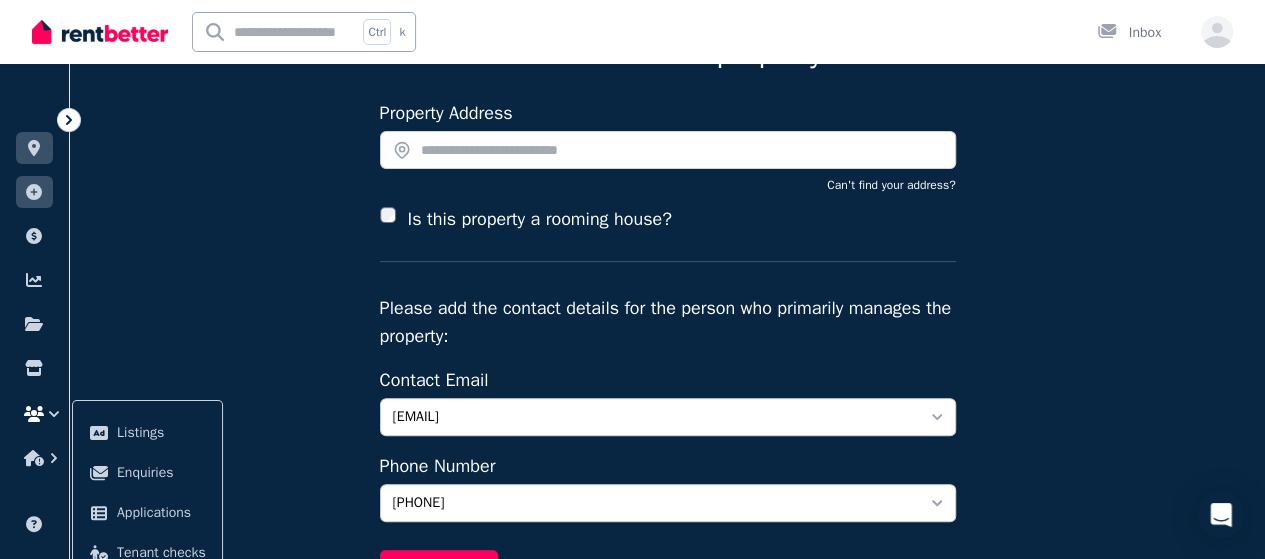 scroll, scrollTop: 0, scrollLeft: 0, axis: both 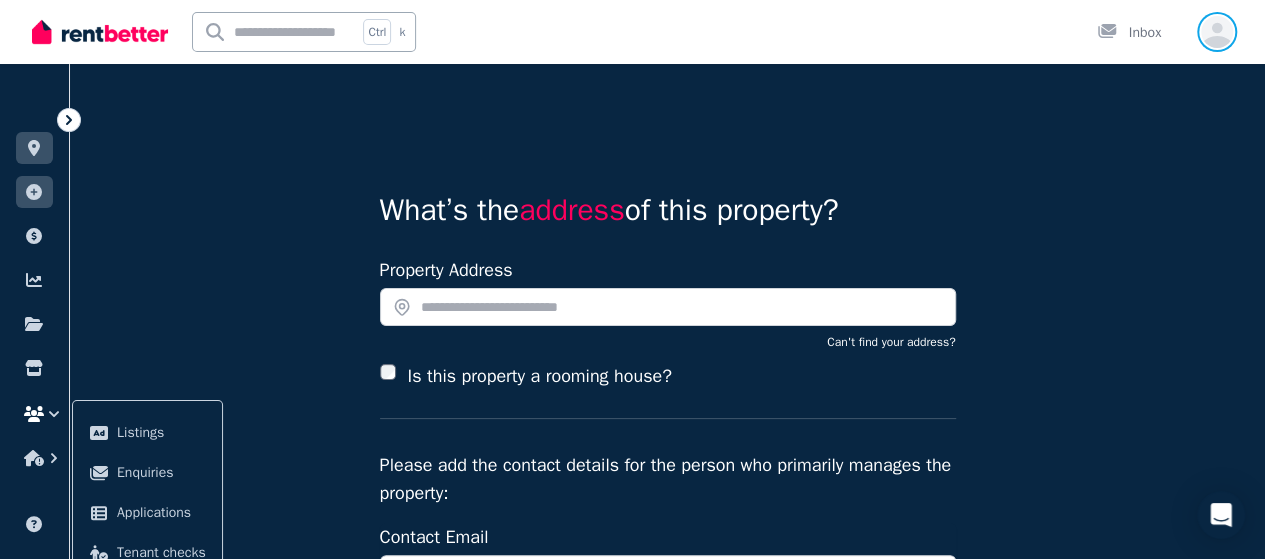 click 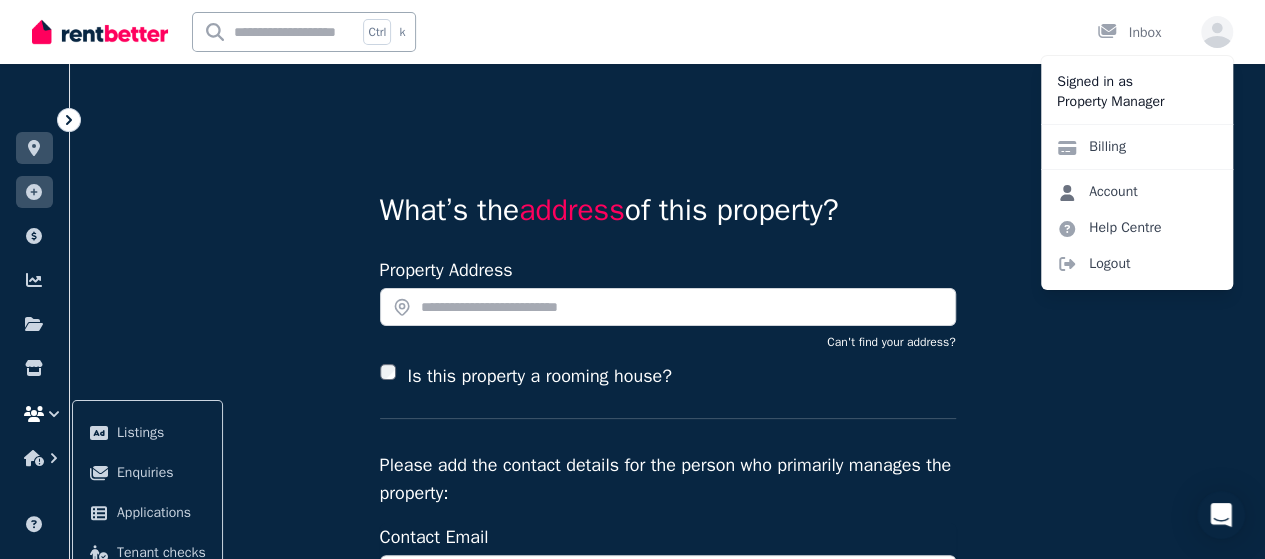 click on "Account" at bounding box center (1097, 192) 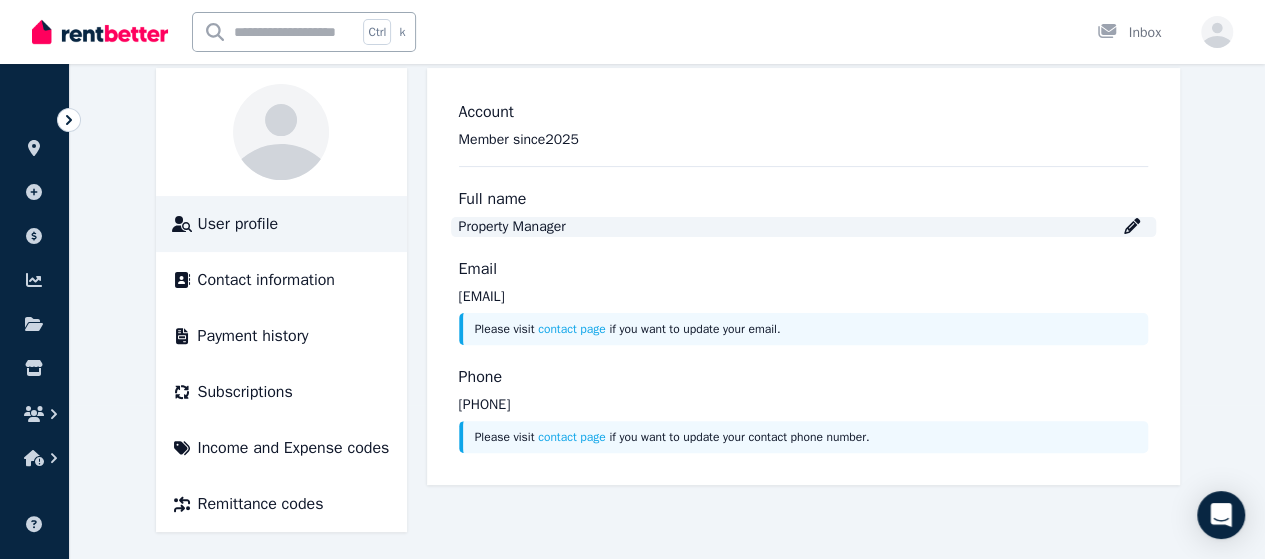 scroll, scrollTop: 162, scrollLeft: 0, axis: vertical 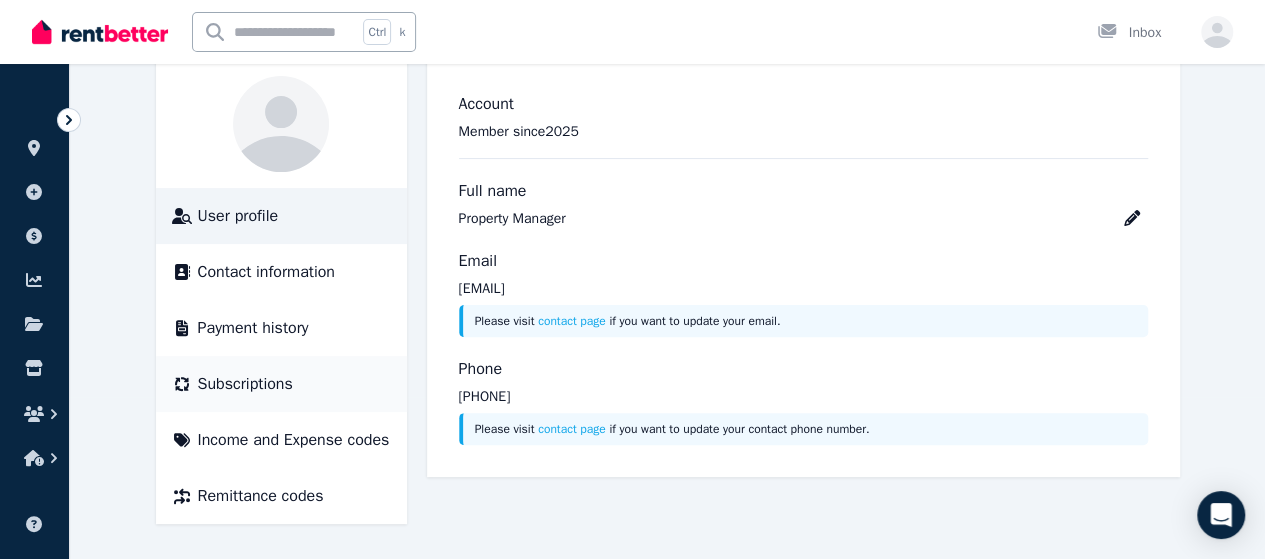 click on "Subscriptions" at bounding box center (245, 384) 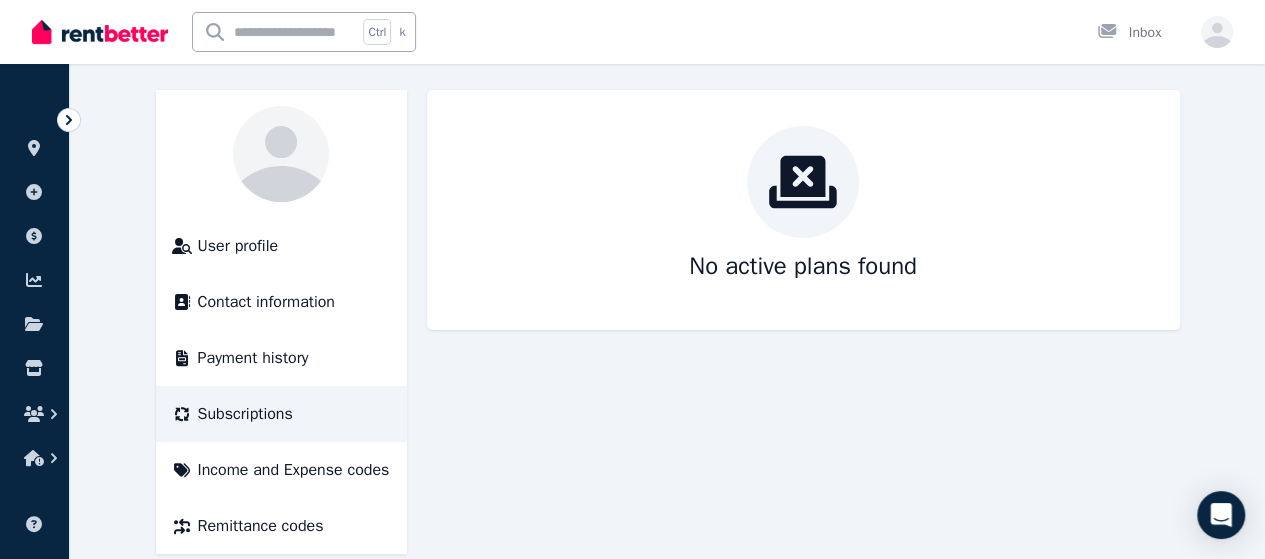 scroll, scrollTop: 162, scrollLeft: 0, axis: vertical 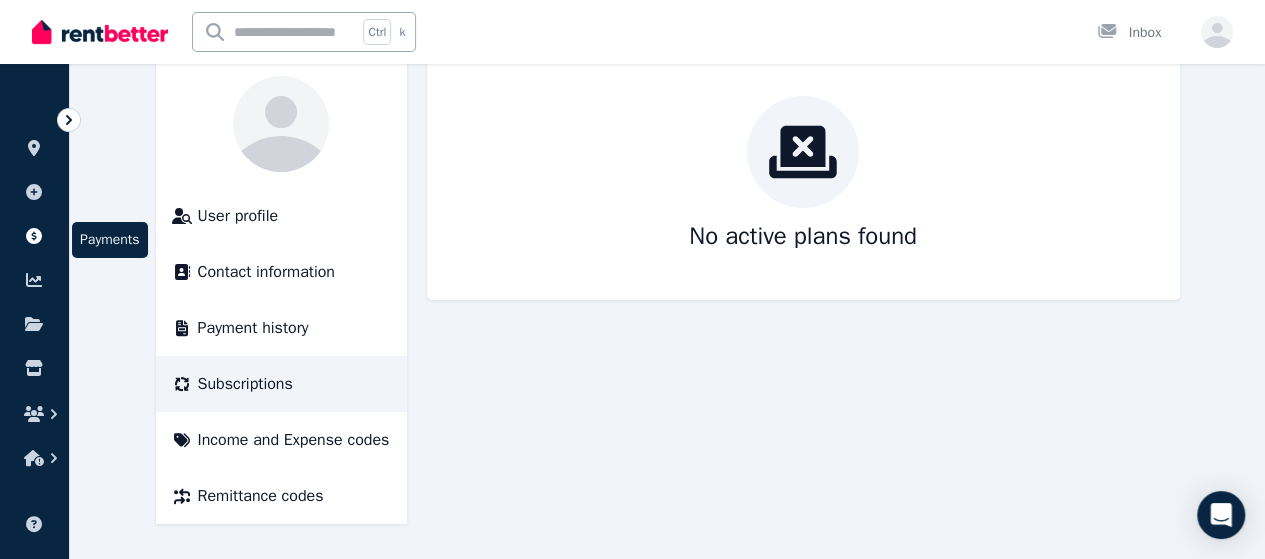 click at bounding box center [34, 236] 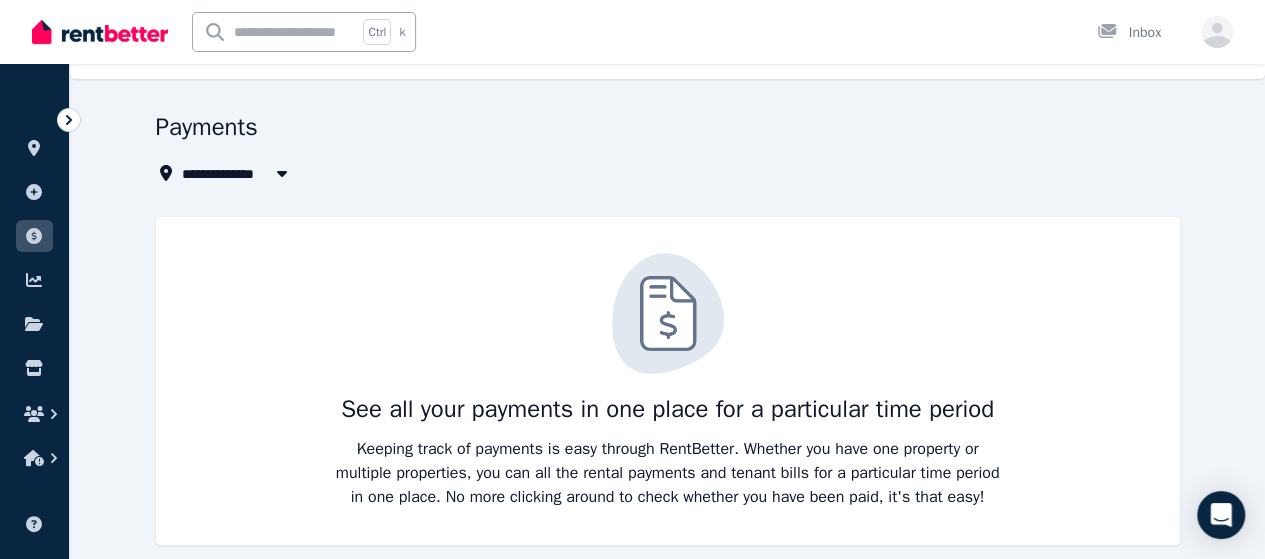 scroll, scrollTop: 60, scrollLeft: 0, axis: vertical 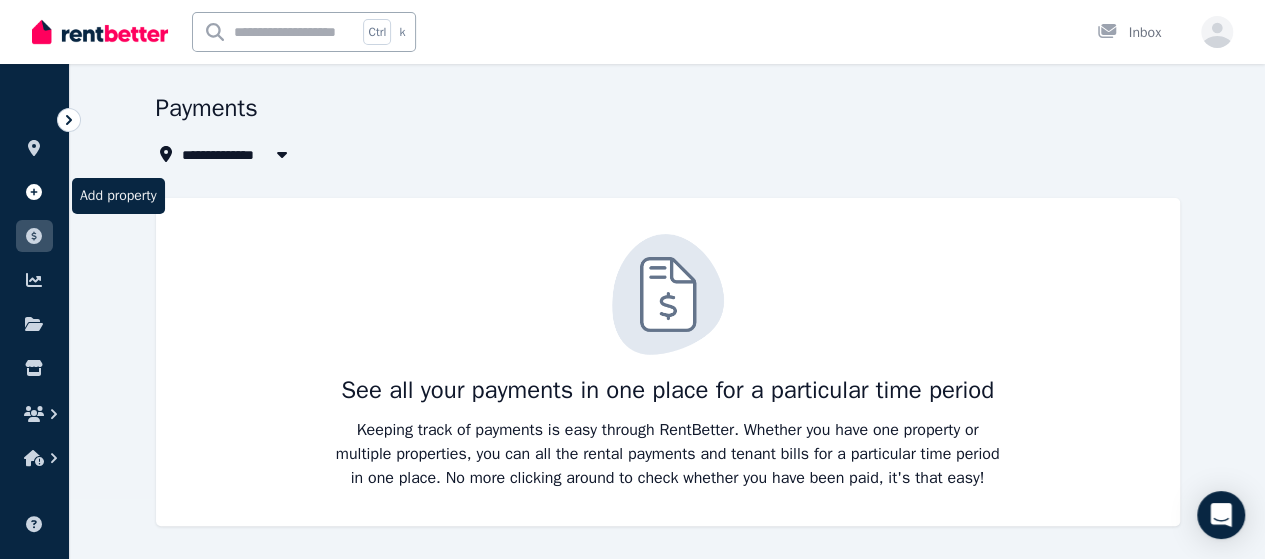 click 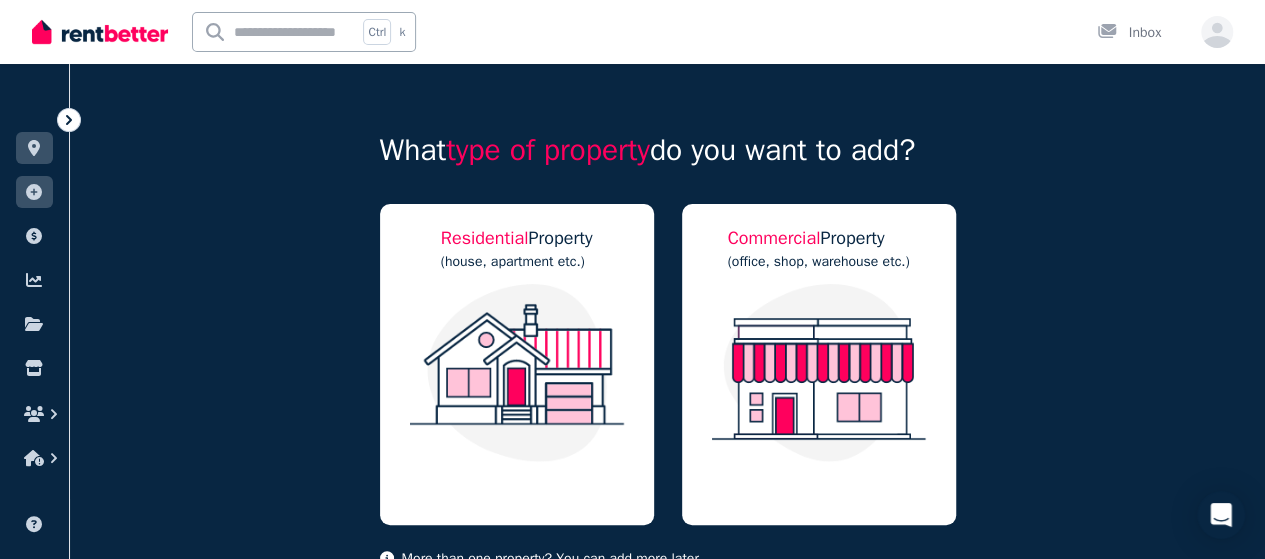 scroll, scrollTop: 0, scrollLeft: 0, axis: both 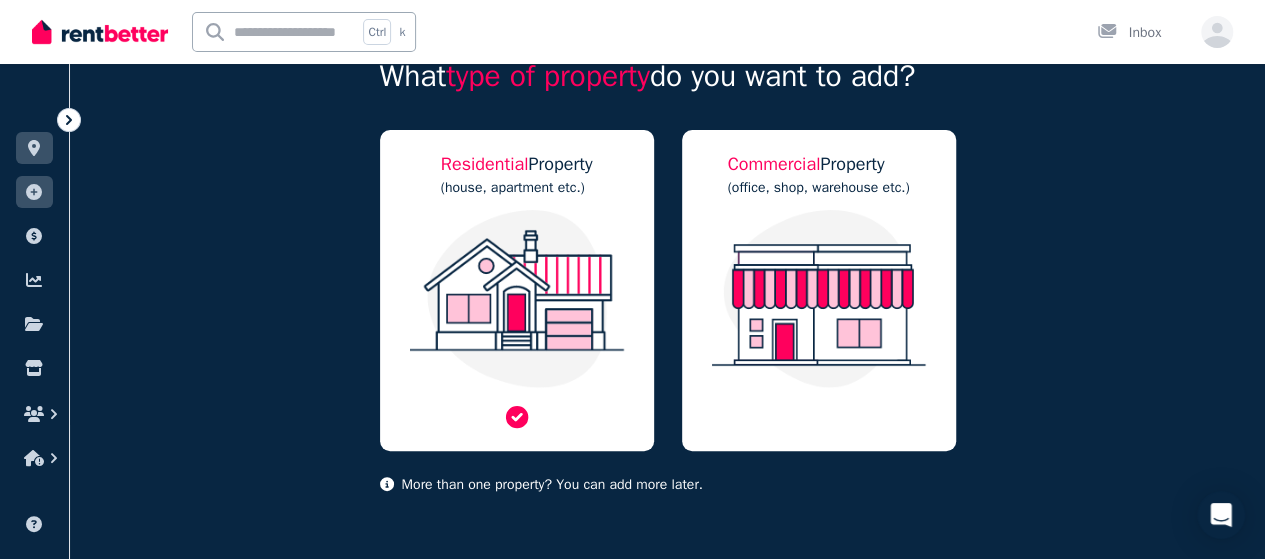 click at bounding box center [517, 299] 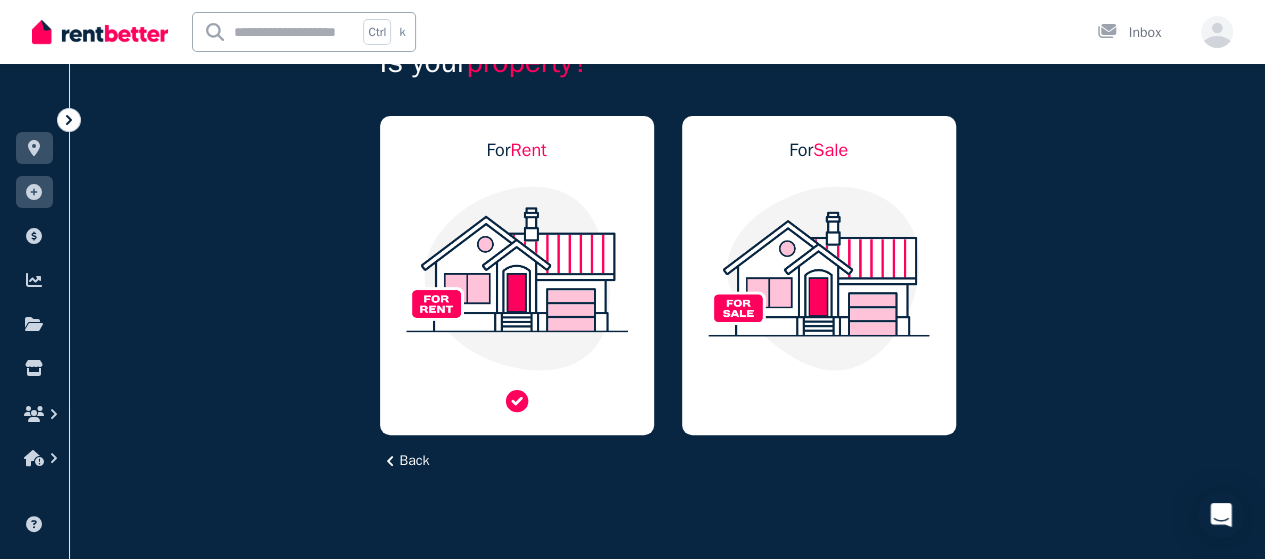 click at bounding box center (517, 278) 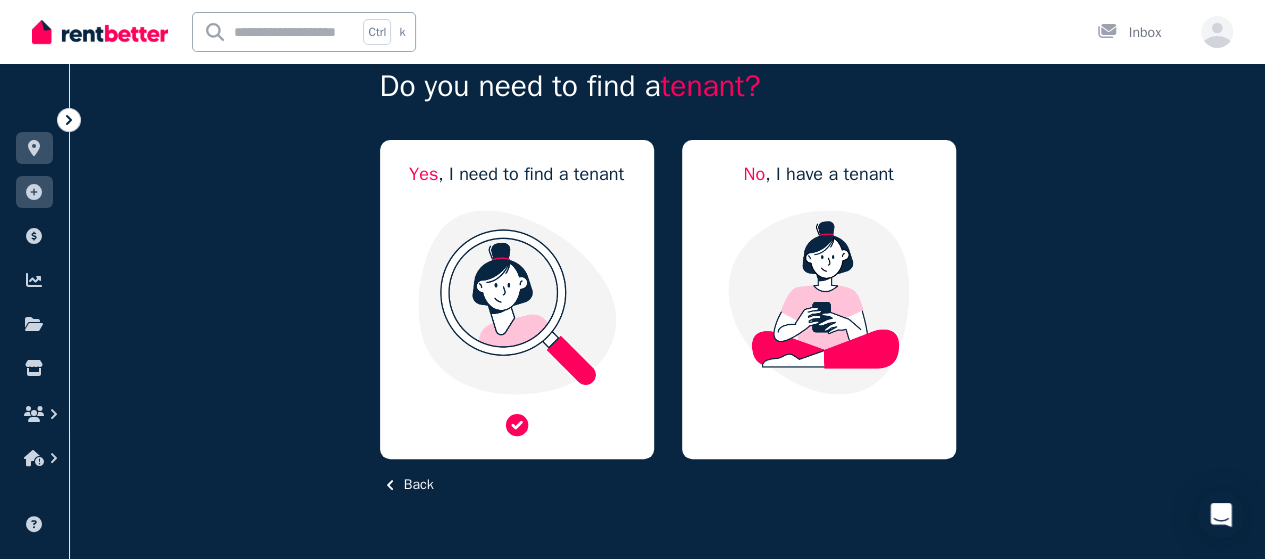 click at bounding box center (517, 302) 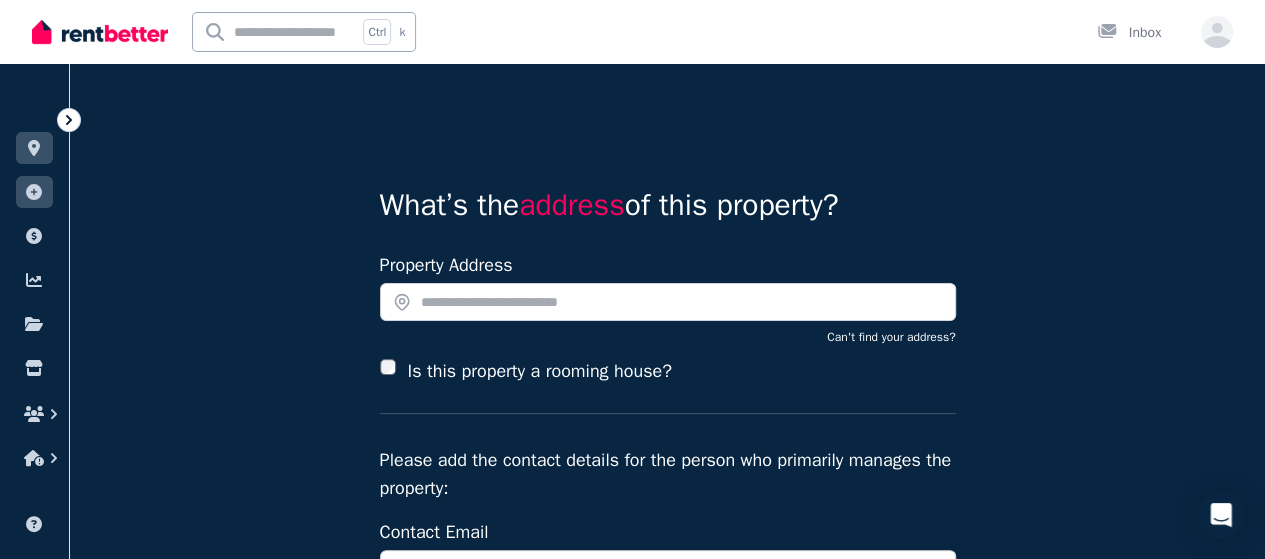 scroll, scrollTop: 0, scrollLeft: 0, axis: both 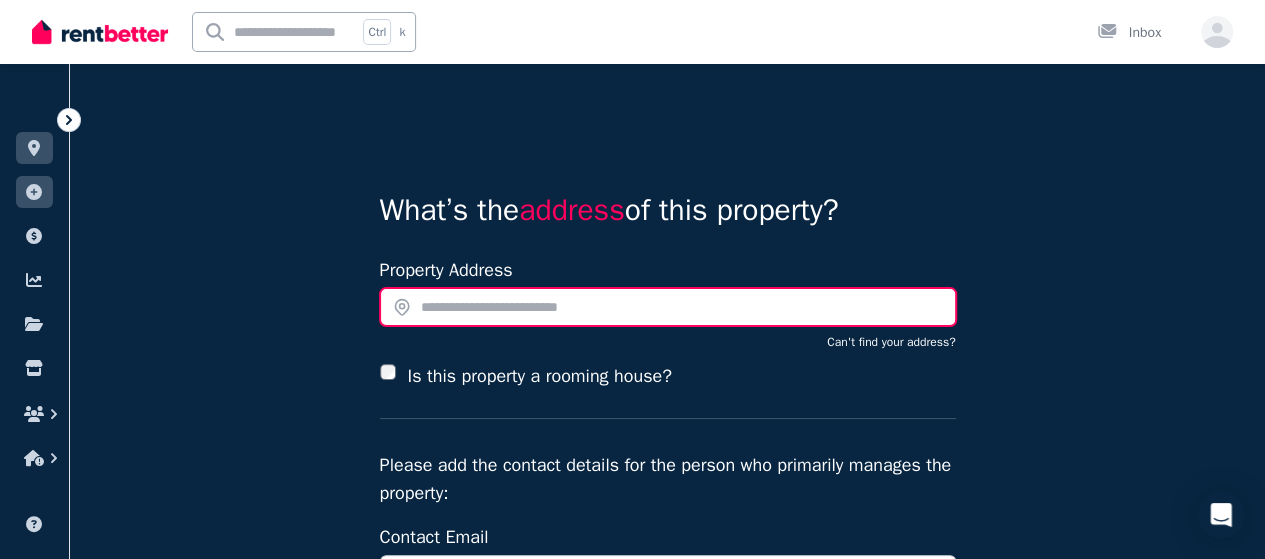 click at bounding box center [668, 307] 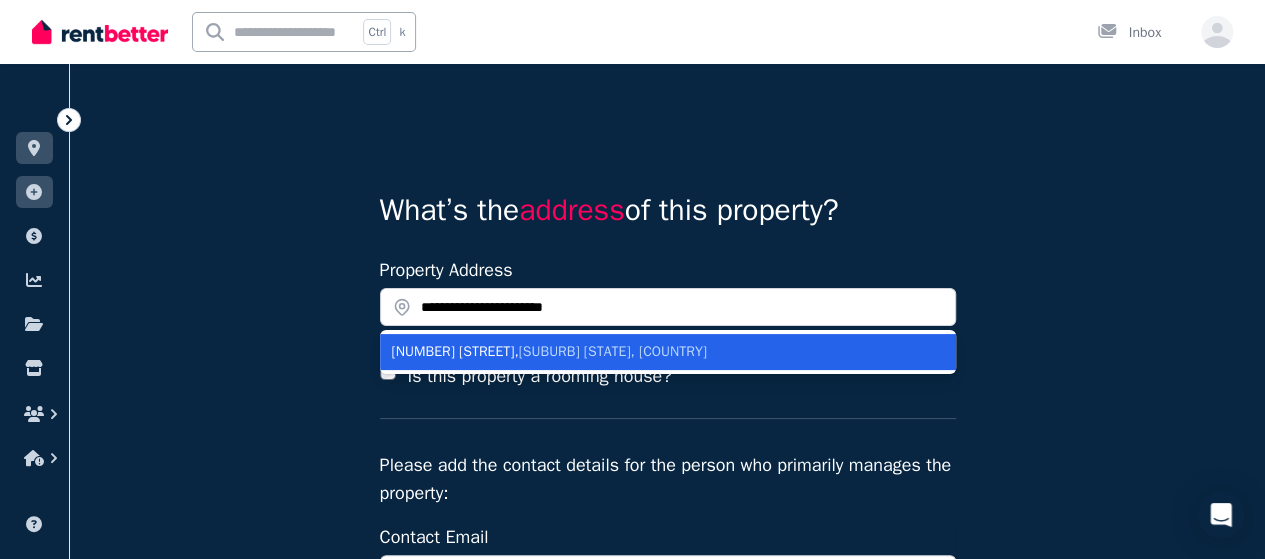 click on "6 Melrose Street ,  Newport VIC, Australia" at bounding box center (668, 352) 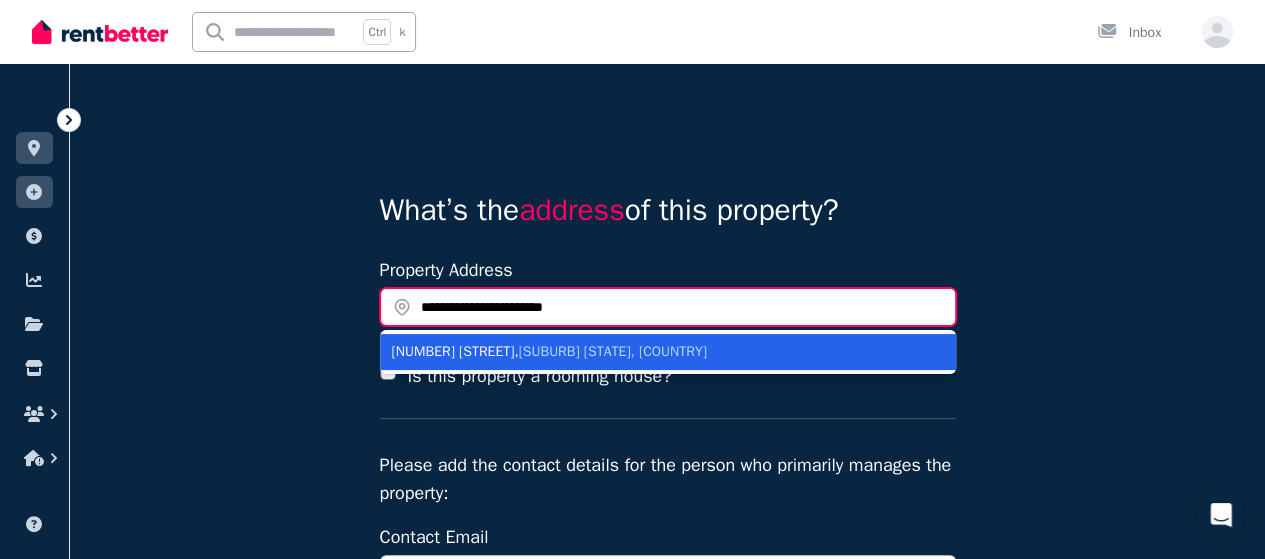 type on "**********" 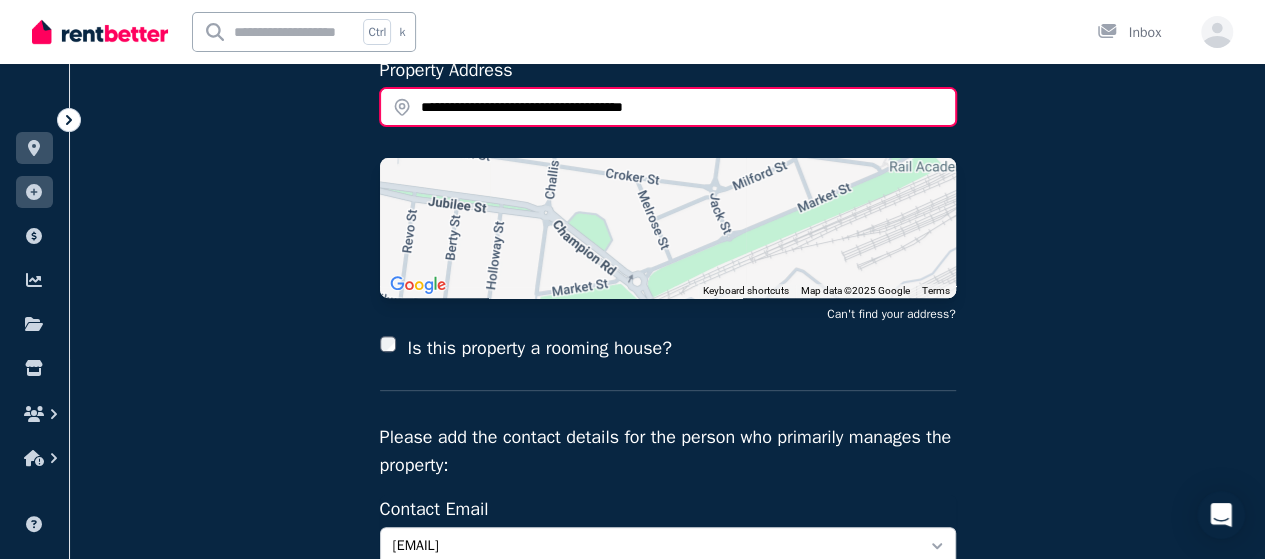 scroll, scrollTop: 476, scrollLeft: 0, axis: vertical 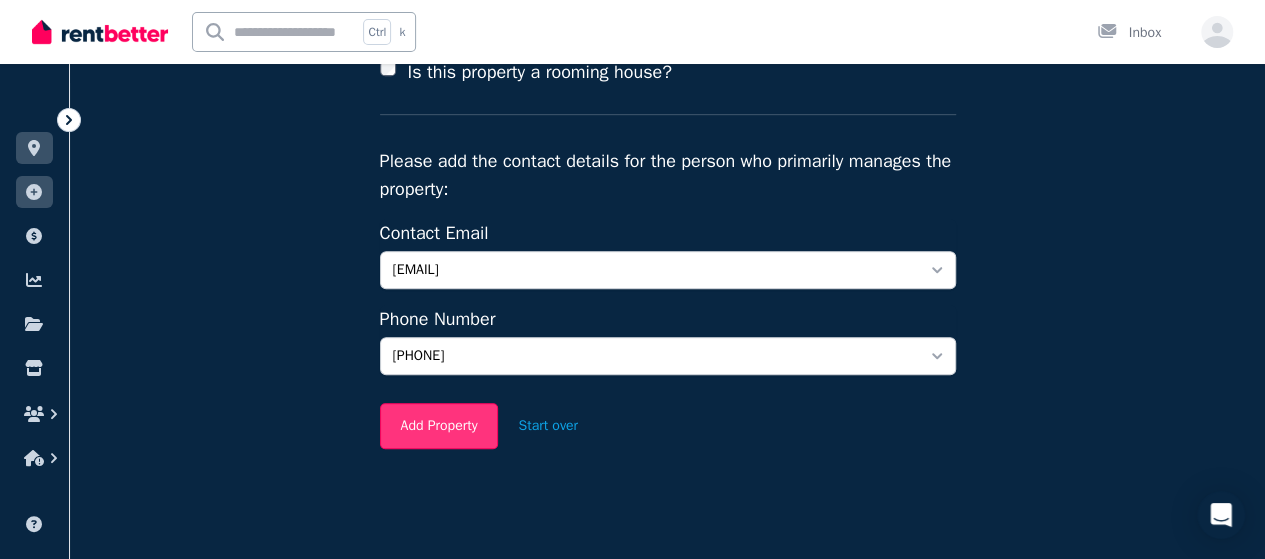 click on "Add Property" at bounding box center (439, 426) 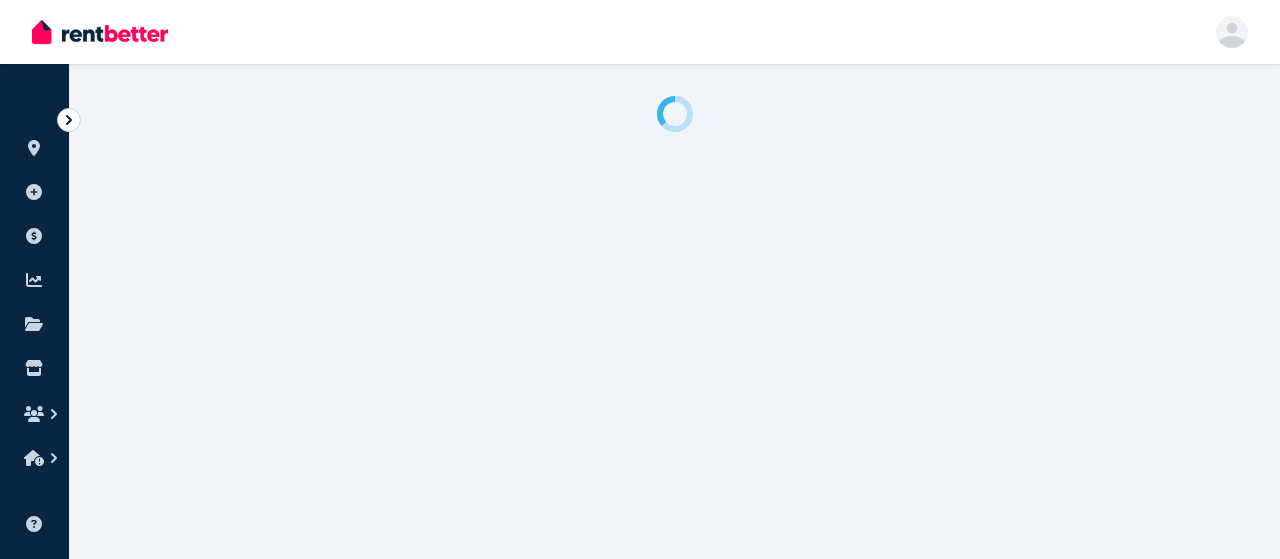 scroll, scrollTop: 0, scrollLeft: 0, axis: both 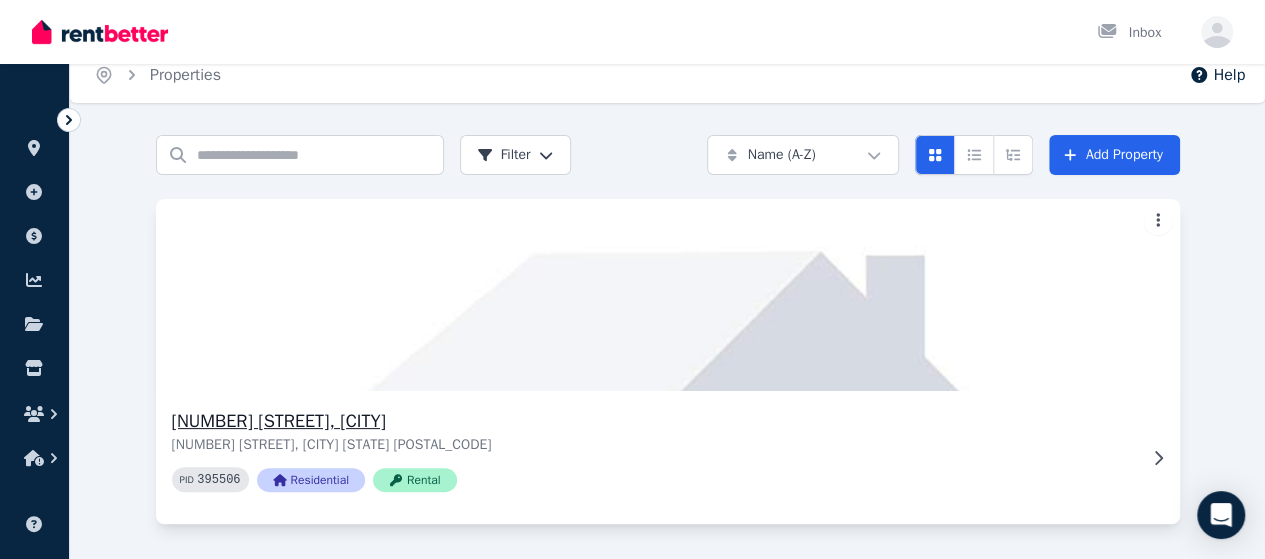 click 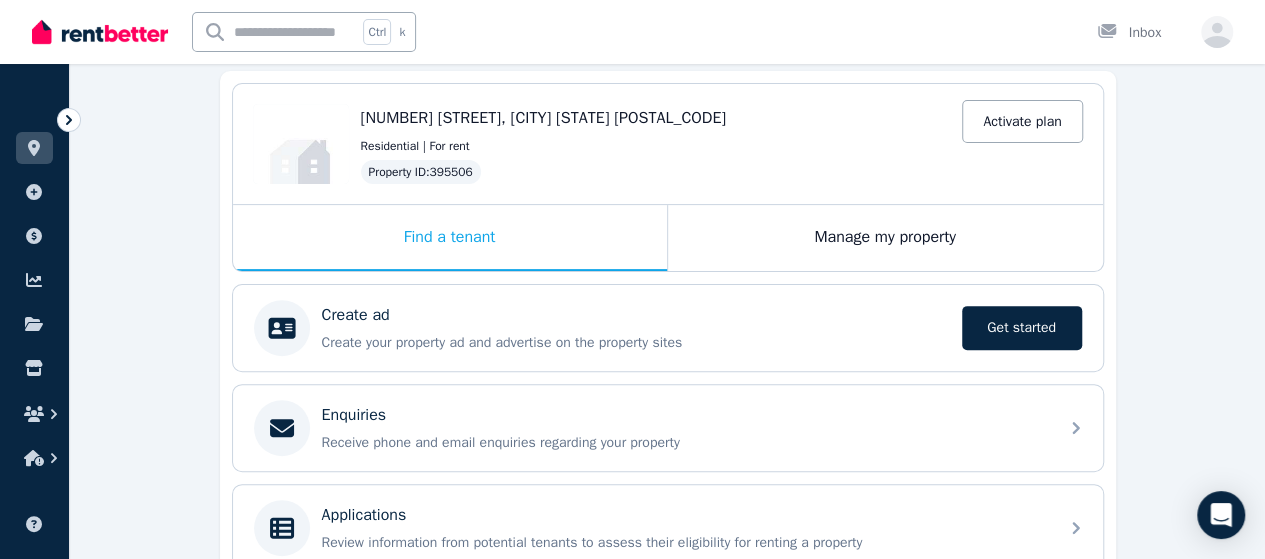 scroll, scrollTop: 200, scrollLeft: 0, axis: vertical 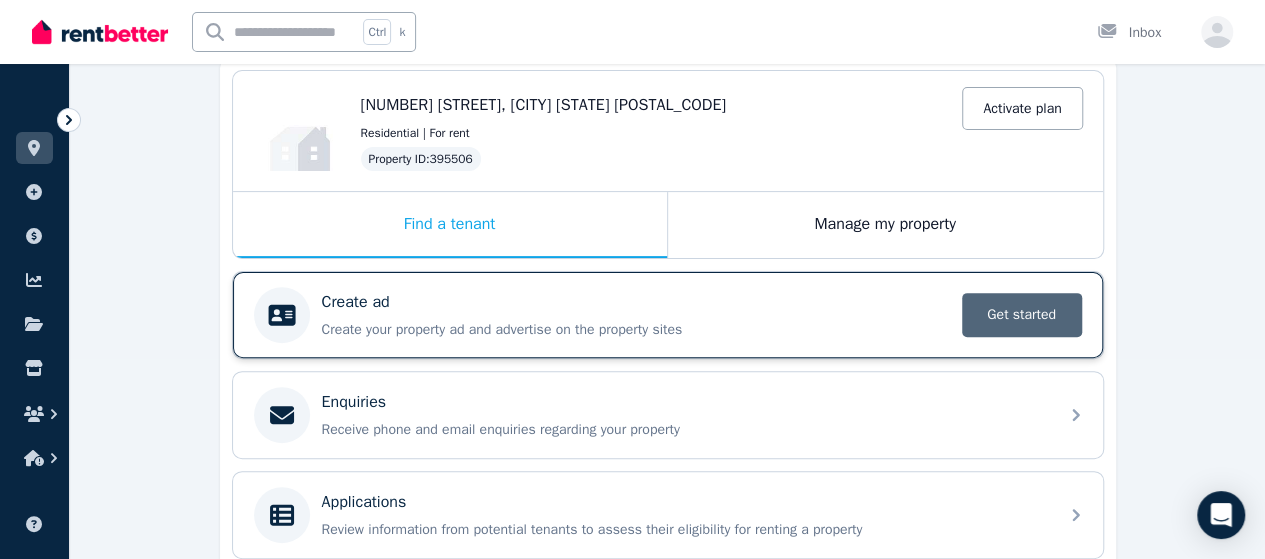 click on "Get started" at bounding box center (1022, 315) 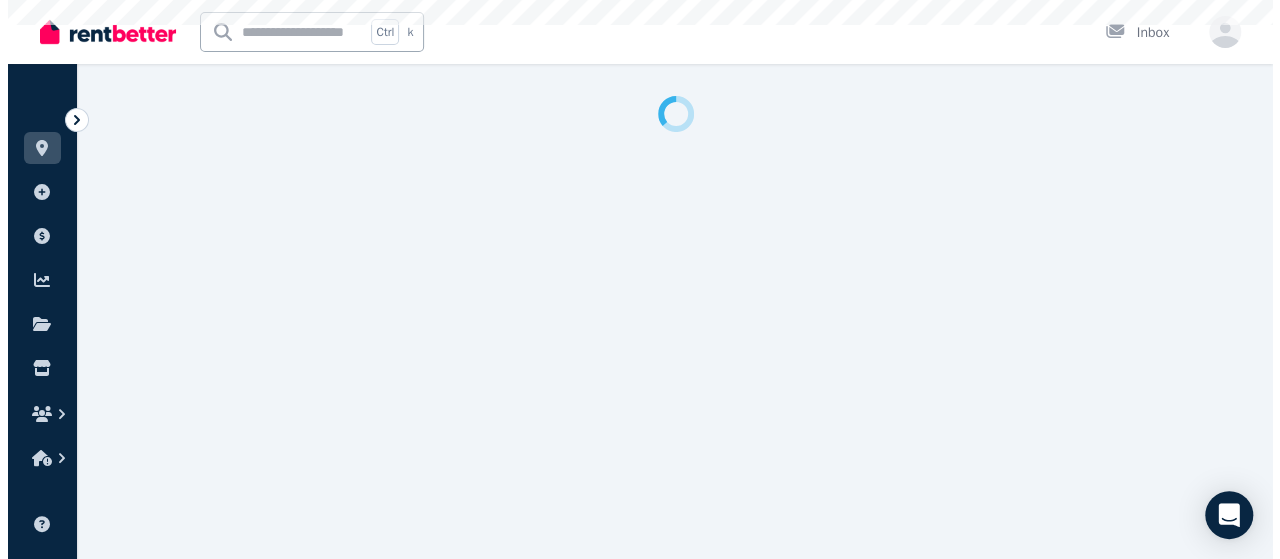 scroll, scrollTop: 0, scrollLeft: 0, axis: both 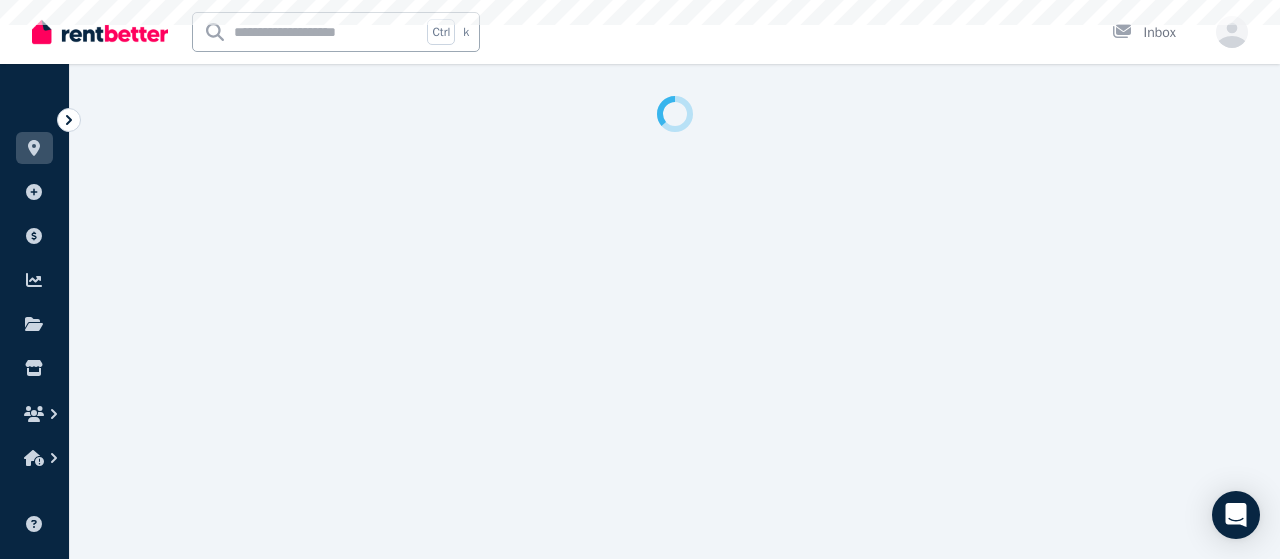 select on "***" 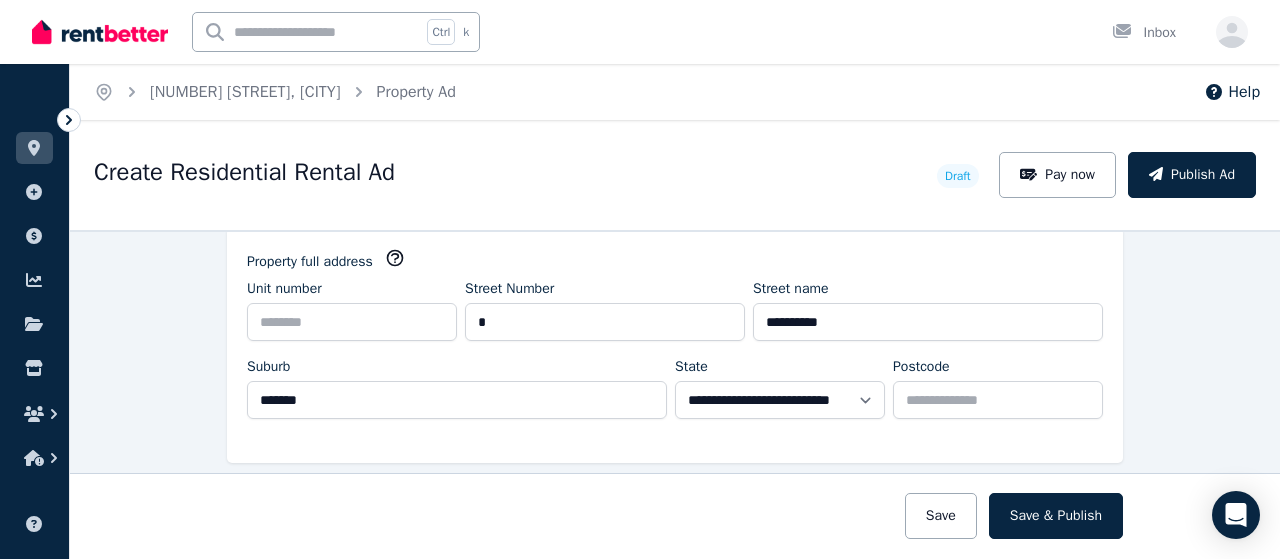 scroll, scrollTop: 0, scrollLeft: 0, axis: both 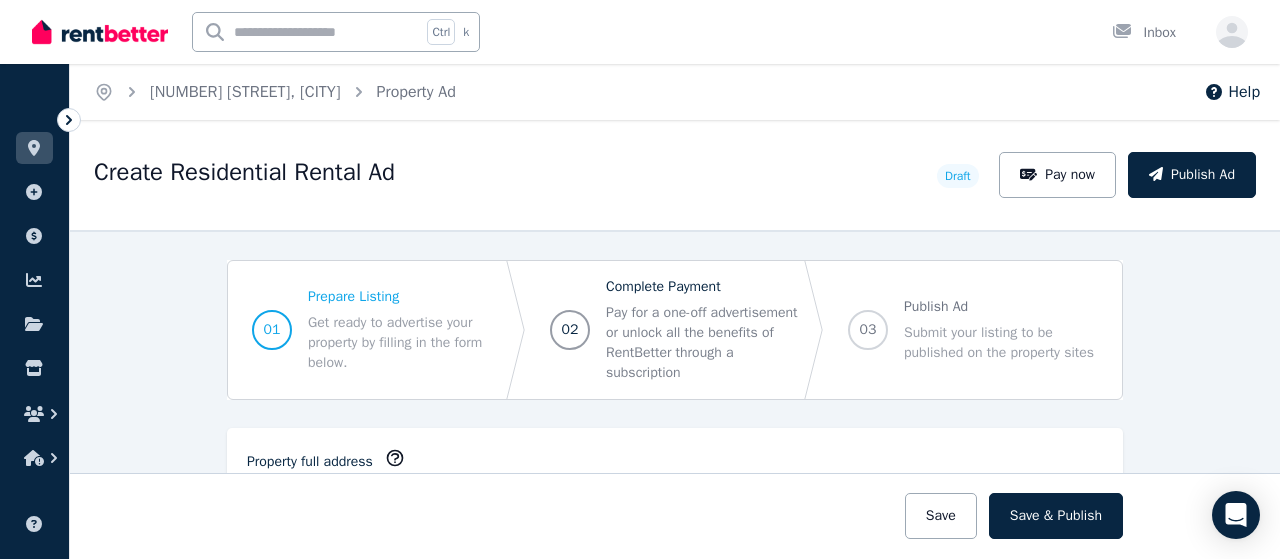 click on "Pay for a one-off advertisement or unlock all the benefits of RentBetter through a subscription" at bounding box center (703, 343) 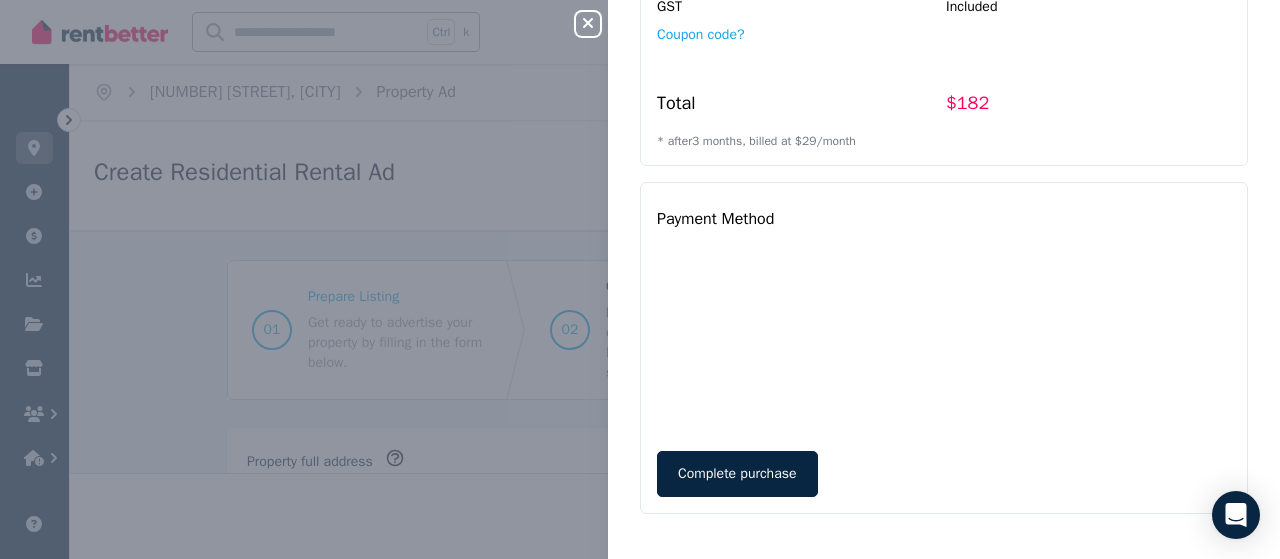 scroll, scrollTop: 382, scrollLeft: 0, axis: vertical 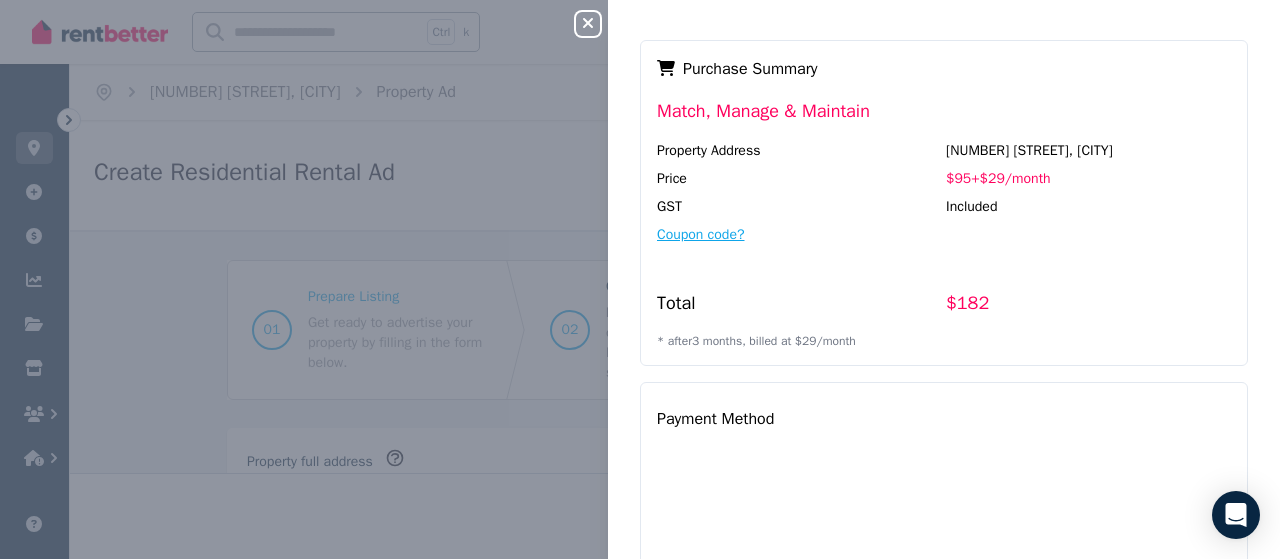 click on "Coupon code?" at bounding box center (701, 235) 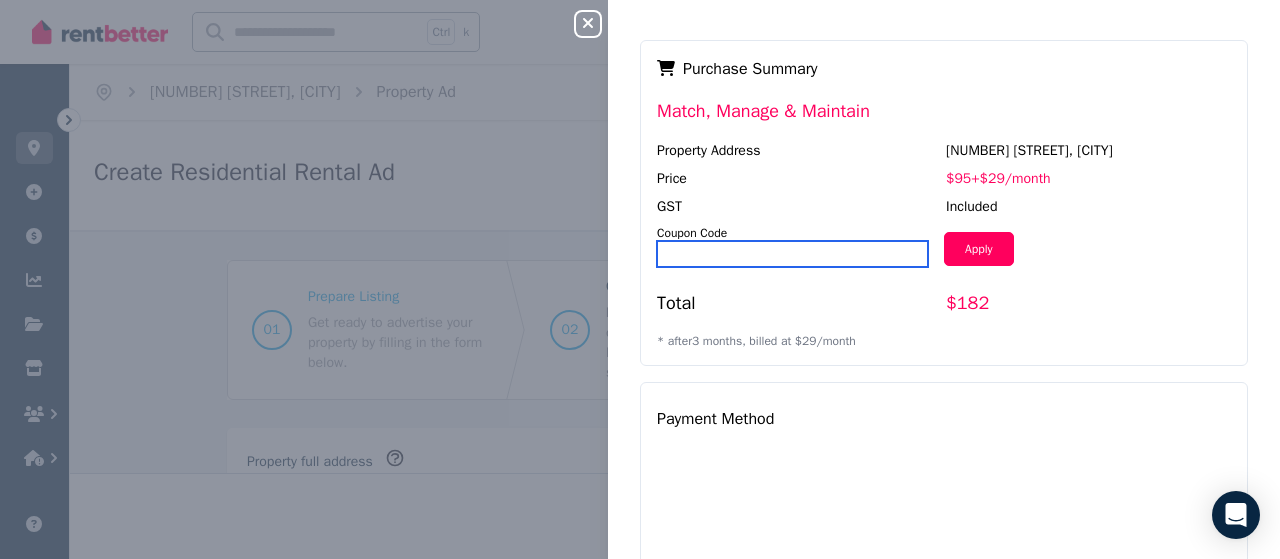 click at bounding box center [792, 254] 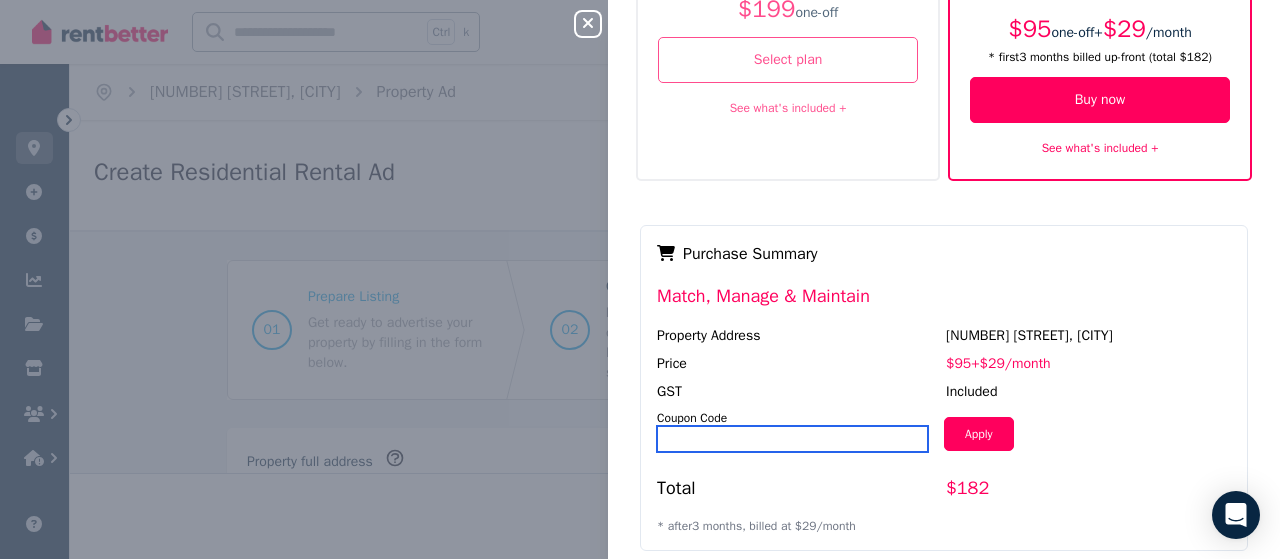scroll, scrollTop: 82, scrollLeft: 0, axis: vertical 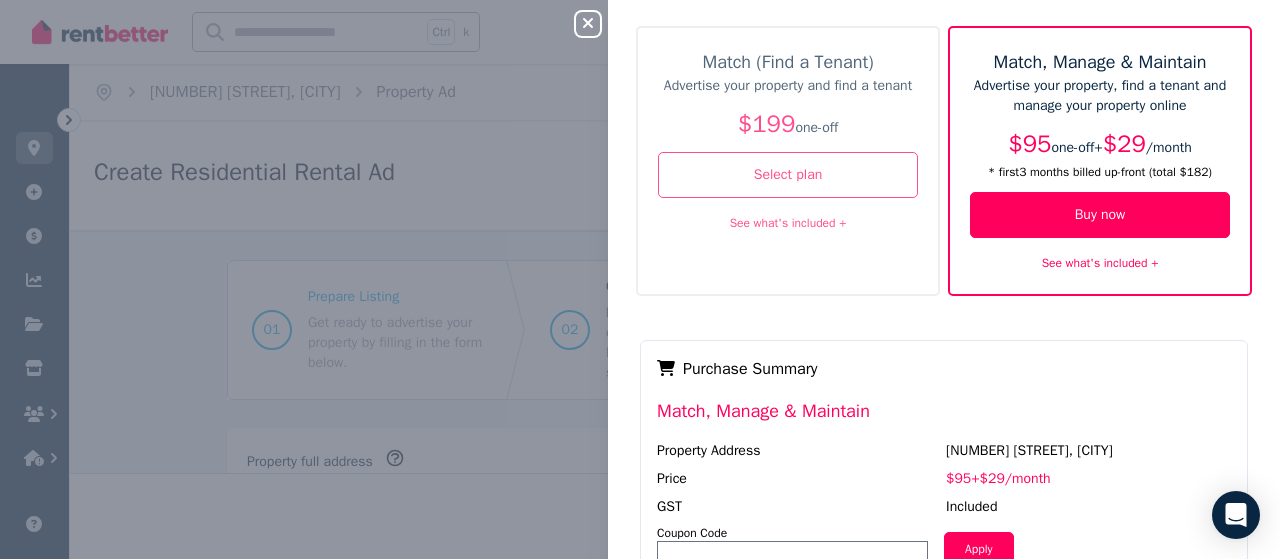 click on "See what's included +" at bounding box center [1100, 263] 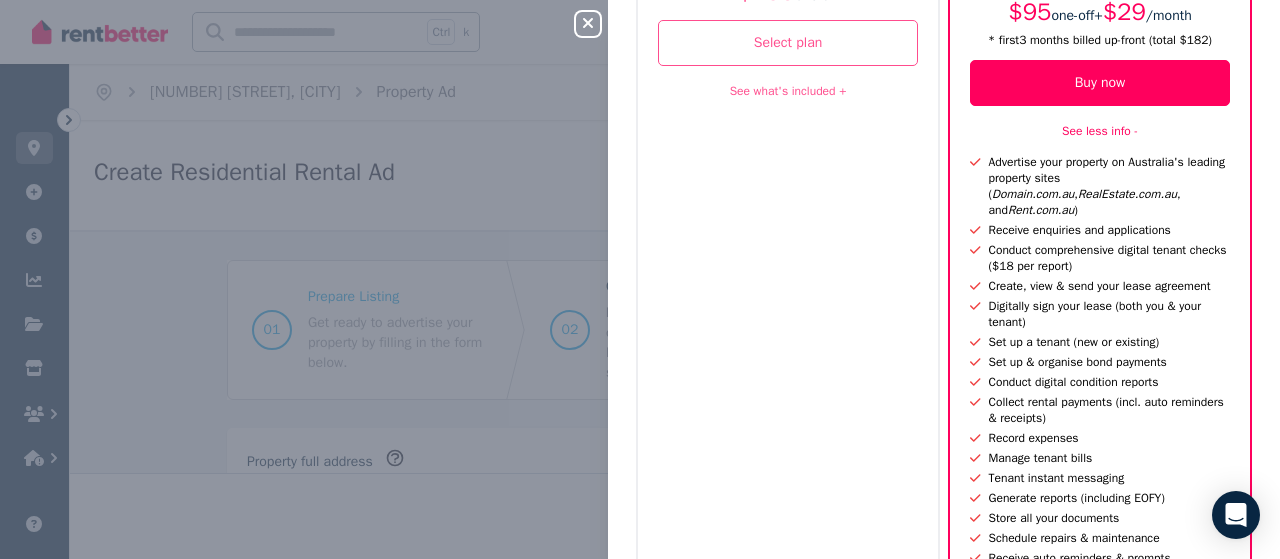 scroll, scrollTop: 0, scrollLeft: 0, axis: both 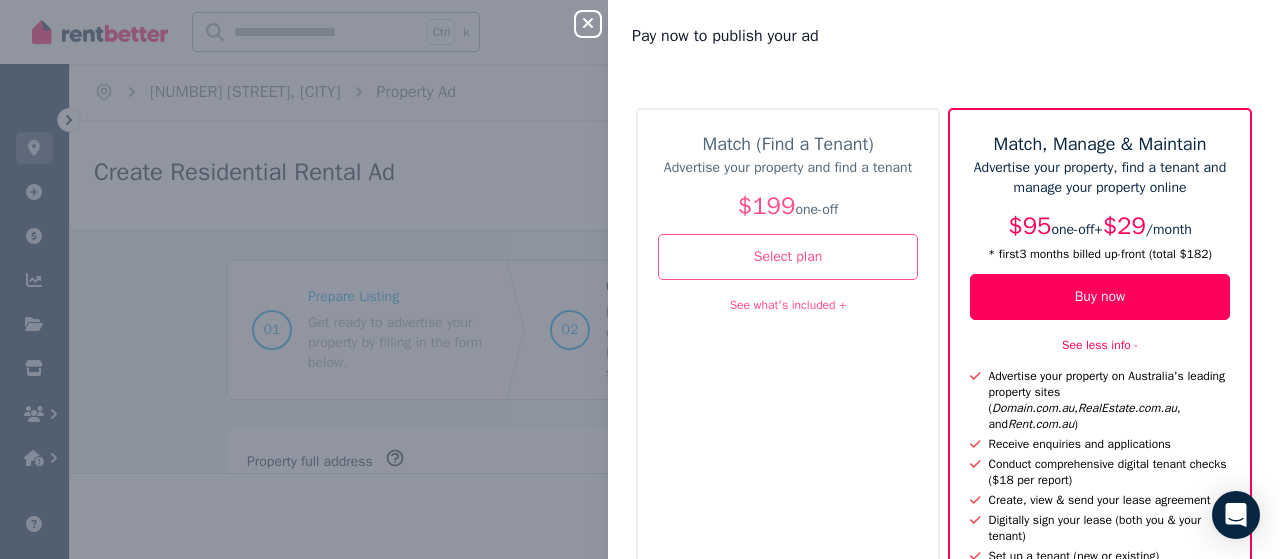 click on "See what's included +" at bounding box center (788, 305) 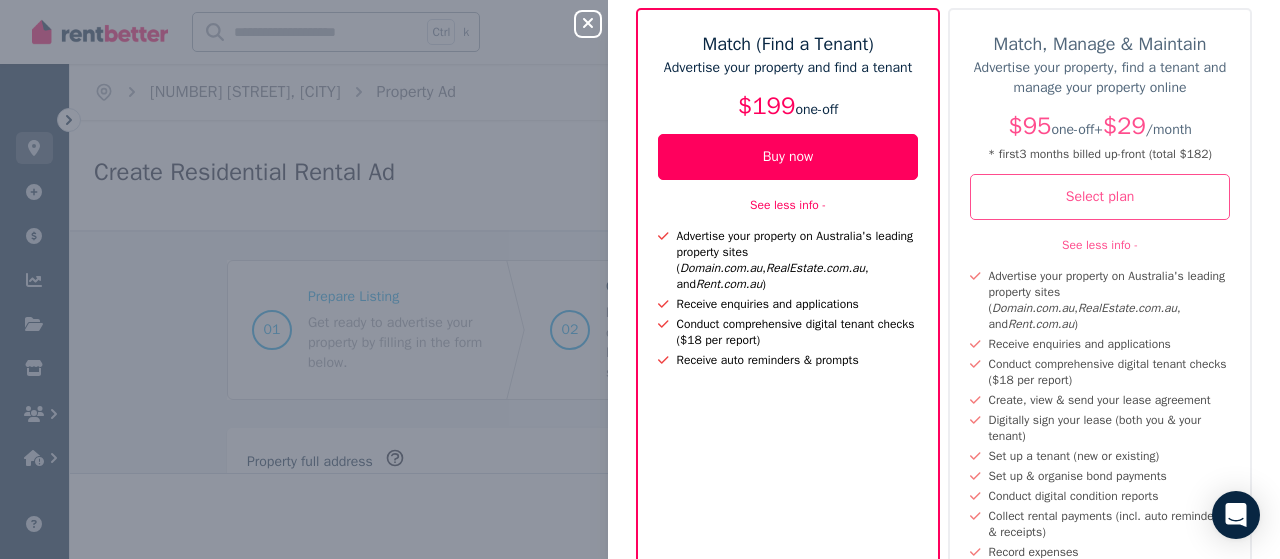 scroll, scrollTop: 0, scrollLeft: 0, axis: both 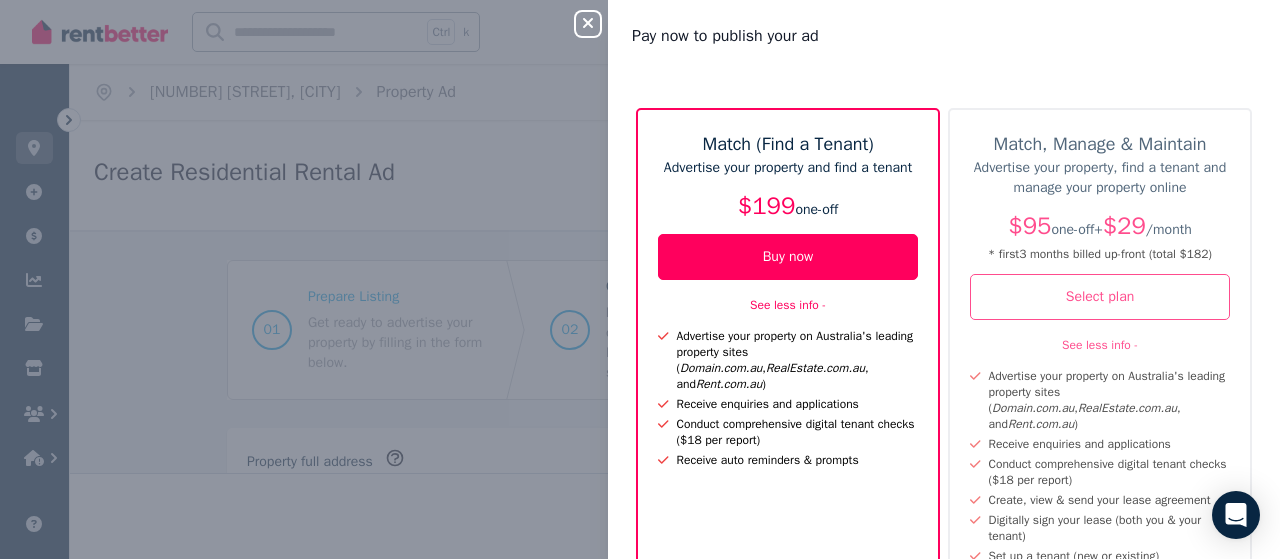click on "Match, Manage & Maintain Advertise your property, find a tenant and manage your property online $95  one-off  +  $29  /  month * first  3   month s billed up-front (total   $182 ) Select plan See less info - Advertise your property on Australia's leading property sites ( Domain.com.au ,  RealEstate.com.au , and  Rent.com.au ) Receive enquiries and applications Conduct comprehensive digital tenant checks ($18 per report) Create, view & send your lease agreement Digitally sign your lease (both you & your tenant) Set up a tenant (new or existing) Set up & organise bond payments Conduct digital condition reports Collect rental payments (incl. auto reminders & receipts) Record expenses Manage tenant bills Tenant instant messaging Generate reports (including EOFY) Store all your documents Schedule repairs & maintenance Receive auto reminders & prompts" at bounding box center (1100, 457) 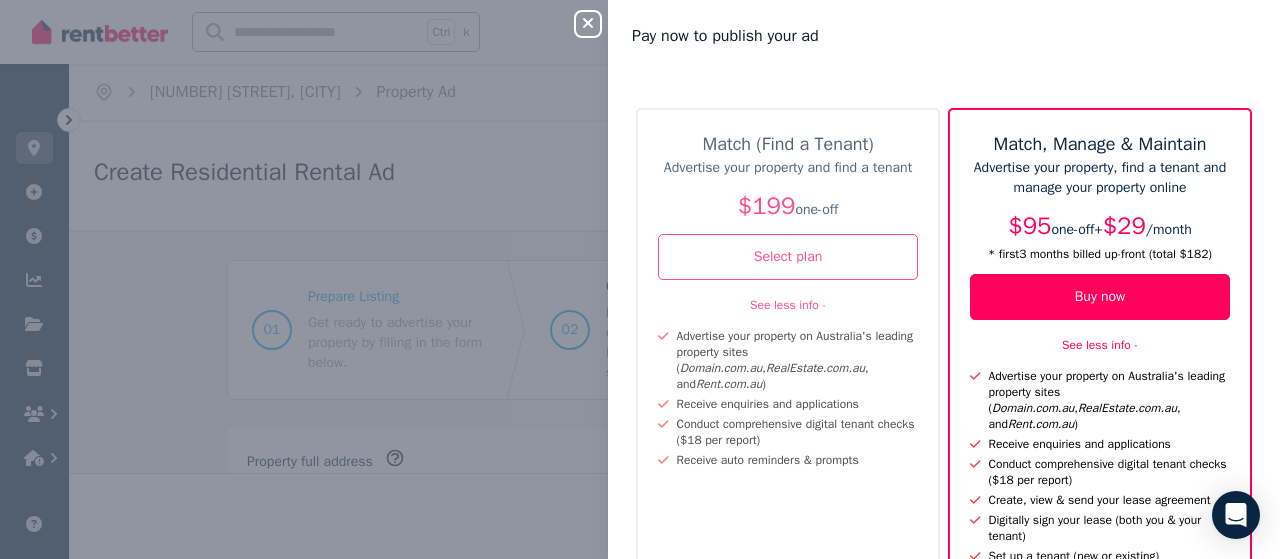 click on "Close panel Pay now to publish your ad Match (Find a Tenant) Advertise your property and find a tenant $199  one-off Select plan See less info - Advertise your property on Australia's leading property sites ( Domain.com.au ,  RealEstate.com.au , and  Rent.com.au ) Receive enquiries and applications Conduct comprehensive digital tenant checks ($18 per report) Receive auto reminders & prompts Match, Manage & Maintain Advertise your property, find a tenant and manage your property online $95  one-off  +  $29  /  month * first  3   month s billed up-front (total   $182 ) Buy now See less info - Advertise your property on Australia's leading property sites ( Domain.com.au ,  RealEstate.com.au , and  Rent.com.au ) Receive enquiries and applications Conduct comprehensive digital tenant checks ($18 per report) Create, view & send your lease agreement Digitally sign your lease (both you & your tenant) Set up a tenant (new or existing) Set up & organise bond payments Conduct digital condition reports Payment Method" at bounding box center (640, 279) 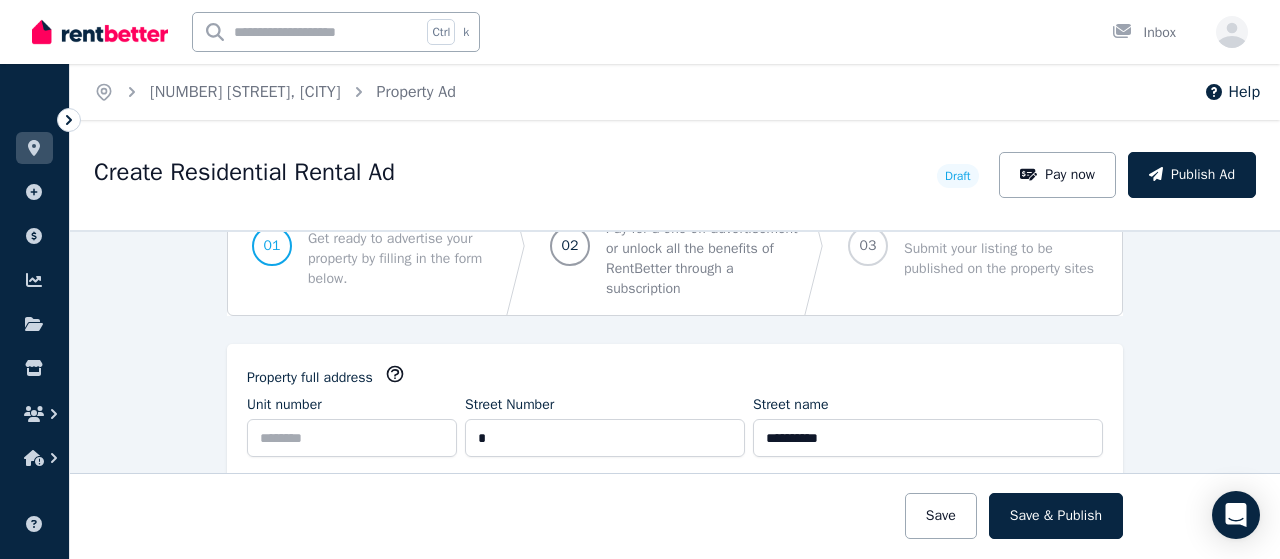 scroll, scrollTop: 200, scrollLeft: 0, axis: vertical 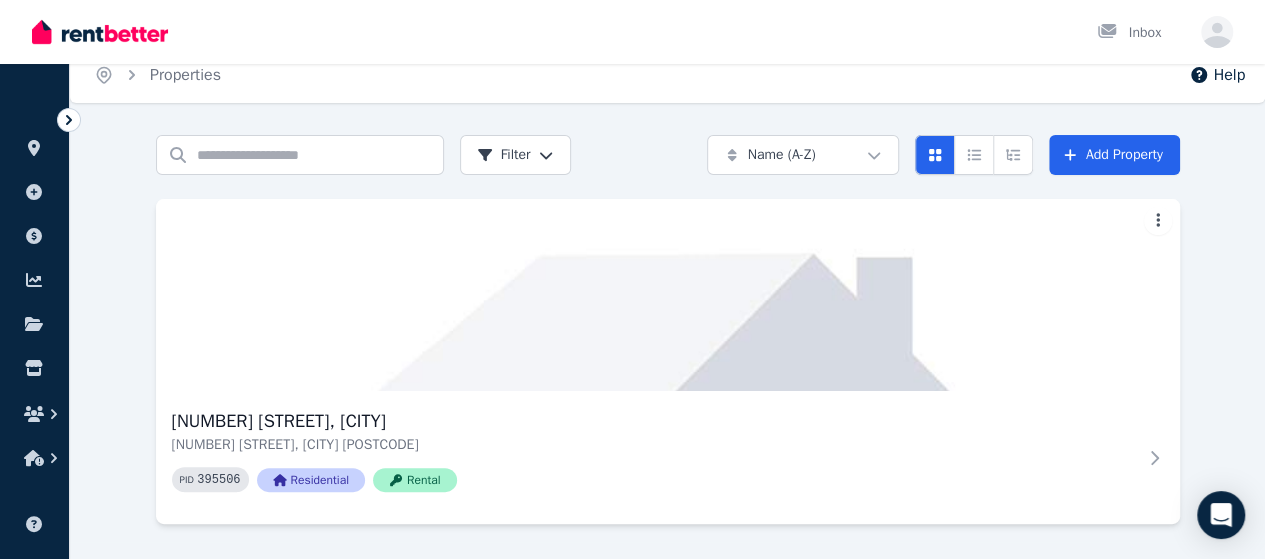 click on "ORGANISE Properties Add property Payments Finance report Documents Marketplace" at bounding box center [34, 282] 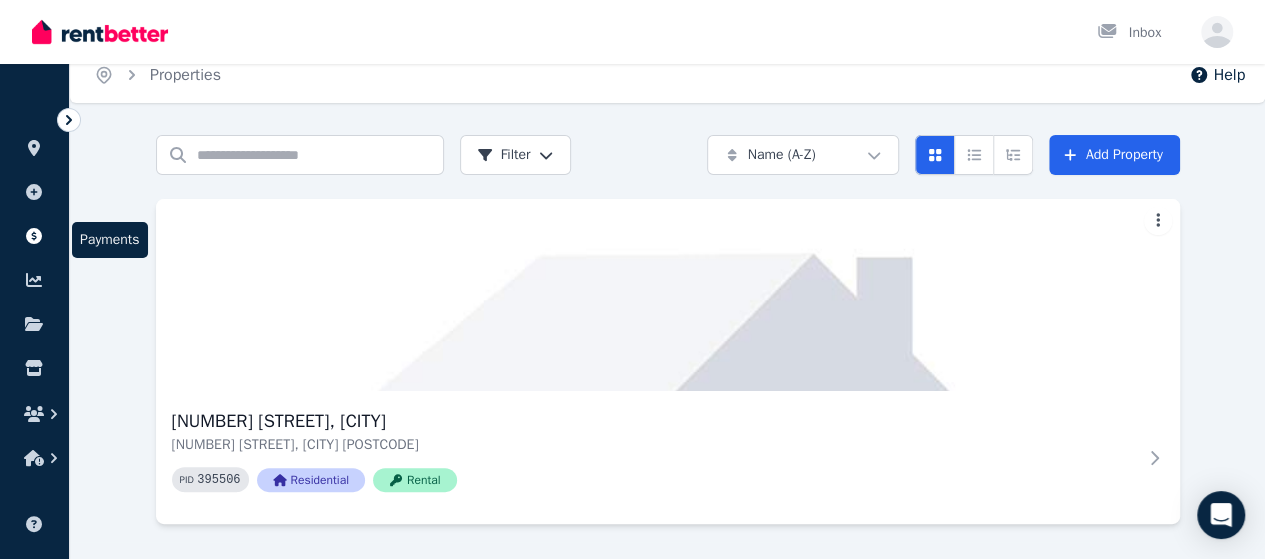click 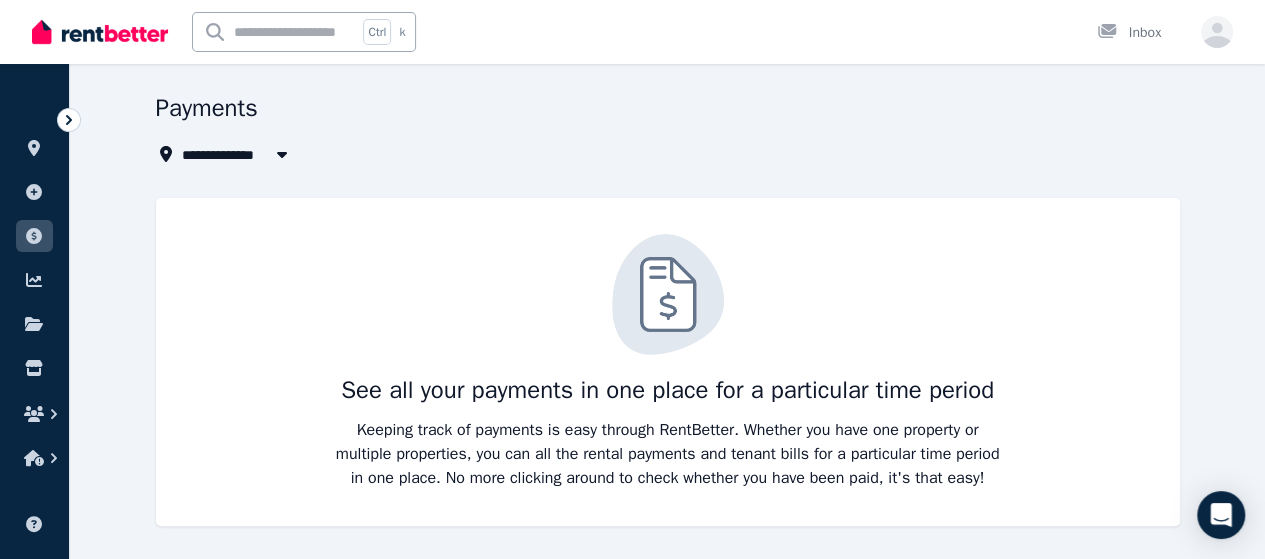 scroll, scrollTop: 60, scrollLeft: 0, axis: vertical 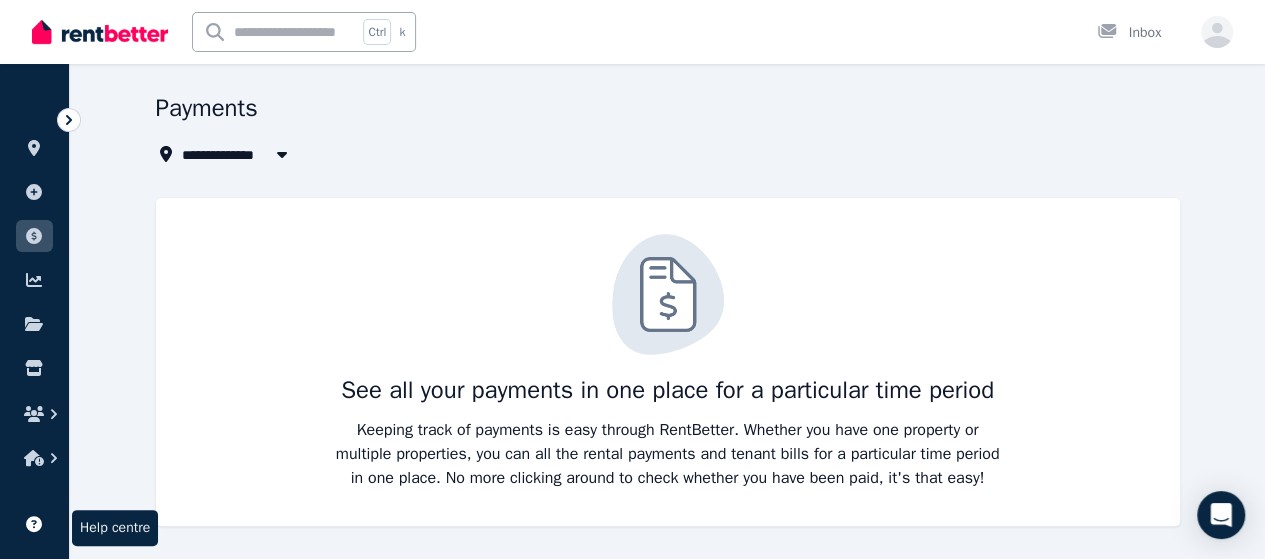 click at bounding box center [34, 524] 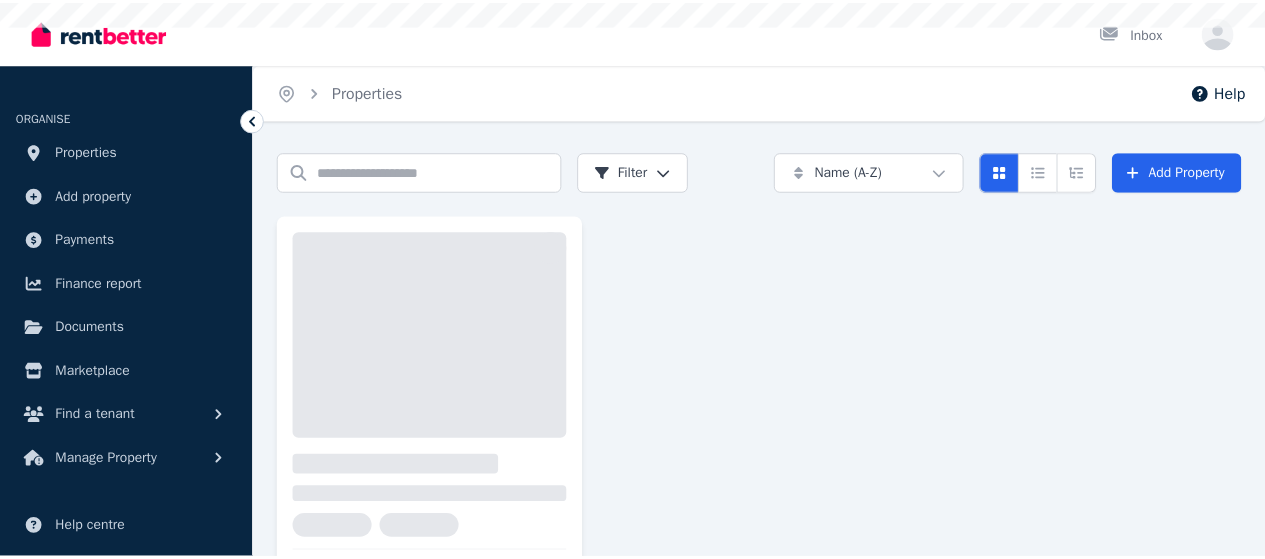 scroll, scrollTop: 0, scrollLeft: 0, axis: both 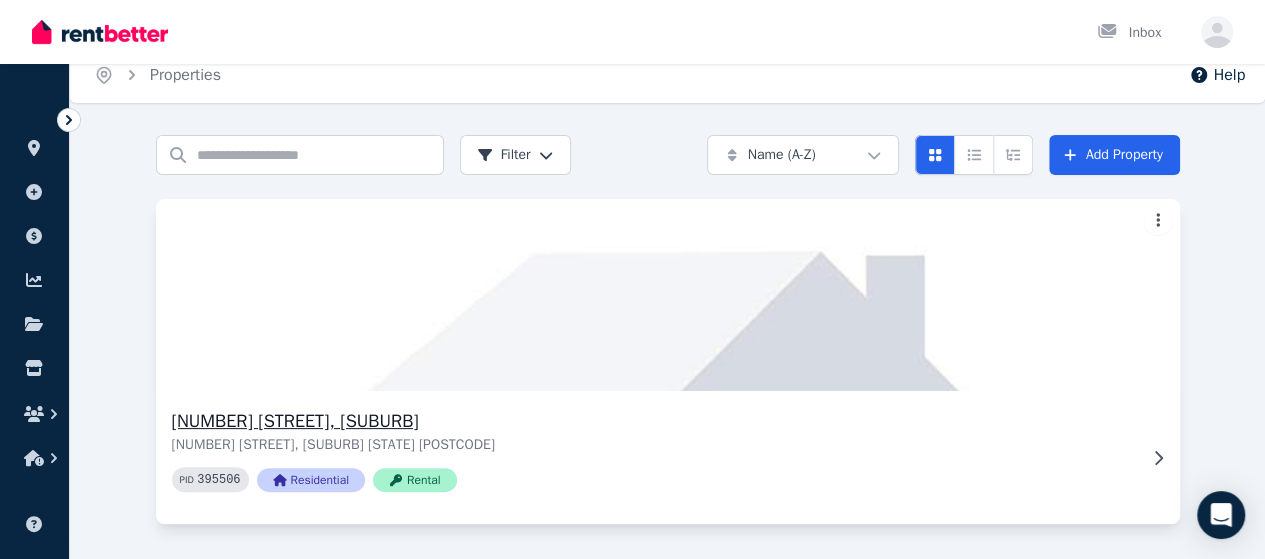 click on "[NUMBER] [STREET], [CITY] [POSTAL_CODE]" at bounding box center [654, 445] 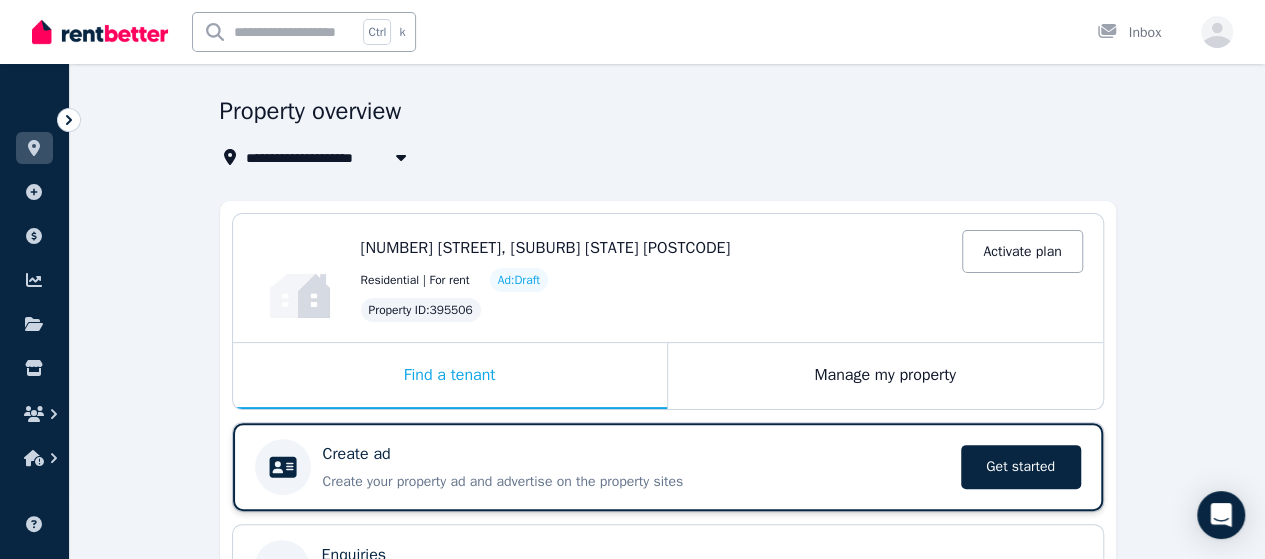 scroll, scrollTop: 100, scrollLeft: 0, axis: vertical 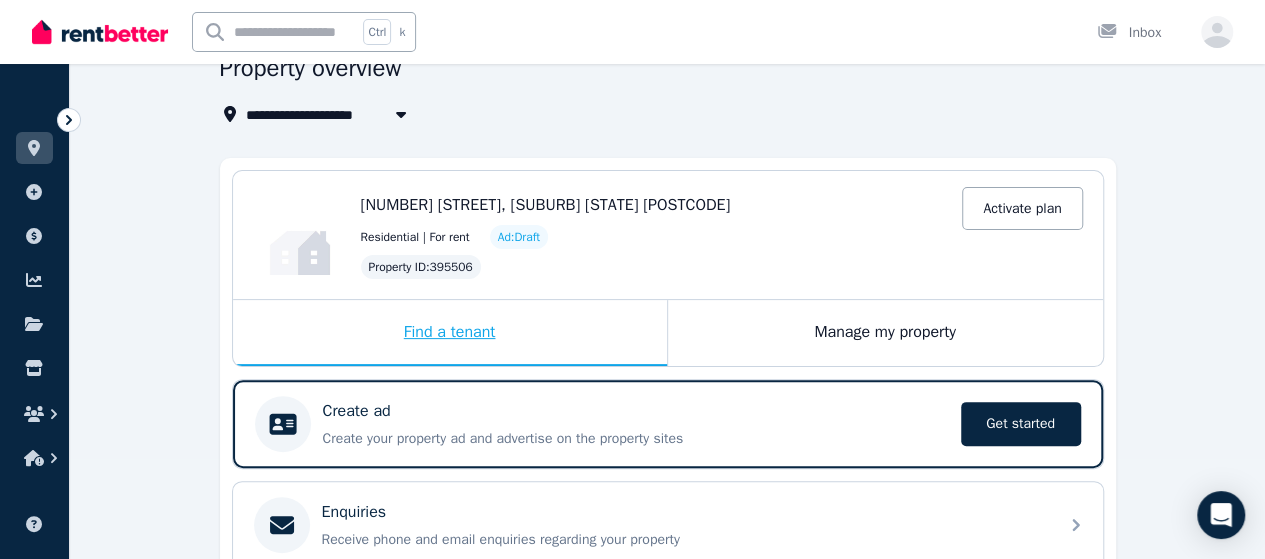 click on "Find a tenant" at bounding box center [450, 333] 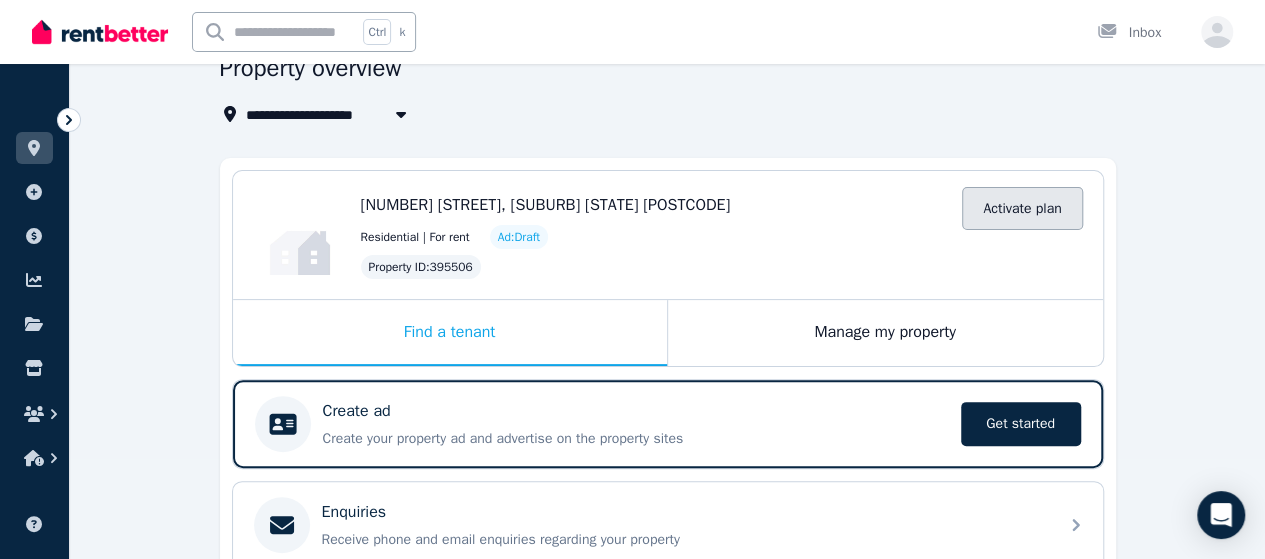 click on "Activate plan" at bounding box center (1022, 208) 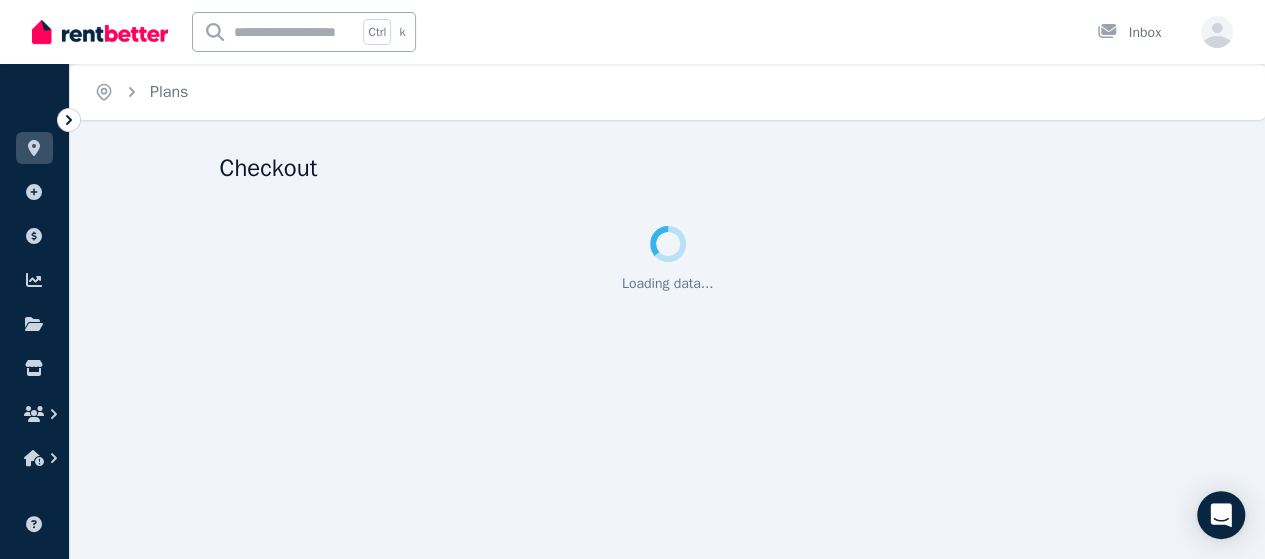scroll, scrollTop: 0, scrollLeft: 0, axis: both 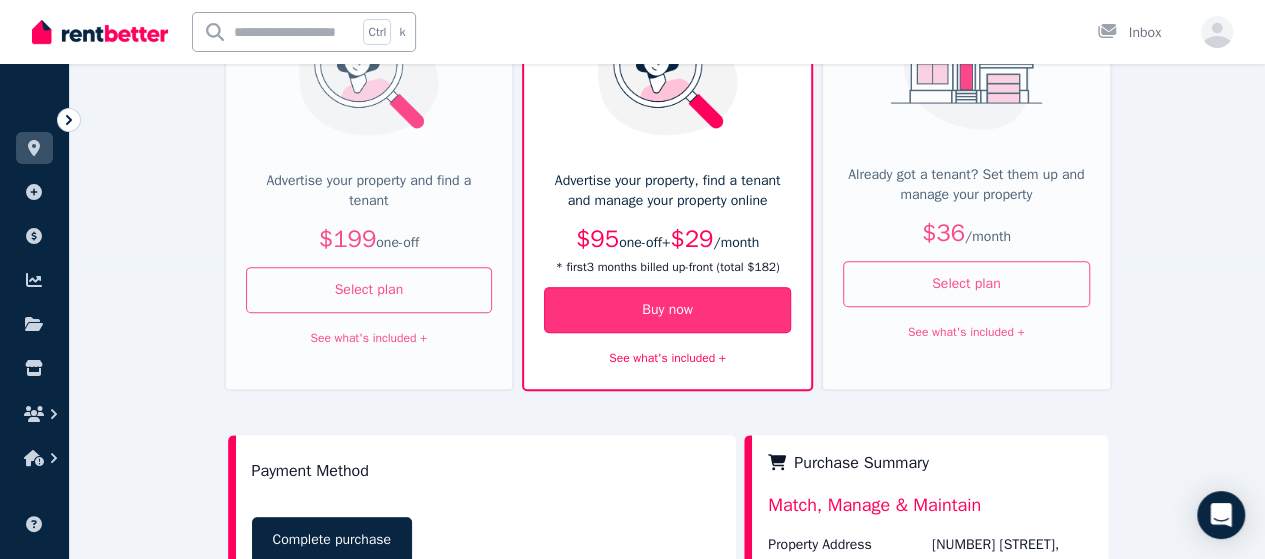 click on "Buy now" at bounding box center [667, 310] 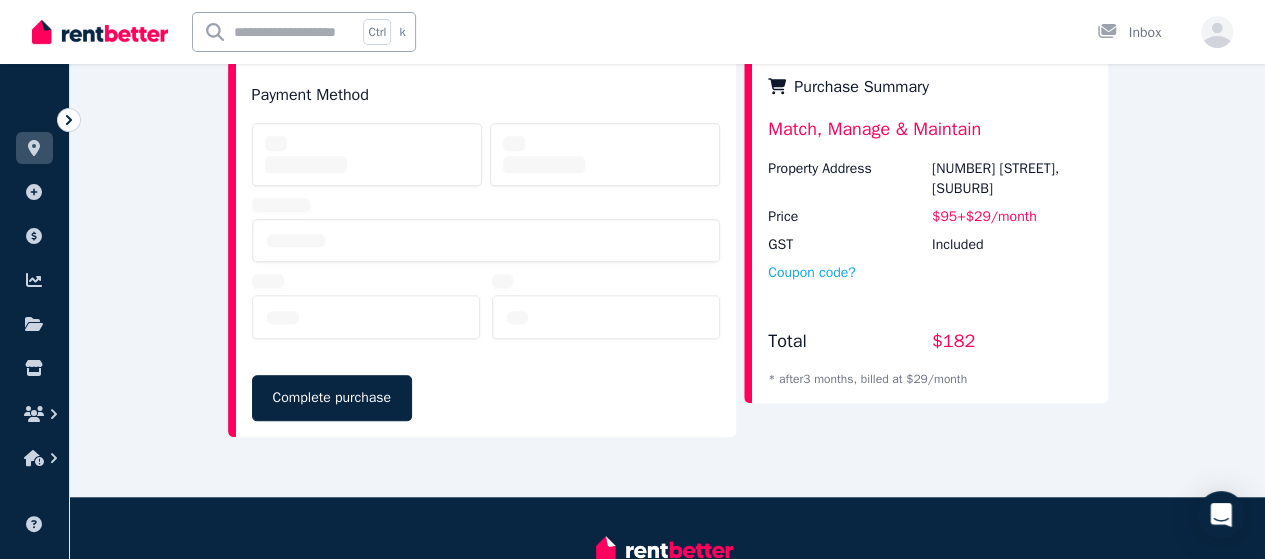scroll, scrollTop: 681, scrollLeft: 0, axis: vertical 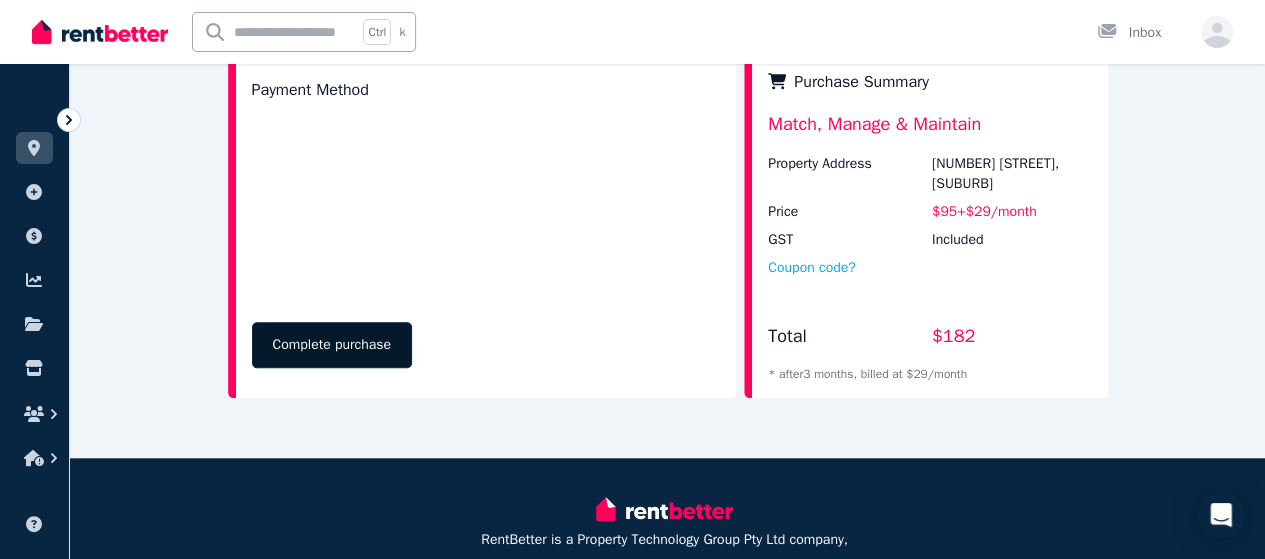 click on "Complete purchase" at bounding box center [332, 345] 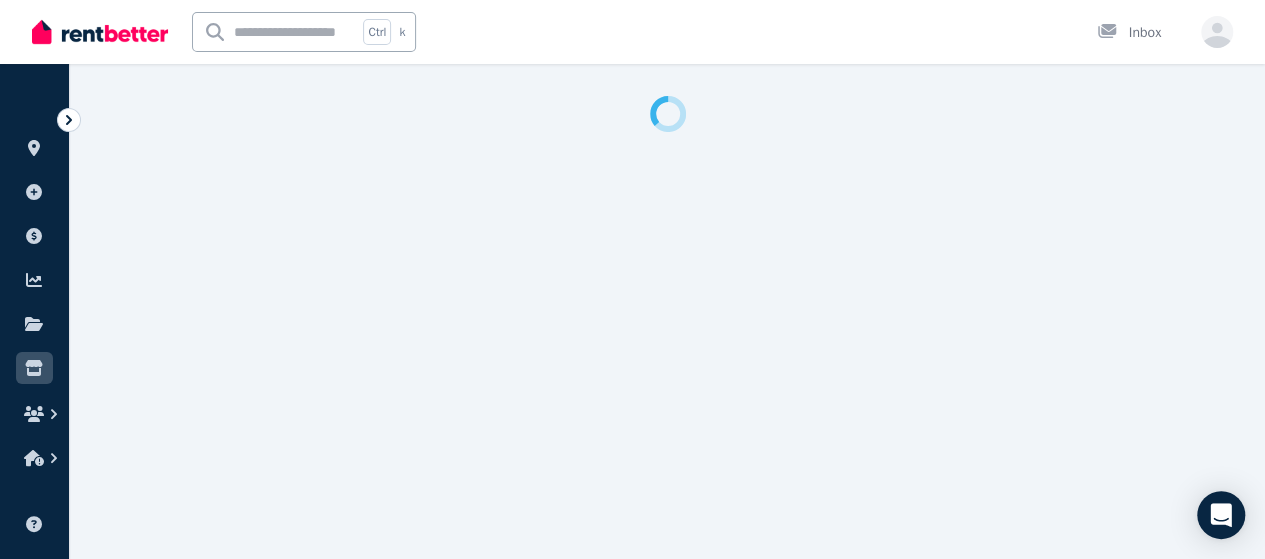 scroll, scrollTop: 0, scrollLeft: 0, axis: both 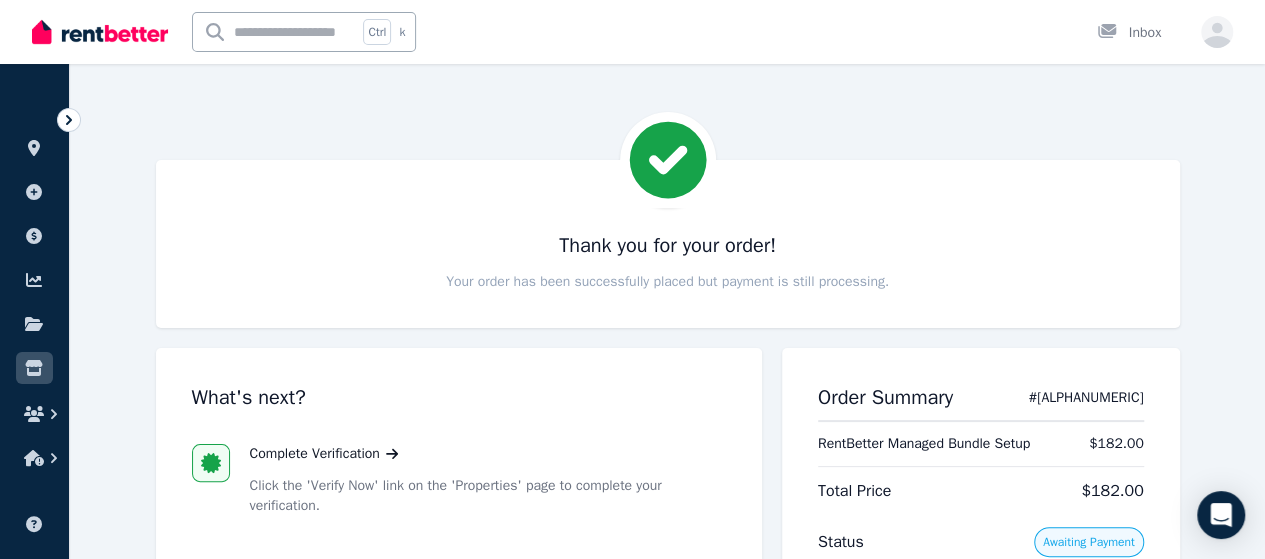 drag, startPoint x: 970, startPoint y: 372, endPoint x: 750, endPoint y: 391, distance: 220.81892 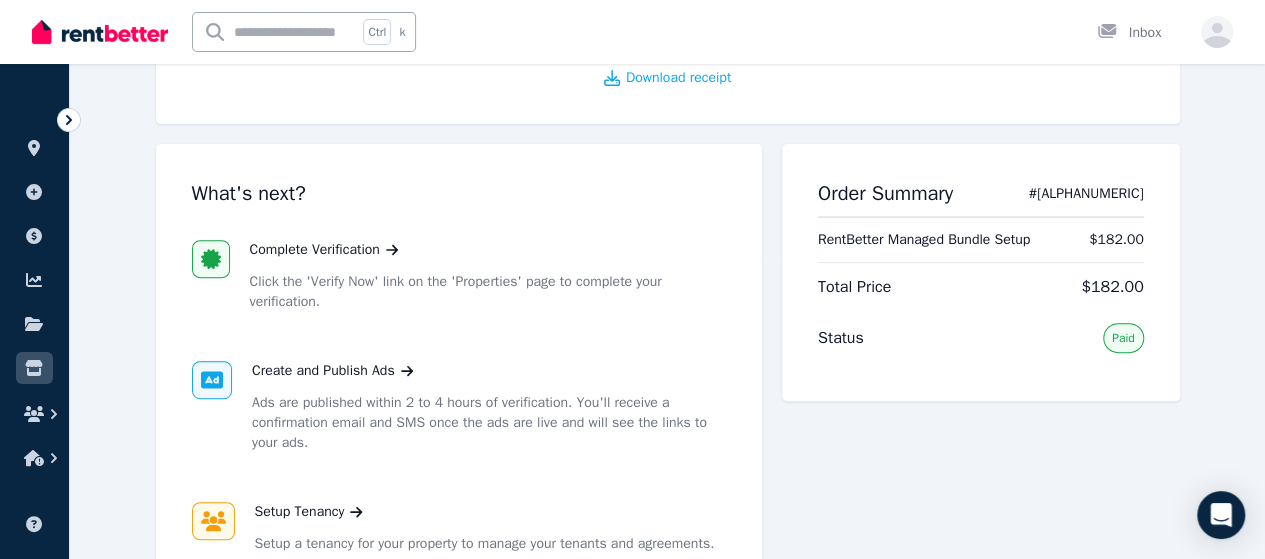 scroll, scrollTop: 400, scrollLeft: 0, axis: vertical 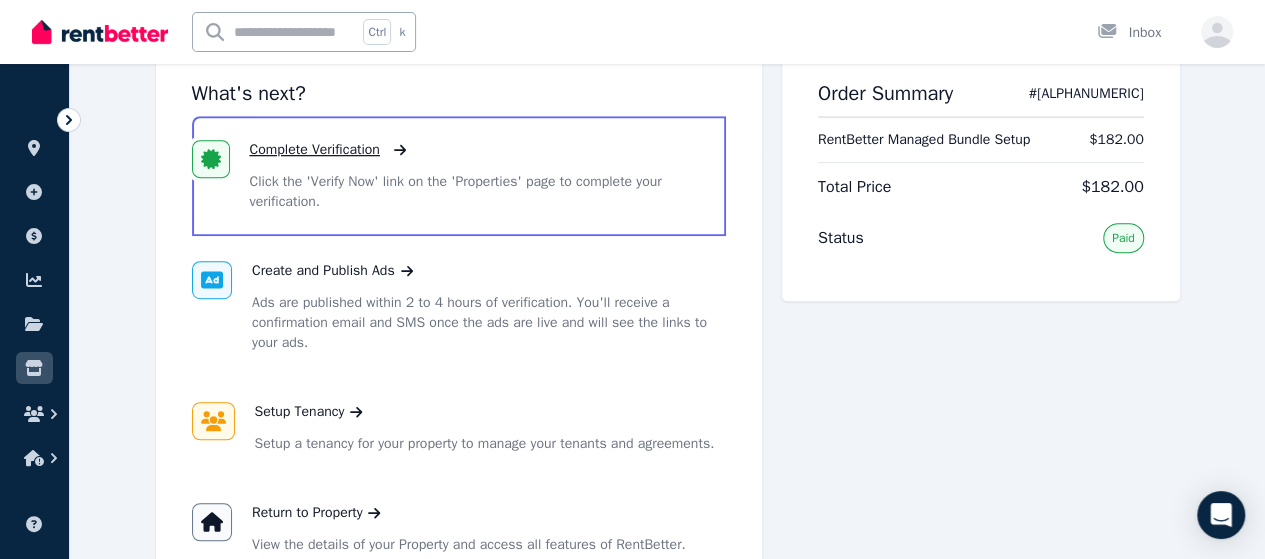 click on "Complete Verification" at bounding box center (315, 150) 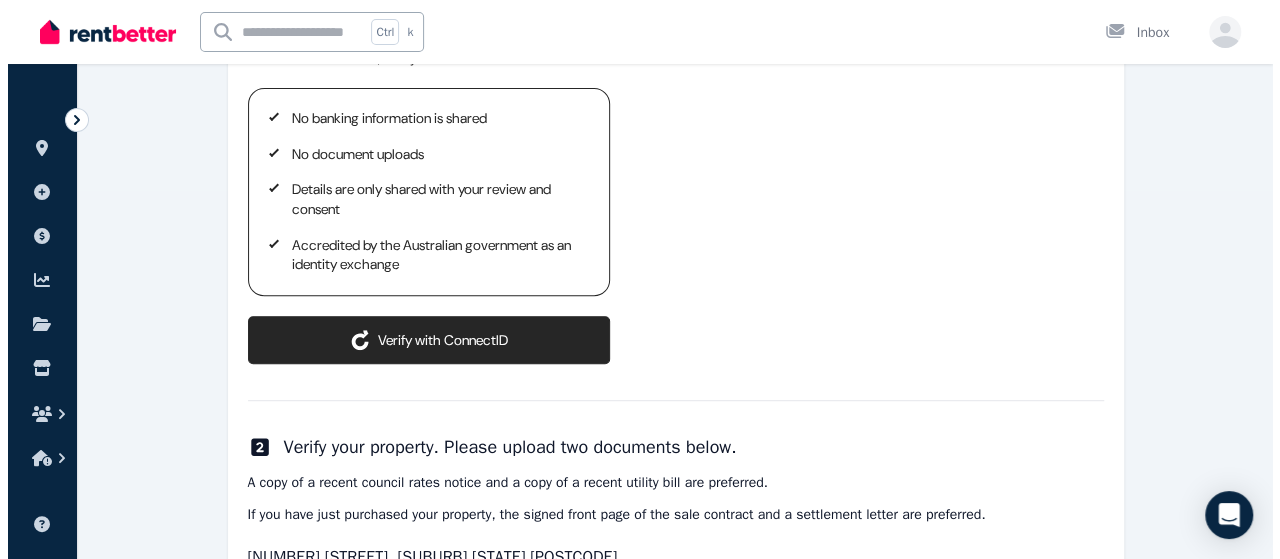 scroll, scrollTop: 500, scrollLeft: 0, axis: vertical 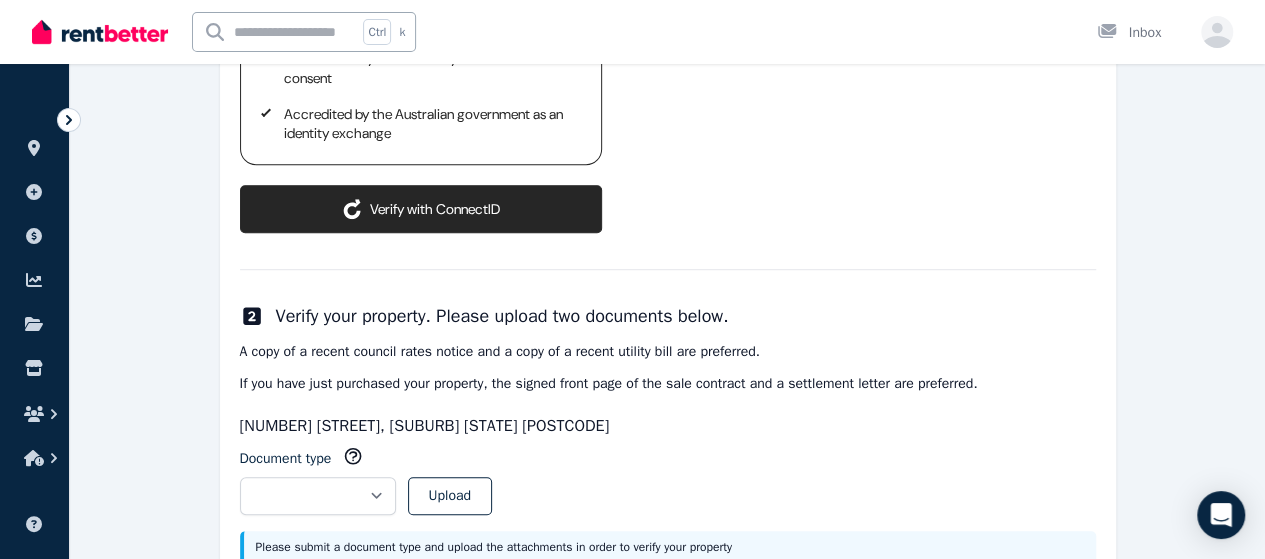 click on "ConnectID logo  Verify with ConnectID" at bounding box center (421, 209) 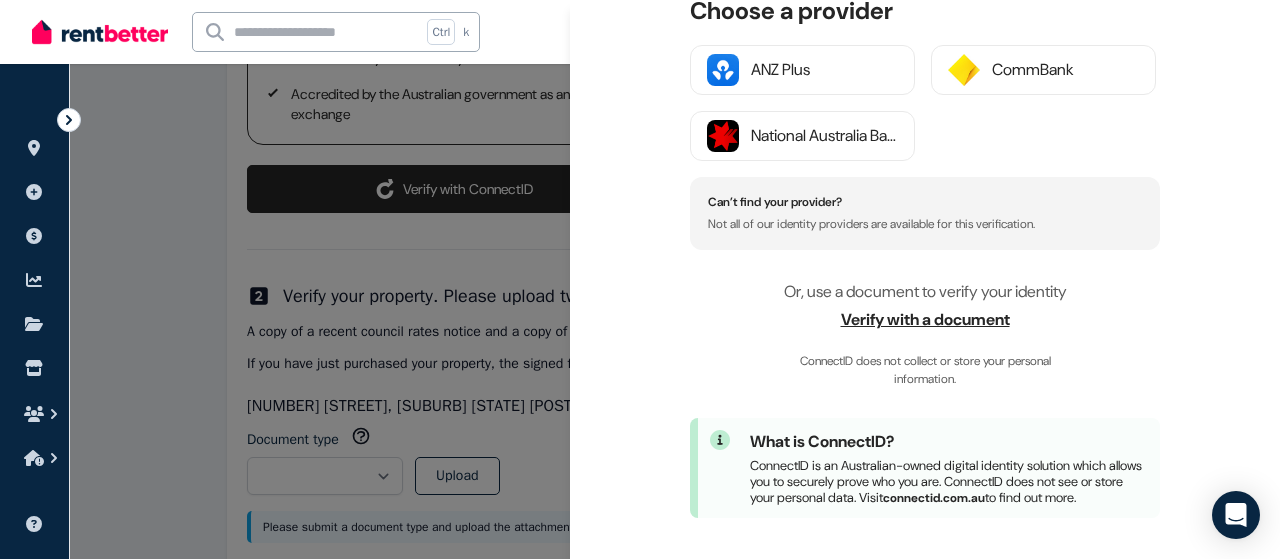 scroll, scrollTop: 433, scrollLeft: 0, axis: vertical 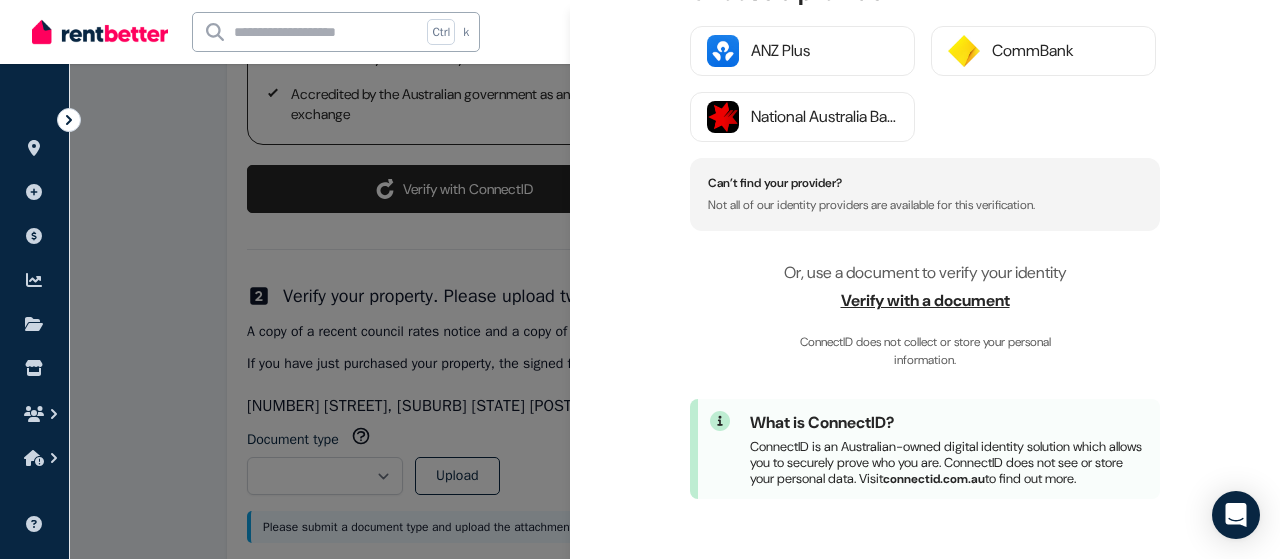click at bounding box center [640, 279] 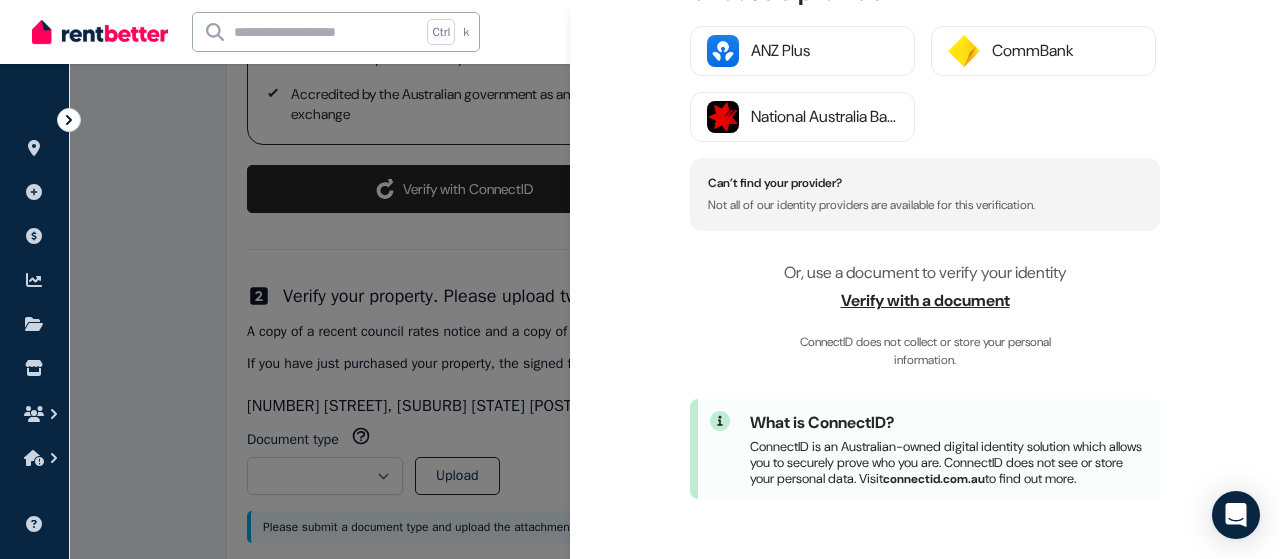 click at bounding box center (640, 279) 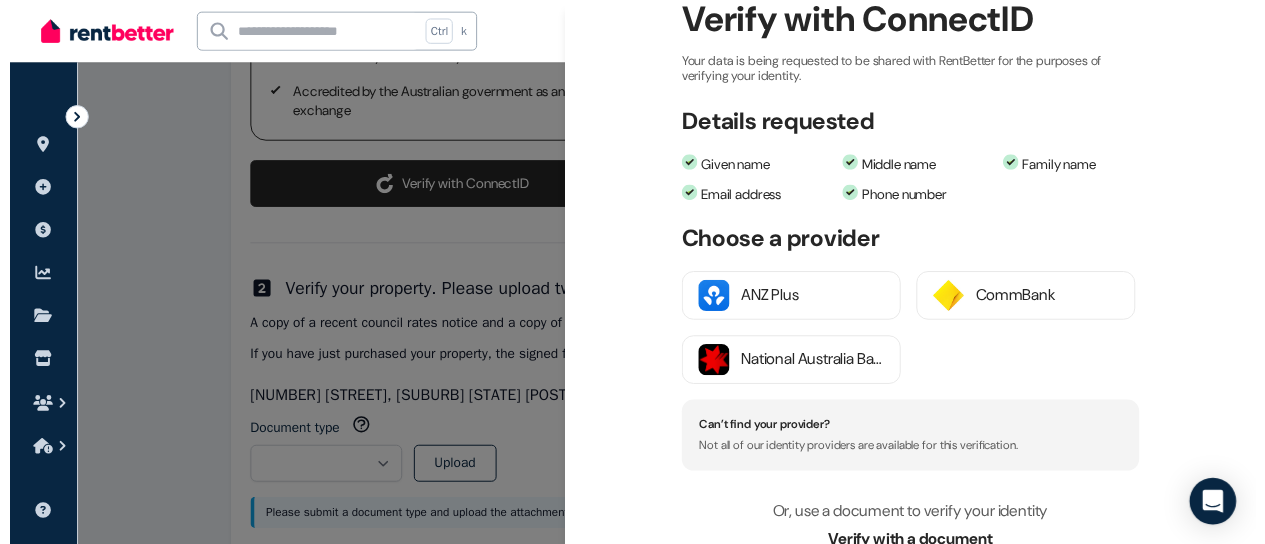 scroll, scrollTop: 0, scrollLeft: 0, axis: both 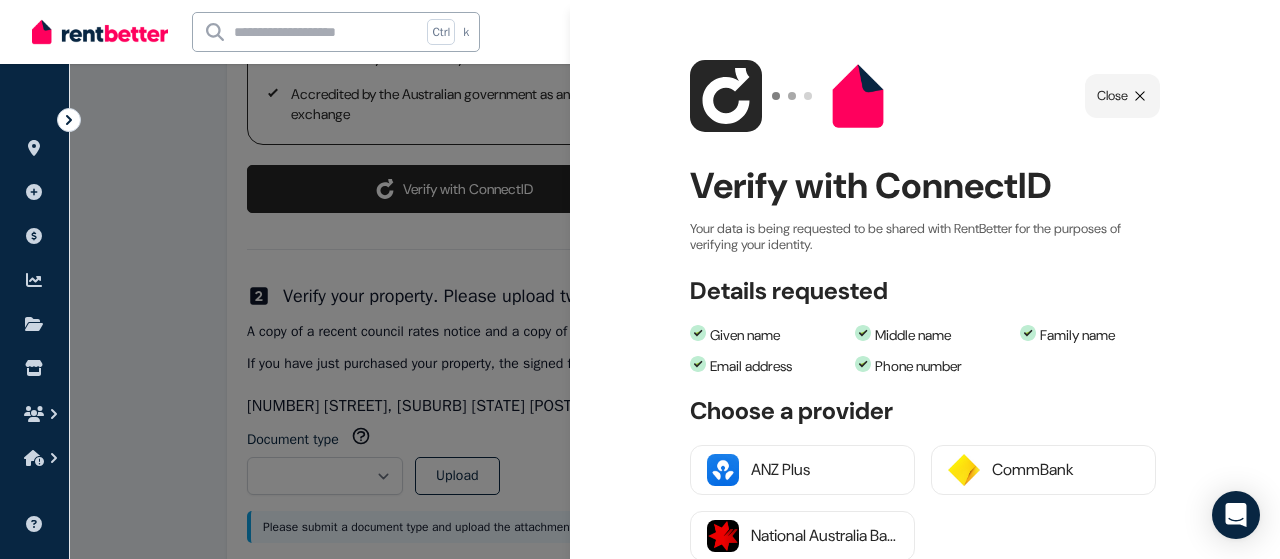 click on "Close" at bounding box center [1112, 96] 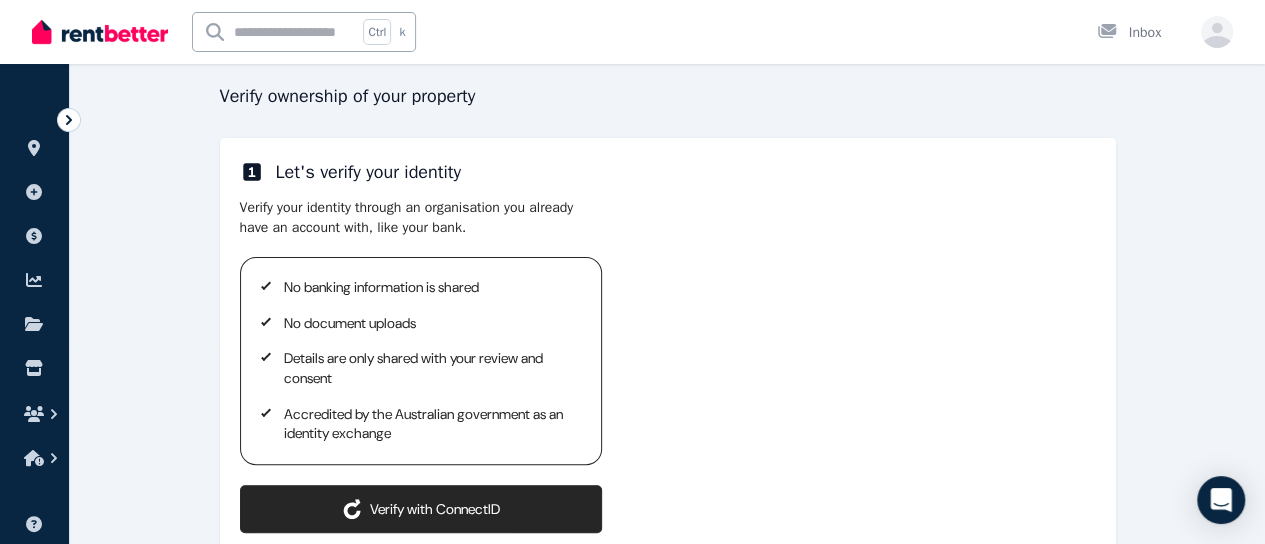 scroll, scrollTop: 0, scrollLeft: 0, axis: both 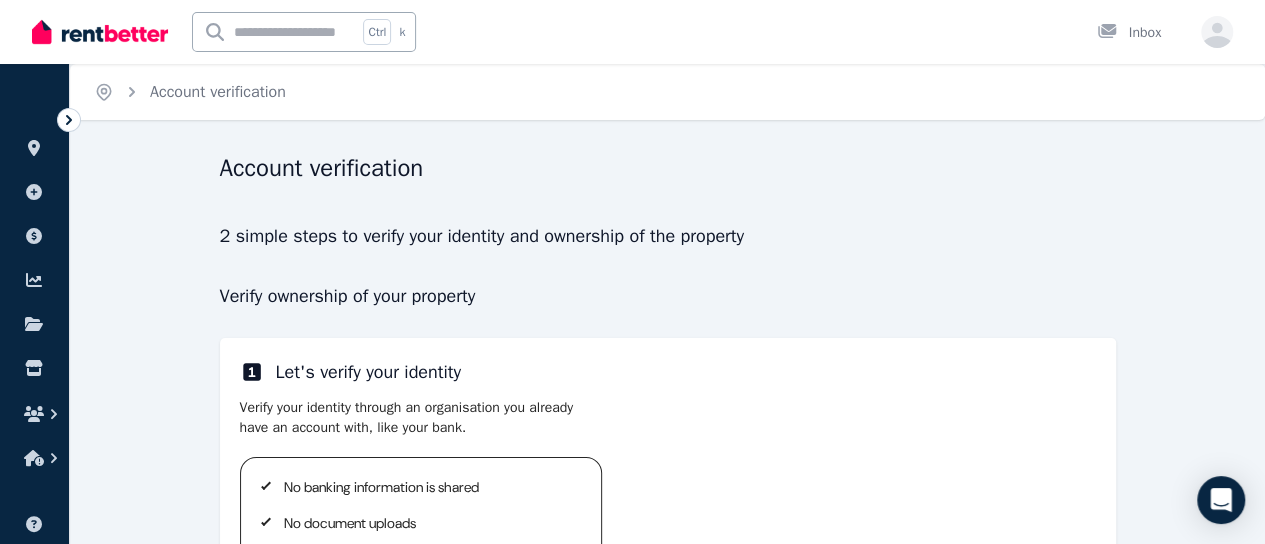 drag, startPoint x: 508, startPoint y: 428, endPoint x: 114, endPoint y: 414, distance: 394.24866 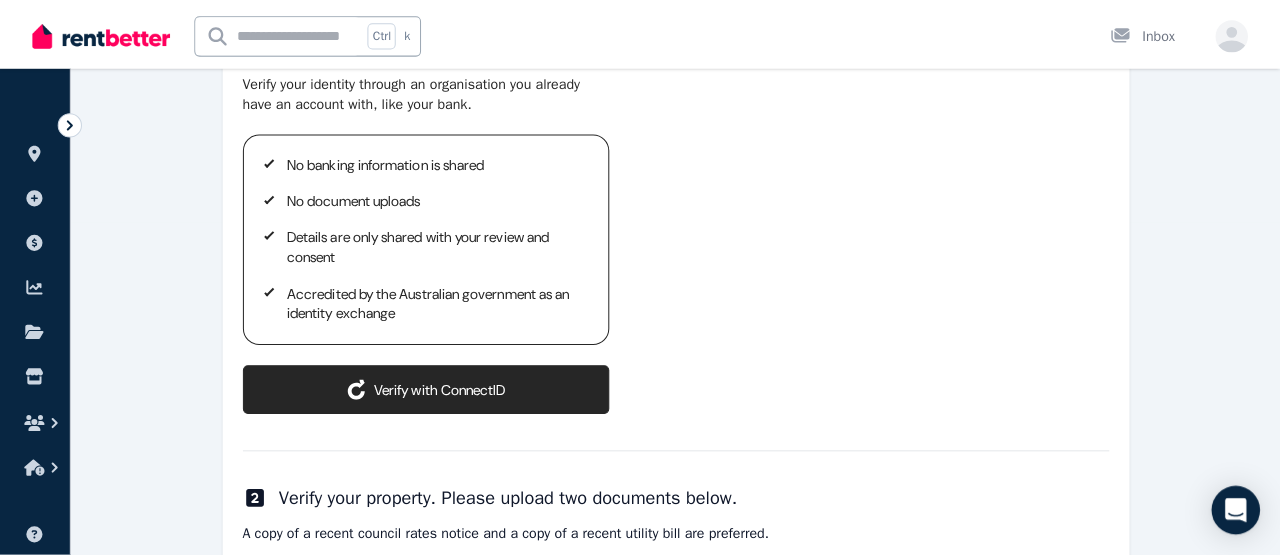 scroll, scrollTop: 400, scrollLeft: 0, axis: vertical 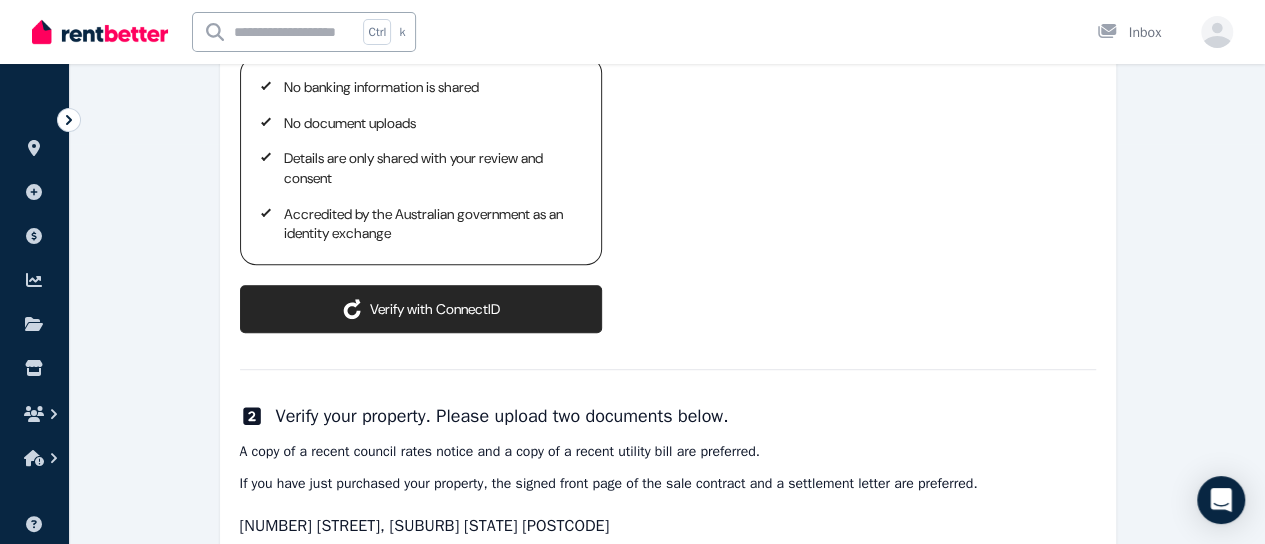 click on "ConnectID logo  Verify with ConnectID" at bounding box center [421, 309] 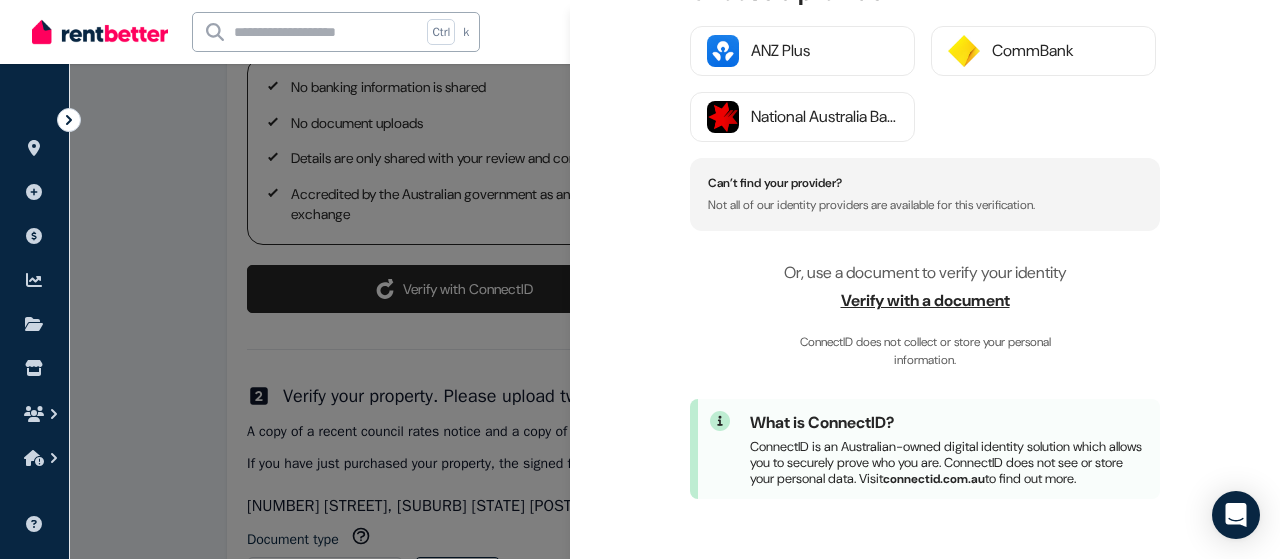 scroll, scrollTop: 433, scrollLeft: 0, axis: vertical 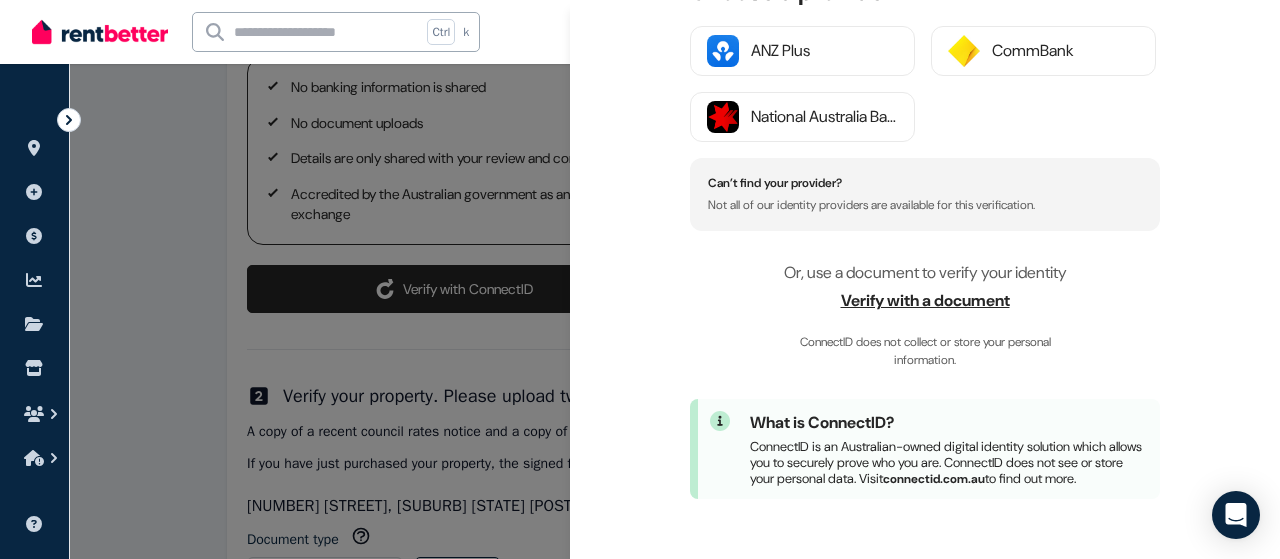 click at bounding box center (640, 279) 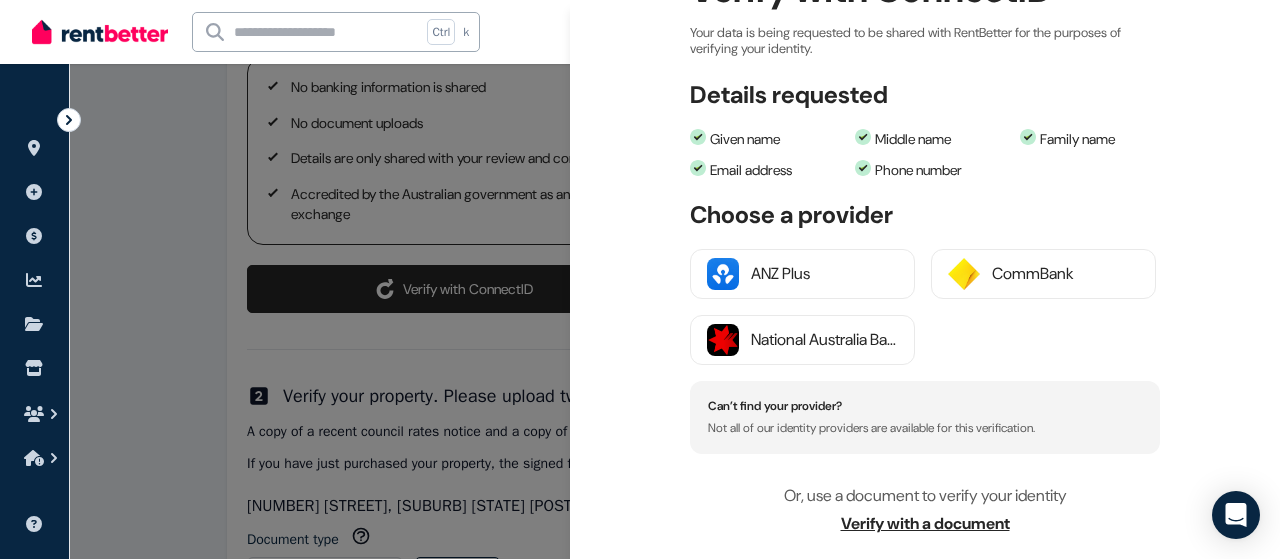 scroll, scrollTop: 0, scrollLeft: 0, axis: both 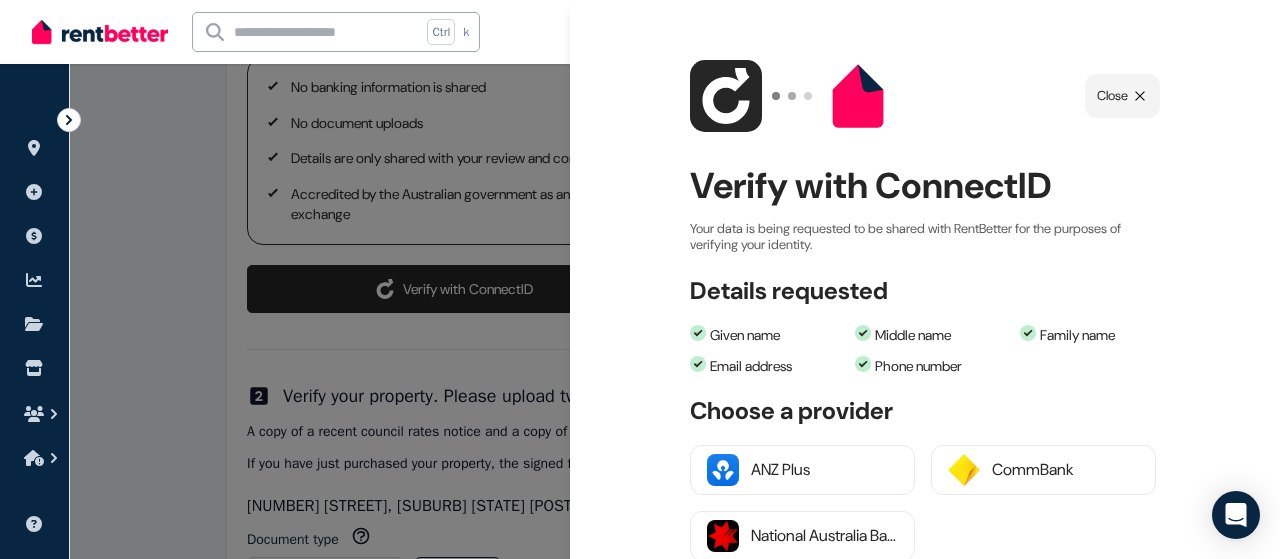 click at bounding box center (640, 279) 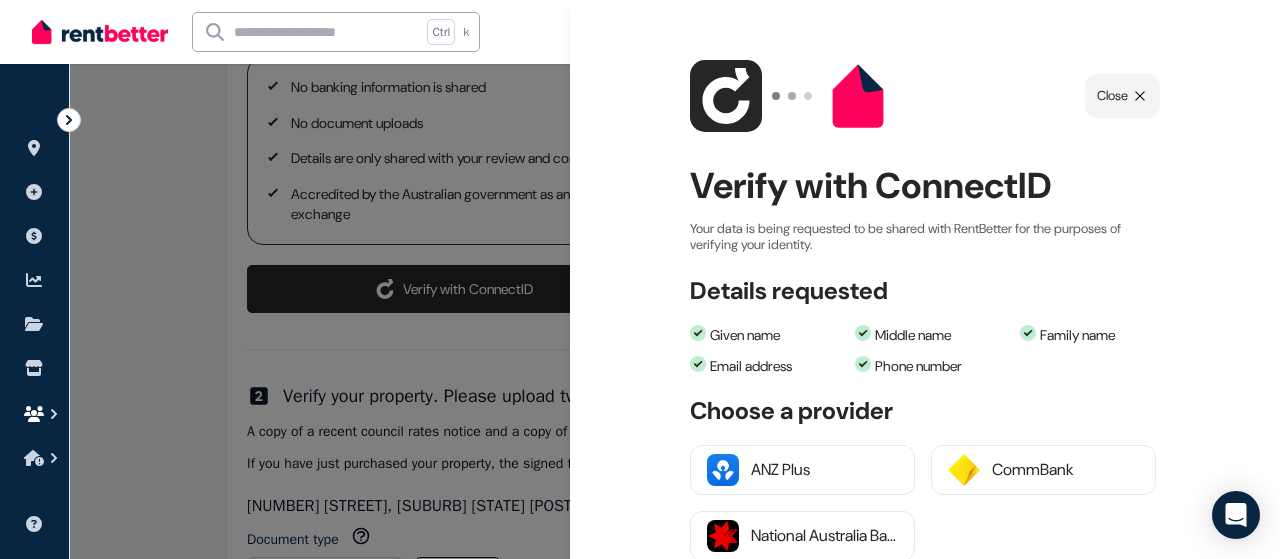 click at bounding box center [34, 414] 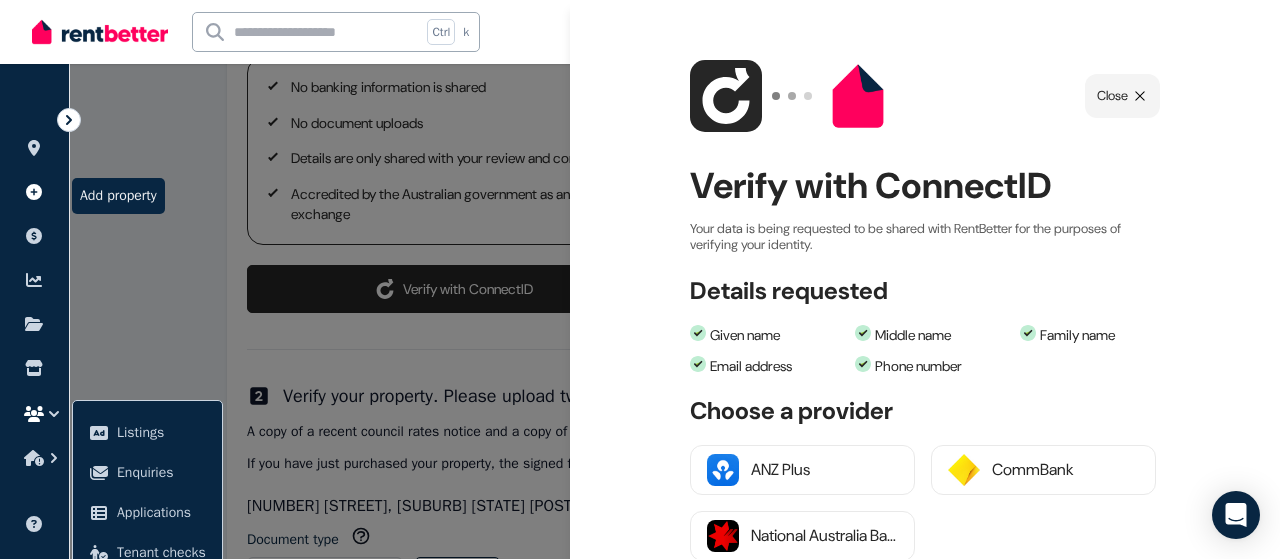 click at bounding box center [34, 192] 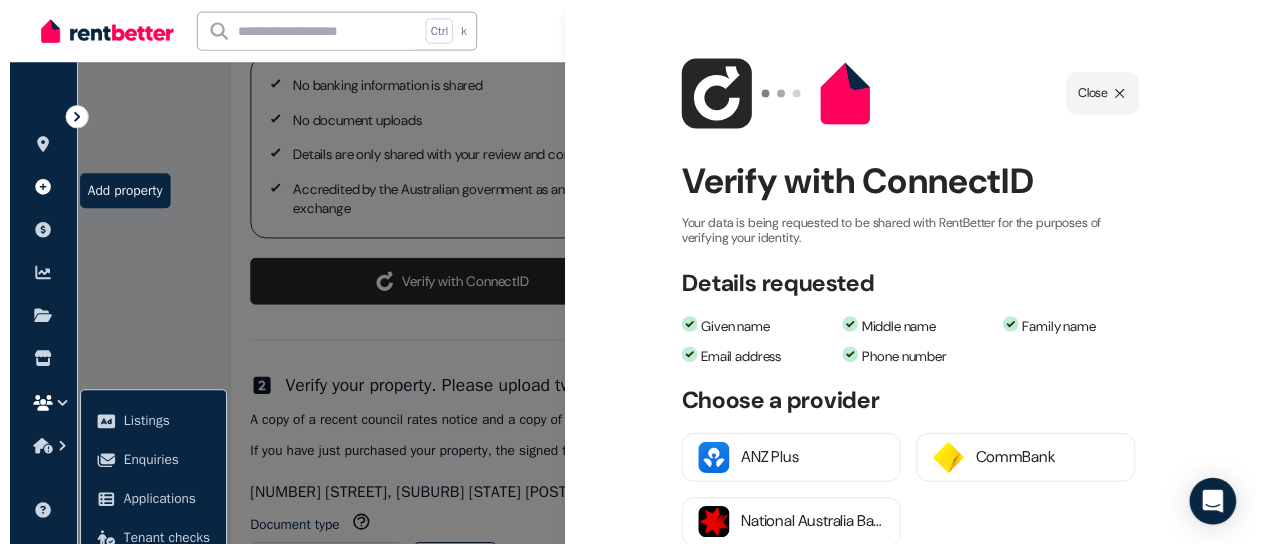 scroll, scrollTop: 0, scrollLeft: 0, axis: both 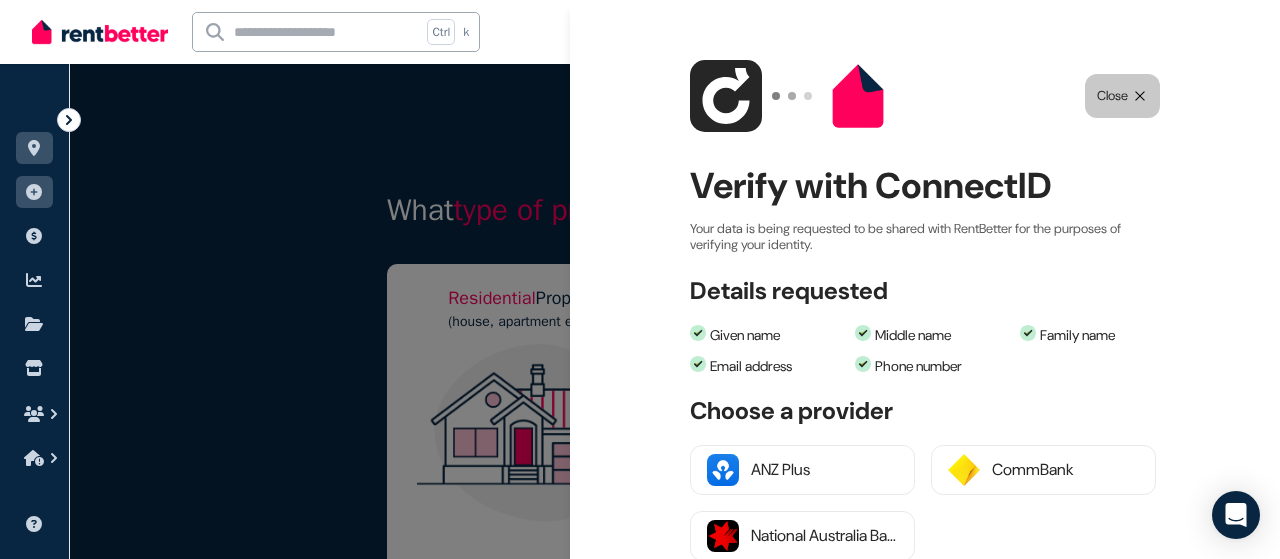 click on "Close" at bounding box center (1122, 96) 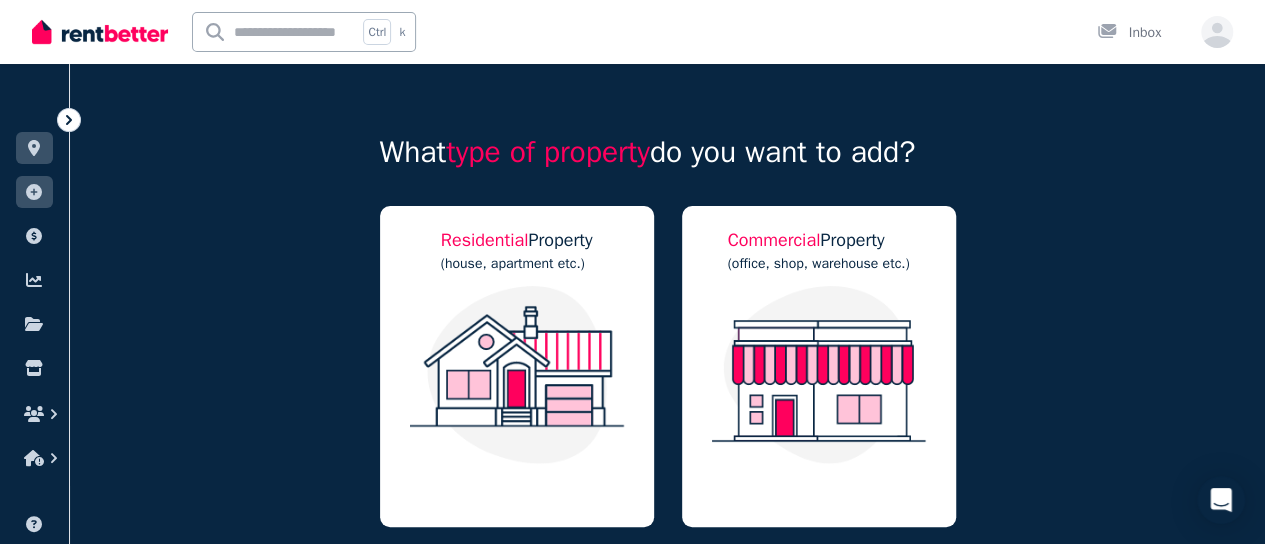 scroll, scrollTop: 0, scrollLeft: 0, axis: both 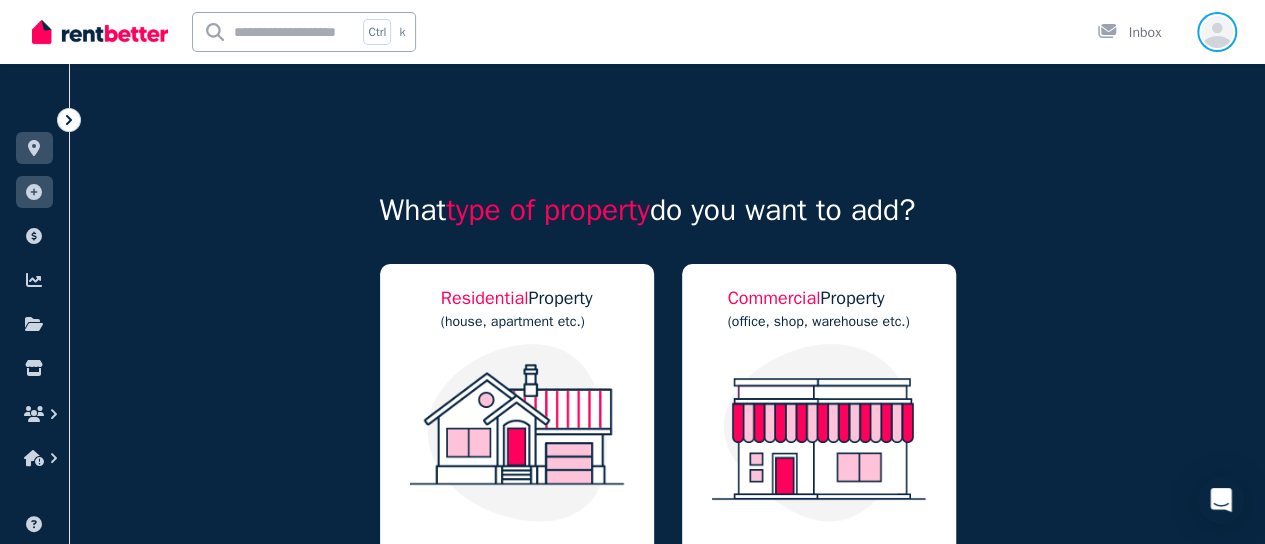 click 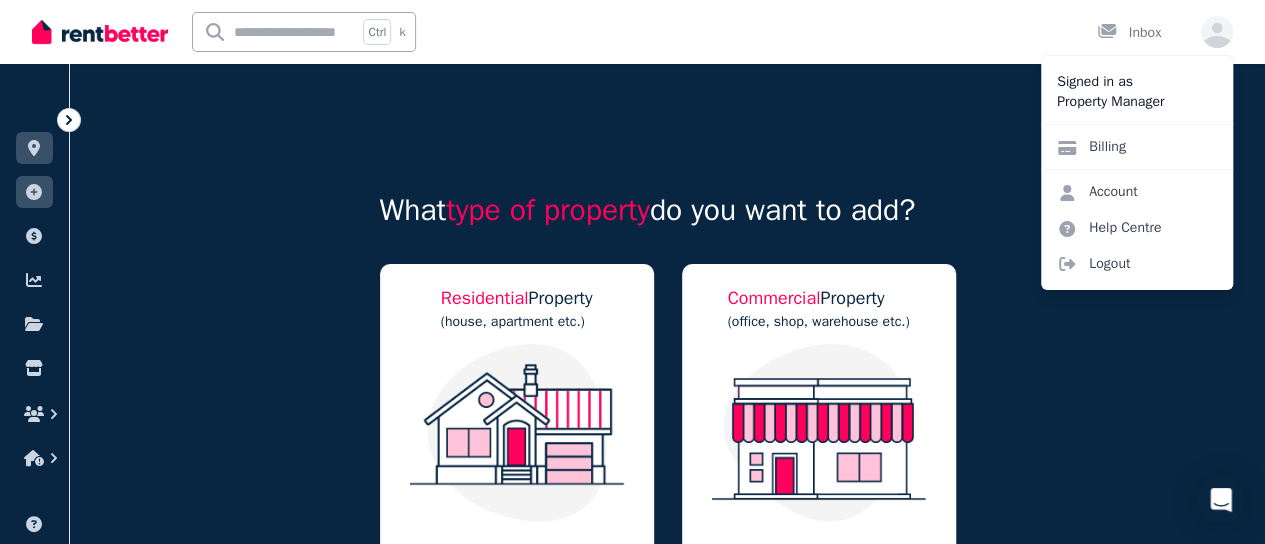 click on "Property Manager" at bounding box center [1137, 102] 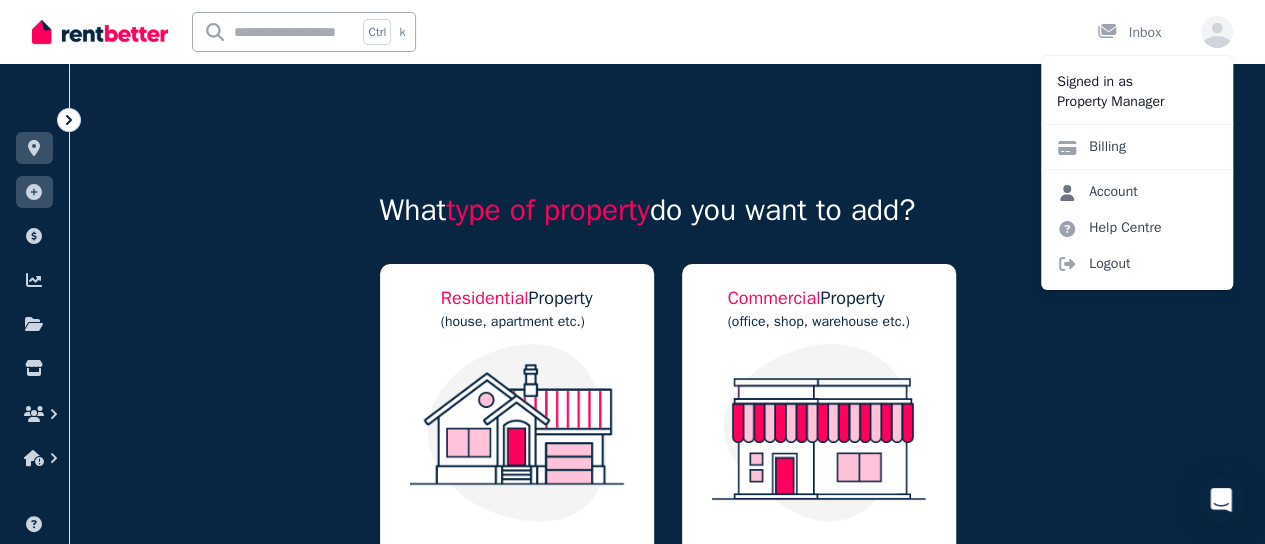 click on "Account" at bounding box center (1097, 192) 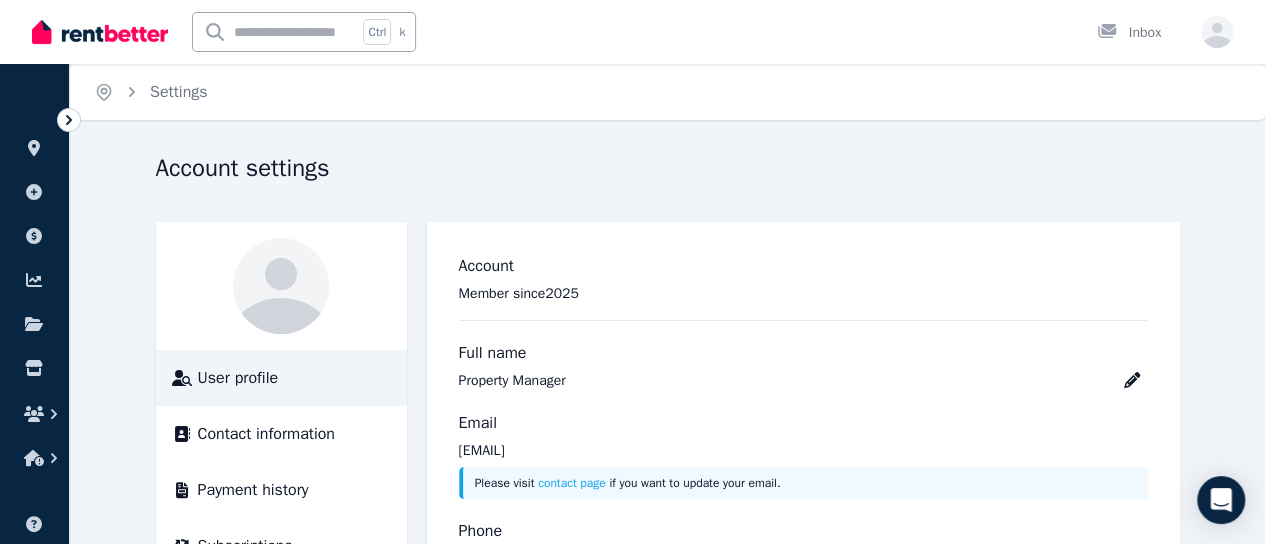 scroll, scrollTop: 100, scrollLeft: 0, axis: vertical 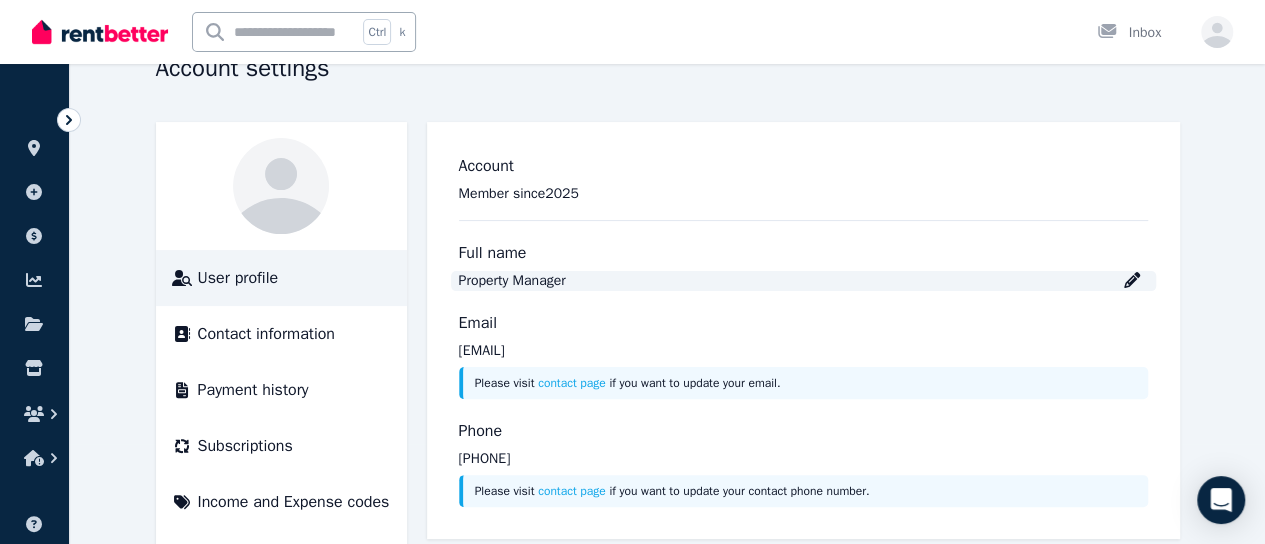 click at bounding box center (1132, 281) 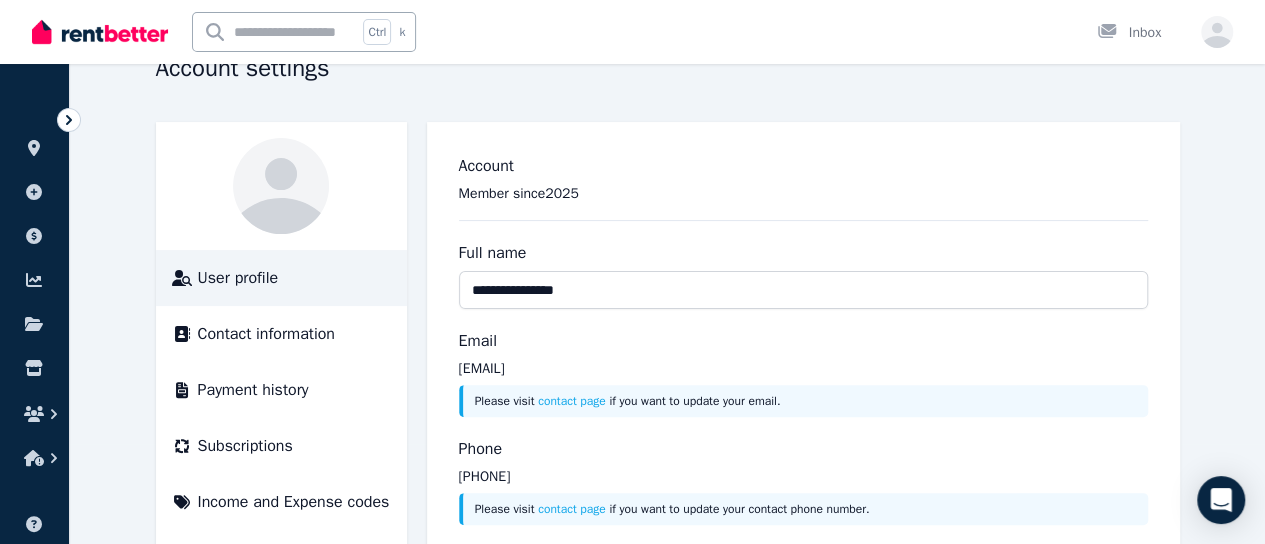 click on "**********" at bounding box center [803, 339] 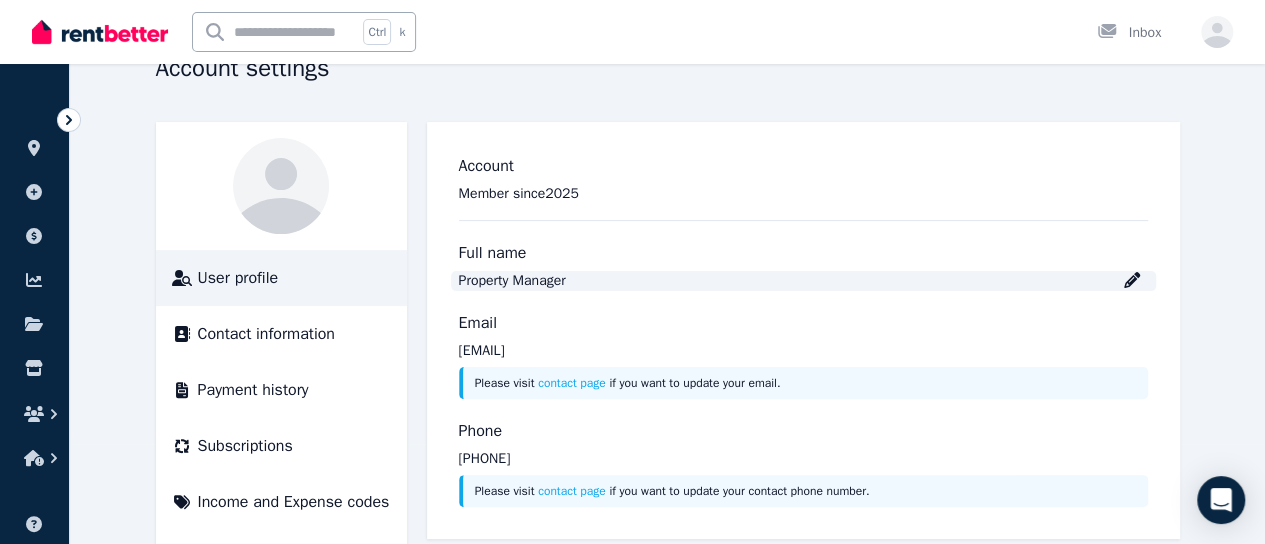 click 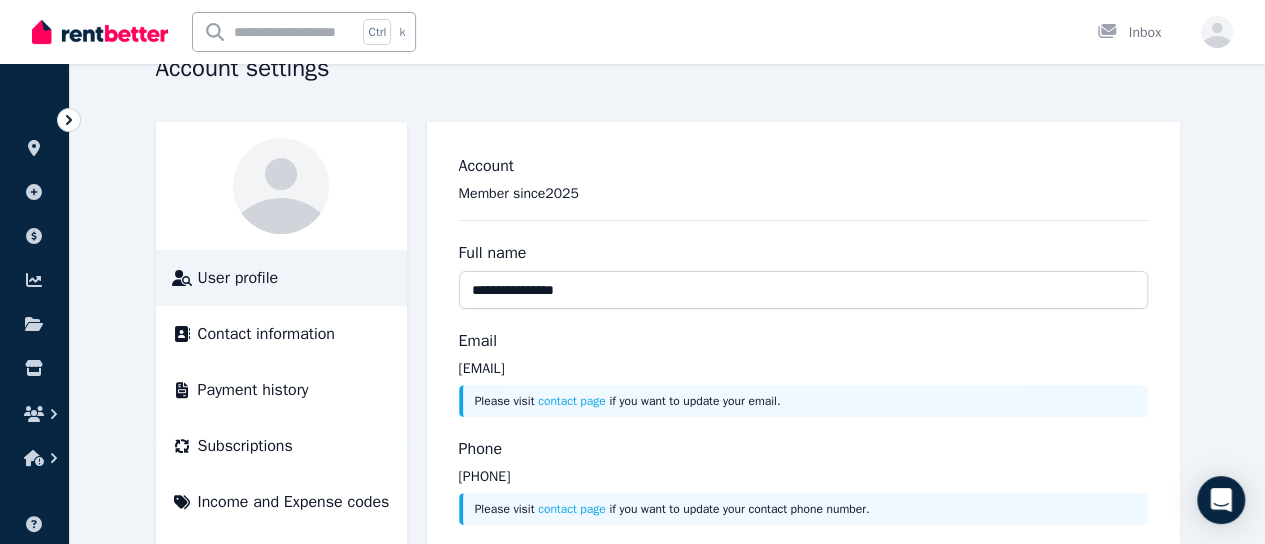 drag, startPoint x: 640, startPoint y: 290, endPoint x: 314, endPoint y: 303, distance: 326.2591 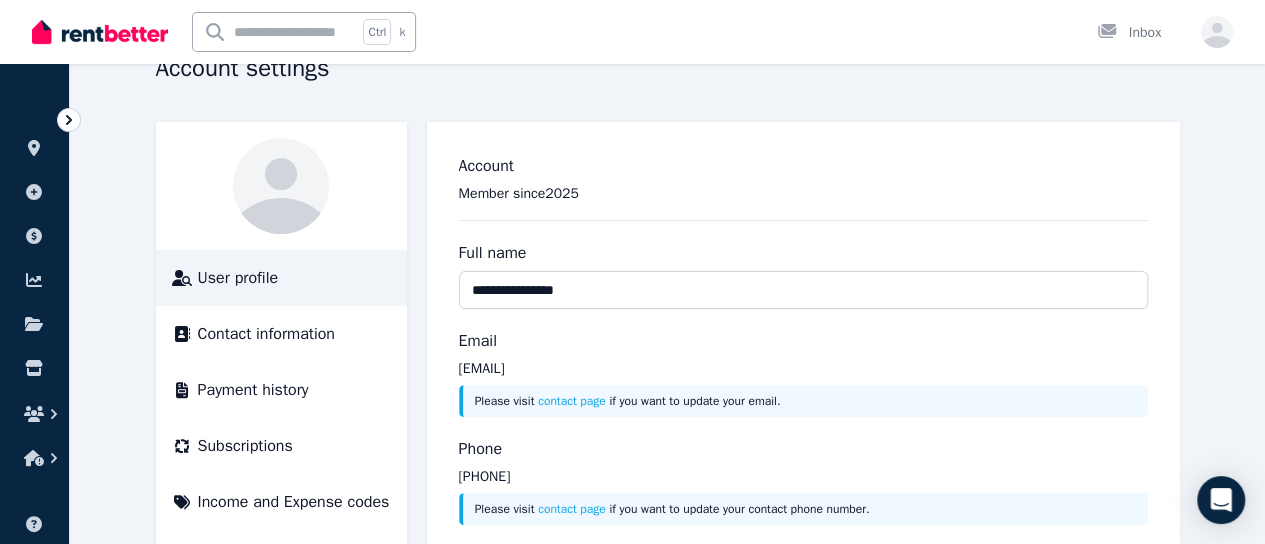 click on "**********" at bounding box center [668, 354] 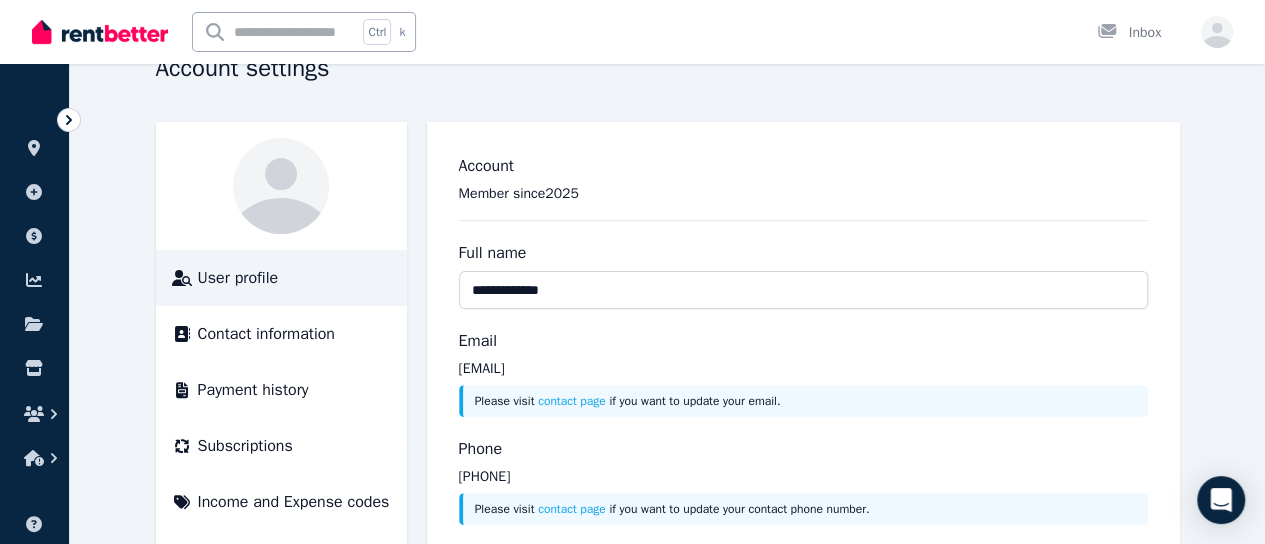 type on "**********" 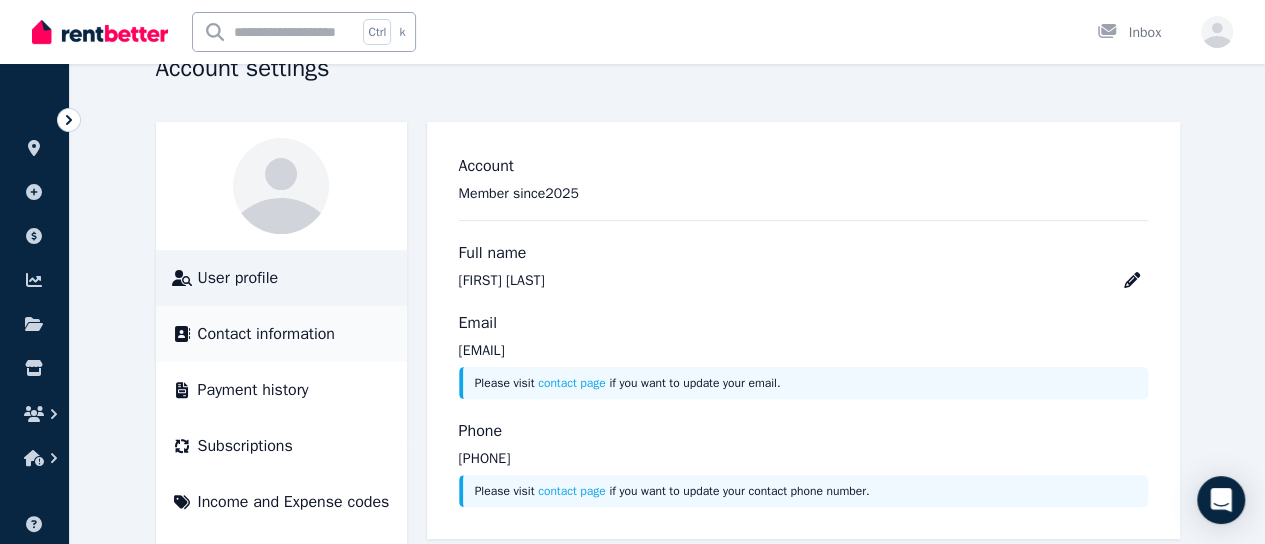 click on "Contact information" at bounding box center [266, 334] 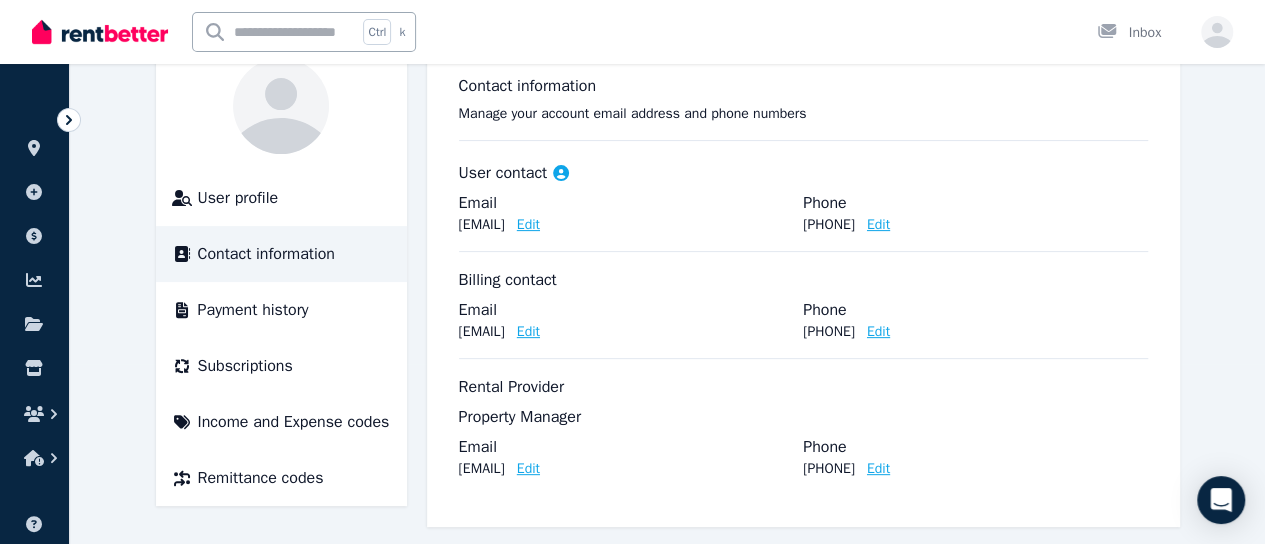scroll, scrollTop: 198, scrollLeft: 0, axis: vertical 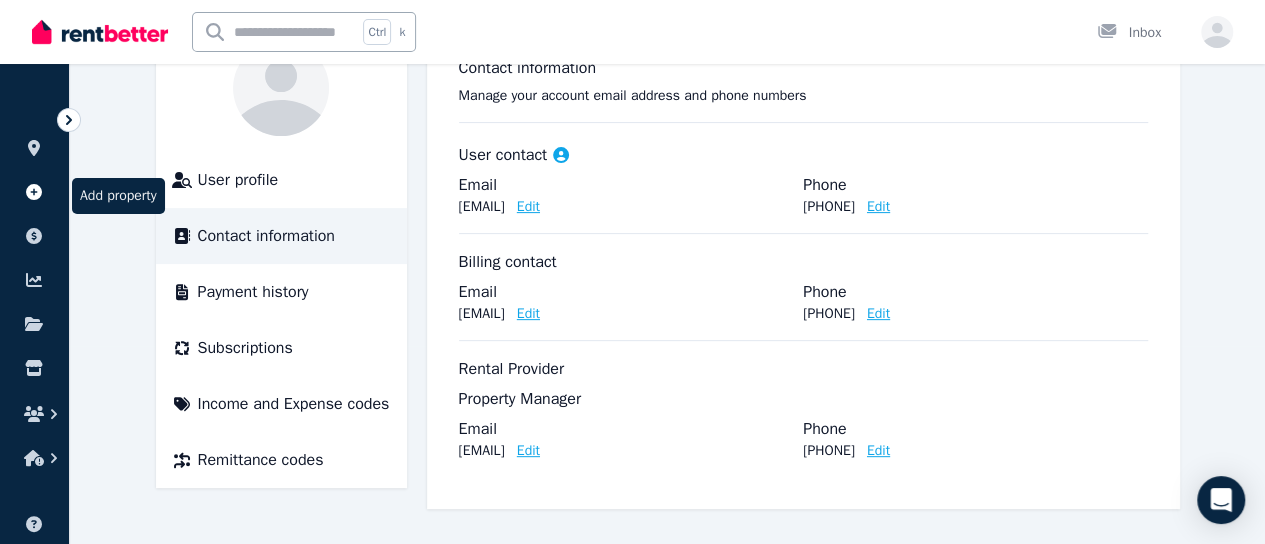 click 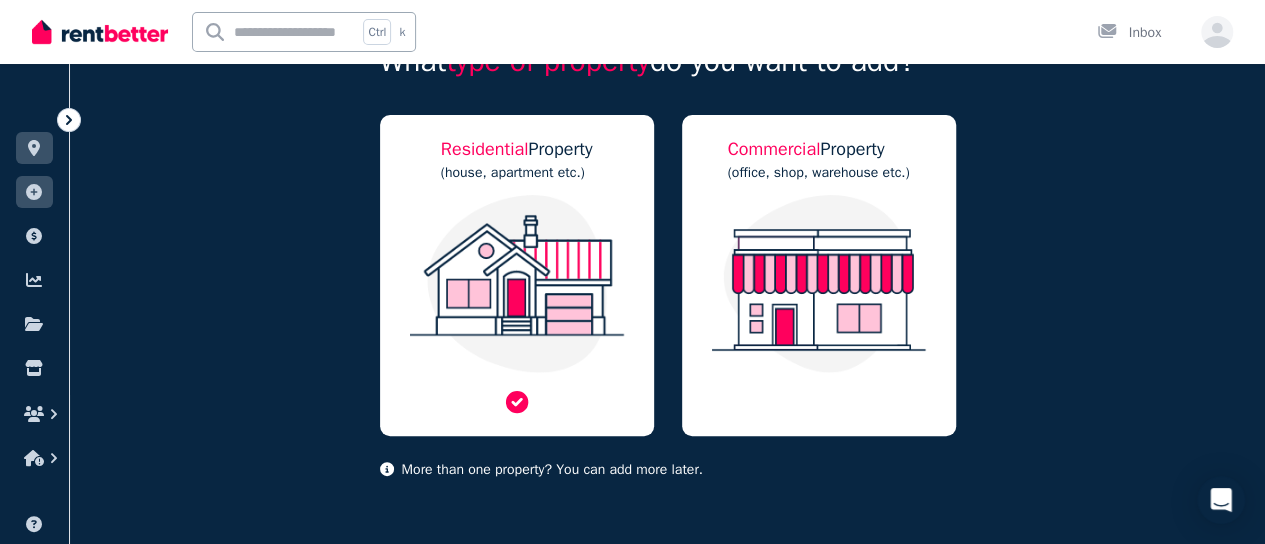 click at bounding box center (517, 284) 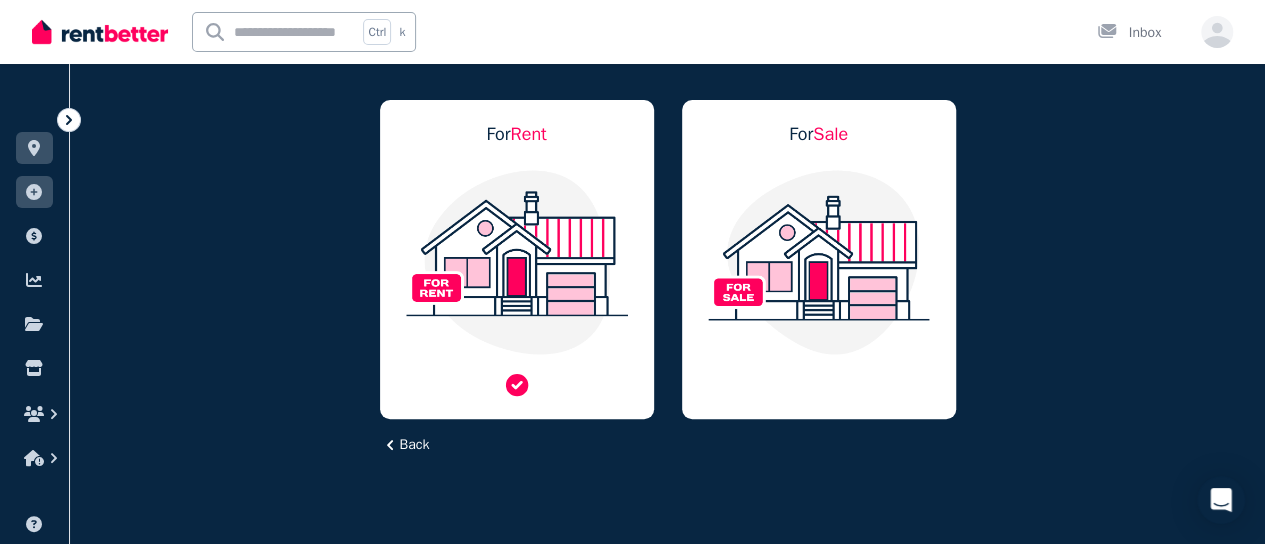 scroll, scrollTop: 163, scrollLeft: 0, axis: vertical 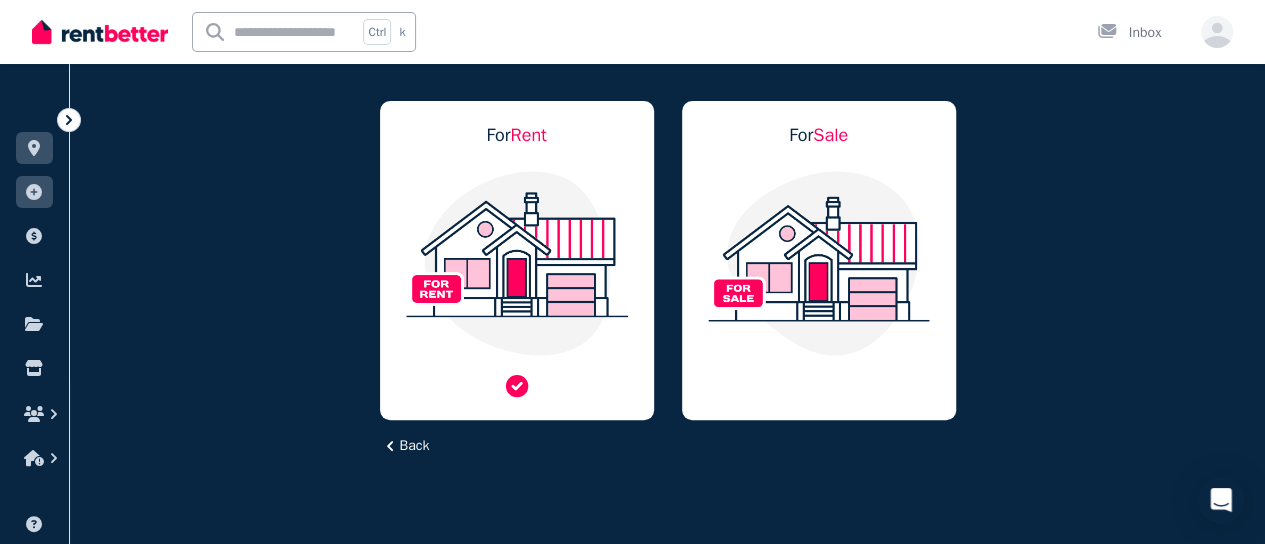click at bounding box center (517, 284) 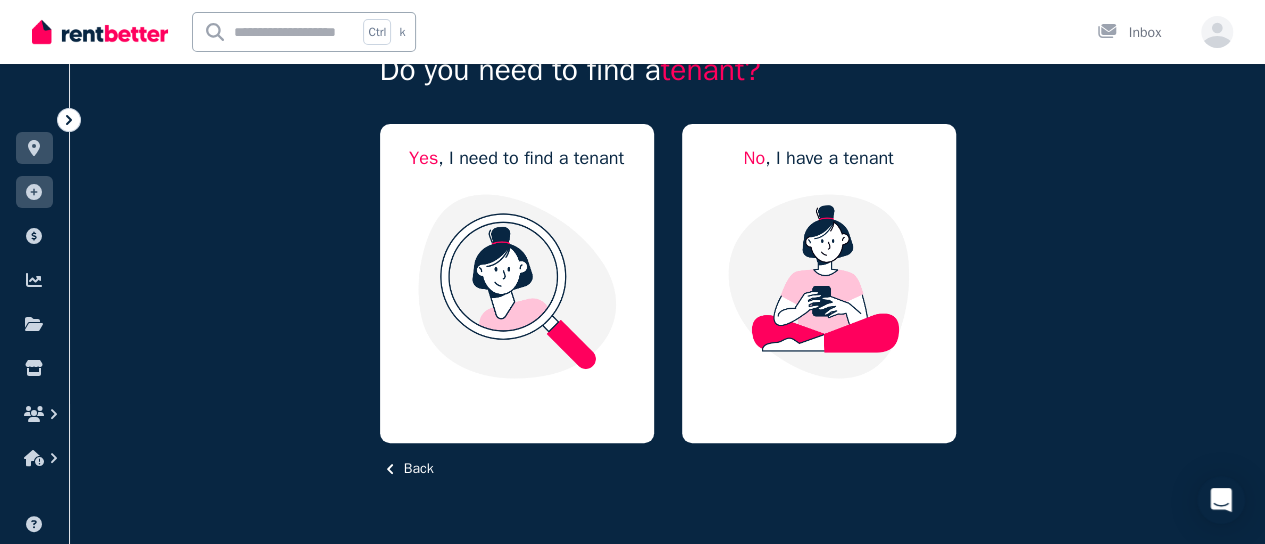 scroll, scrollTop: 139, scrollLeft: 0, axis: vertical 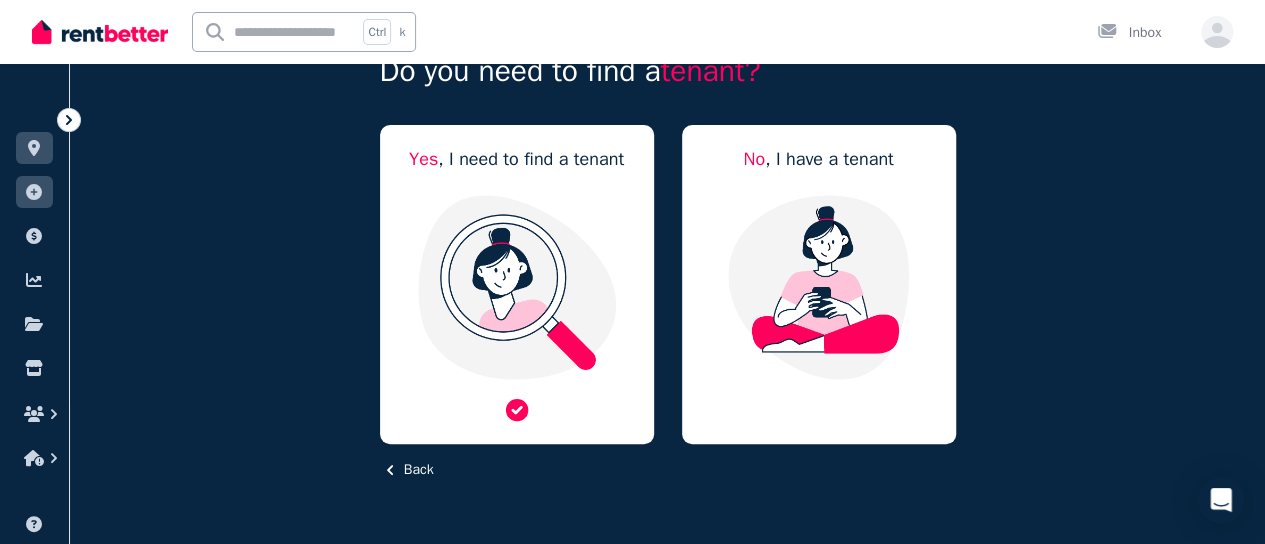 click at bounding box center [517, 287] 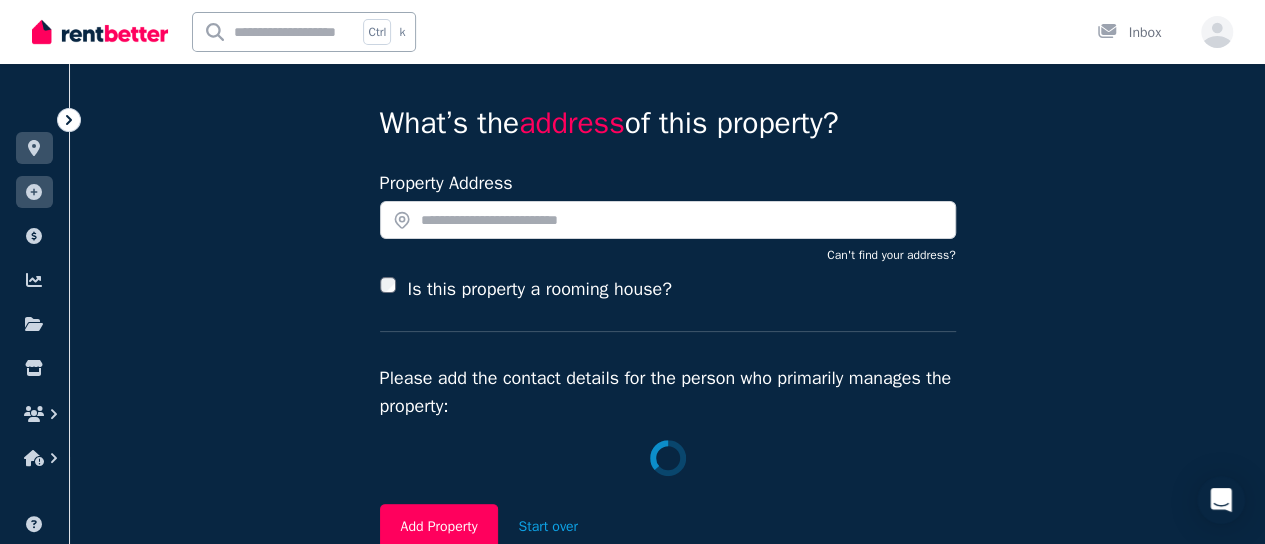 scroll, scrollTop: 0, scrollLeft: 0, axis: both 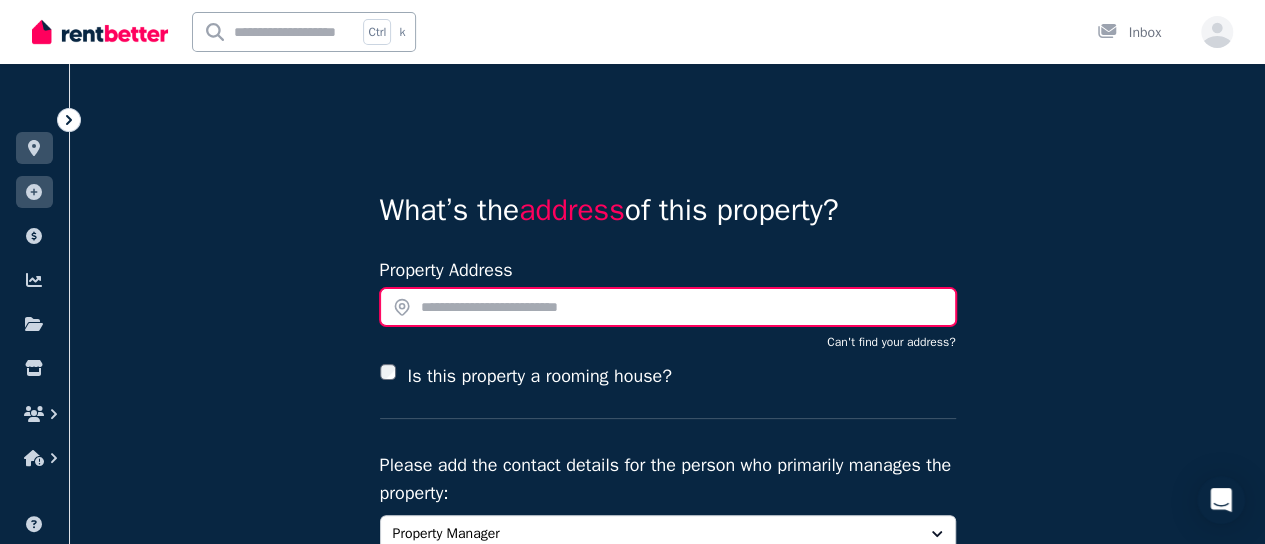 click at bounding box center [668, 307] 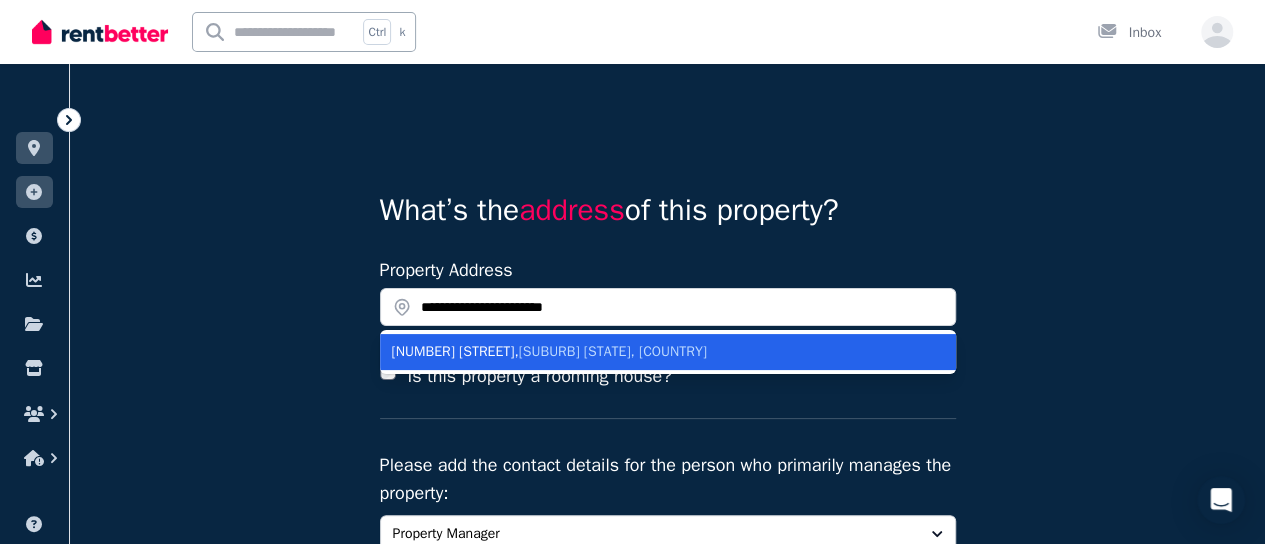 click on "Newport VIC, Australia" at bounding box center [613, 351] 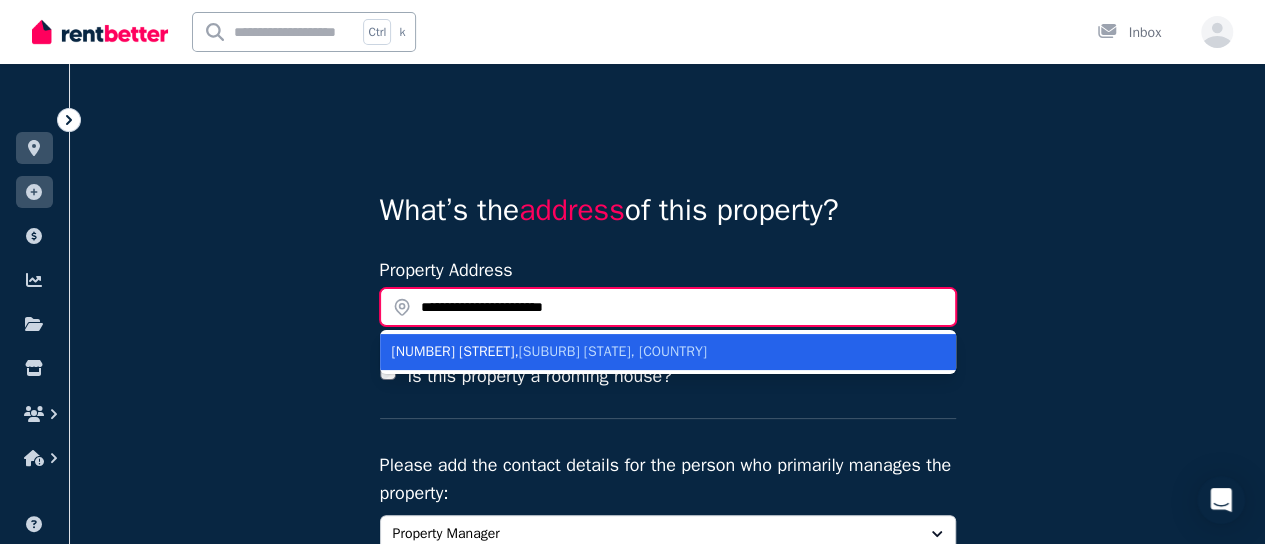 type on "**********" 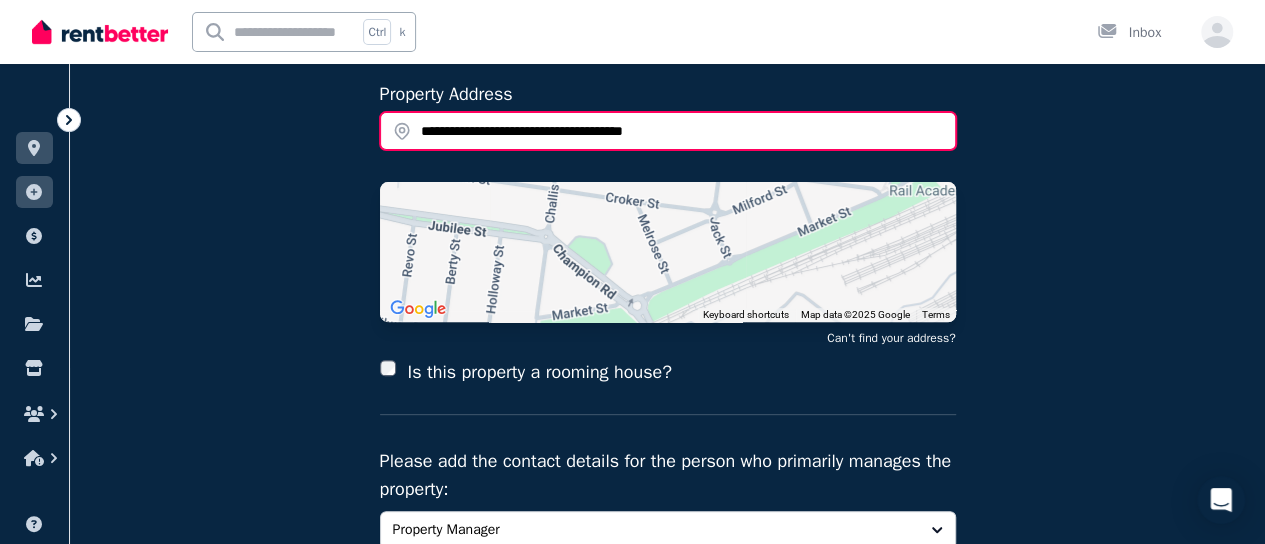 scroll, scrollTop: 400, scrollLeft: 0, axis: vertical 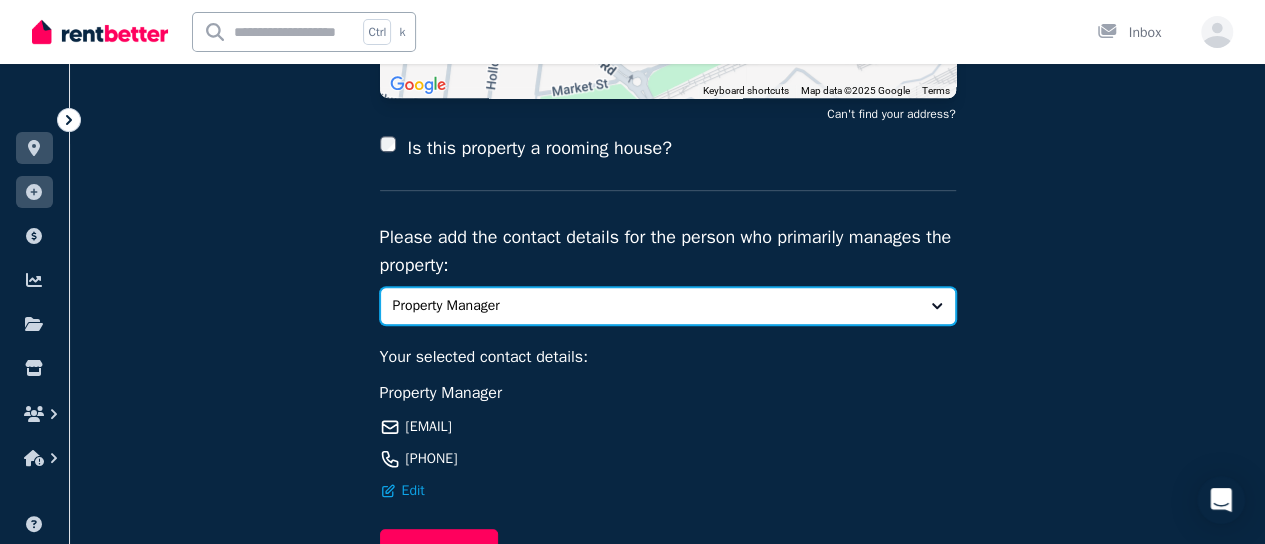 click on "Property Manager" at bounding box center (654, 306) 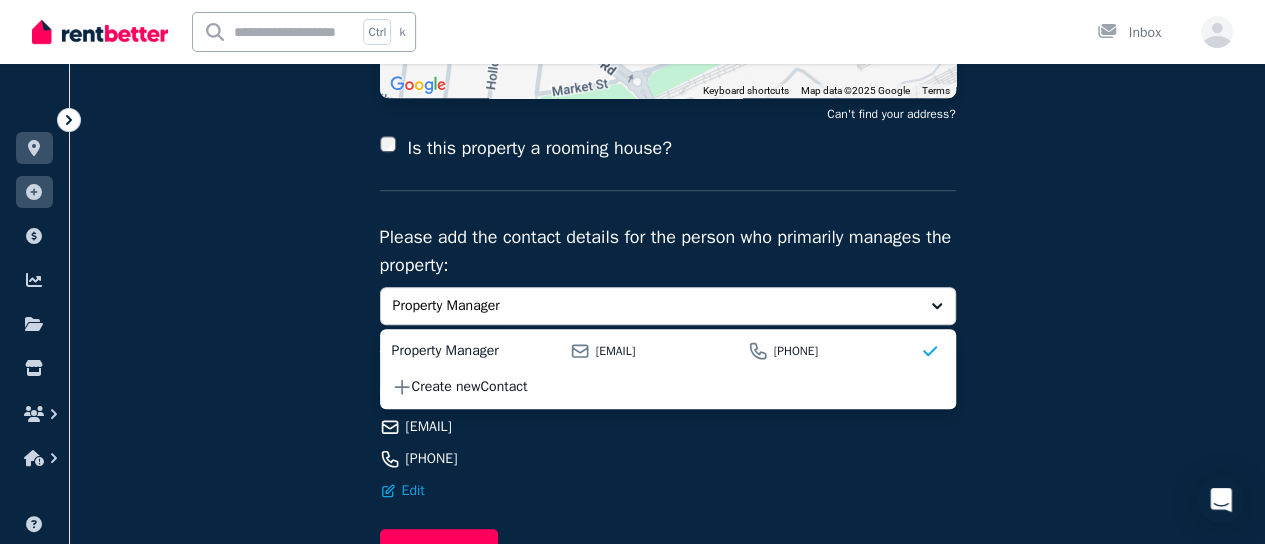 click on "**********" at bounding box center [667, 175] 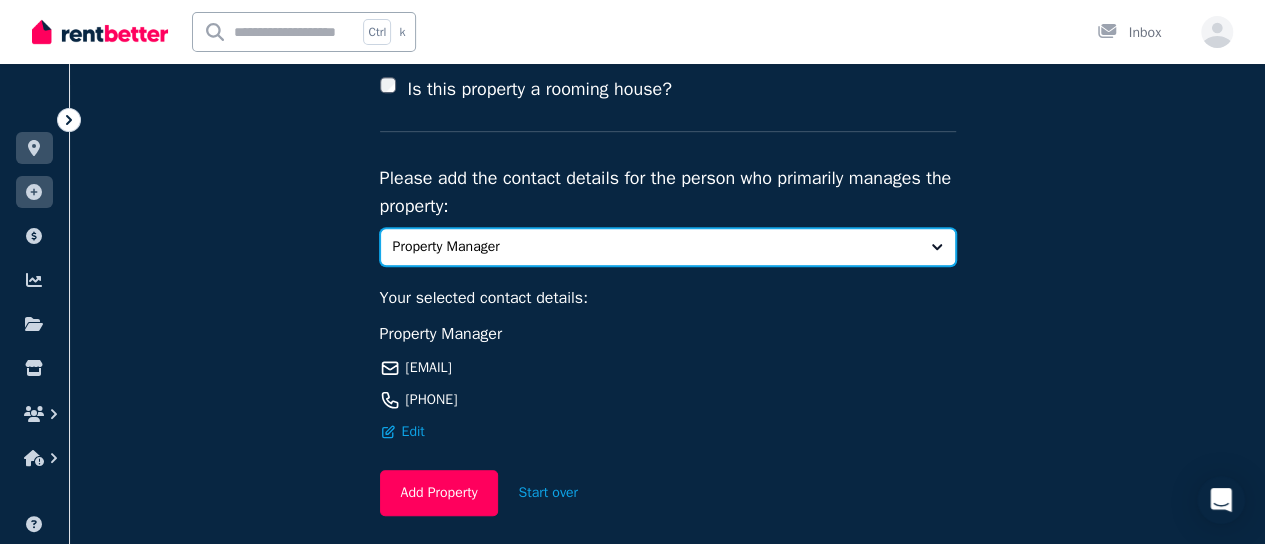 scroll, scrollTop: 500, scrollLeft: 0, axis: vertical 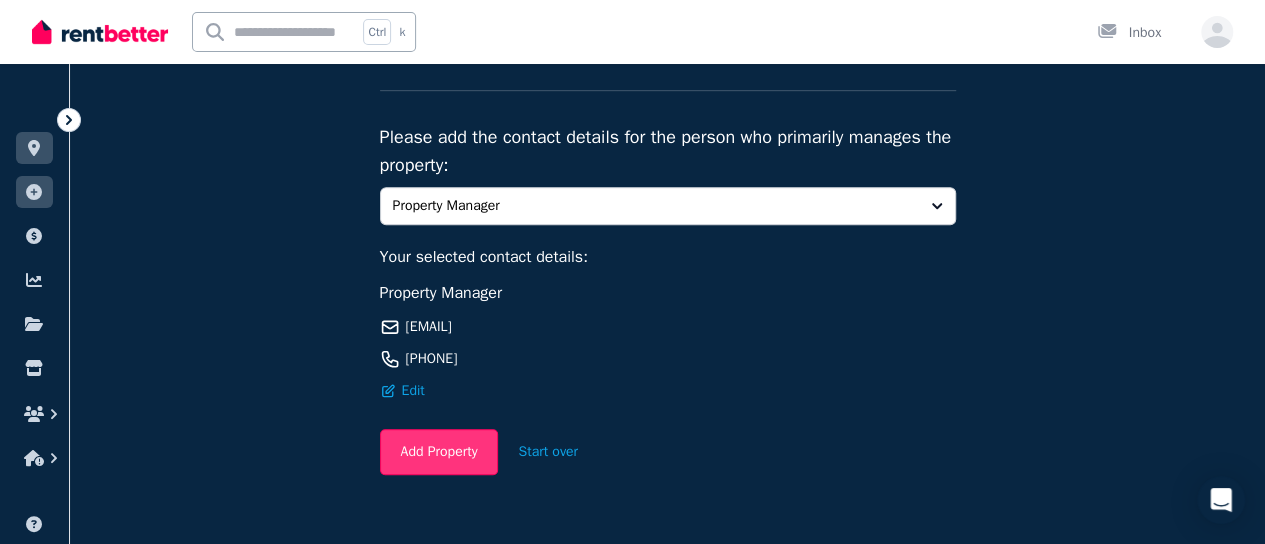 click on "Add Property" at bounding box center [439, 452] 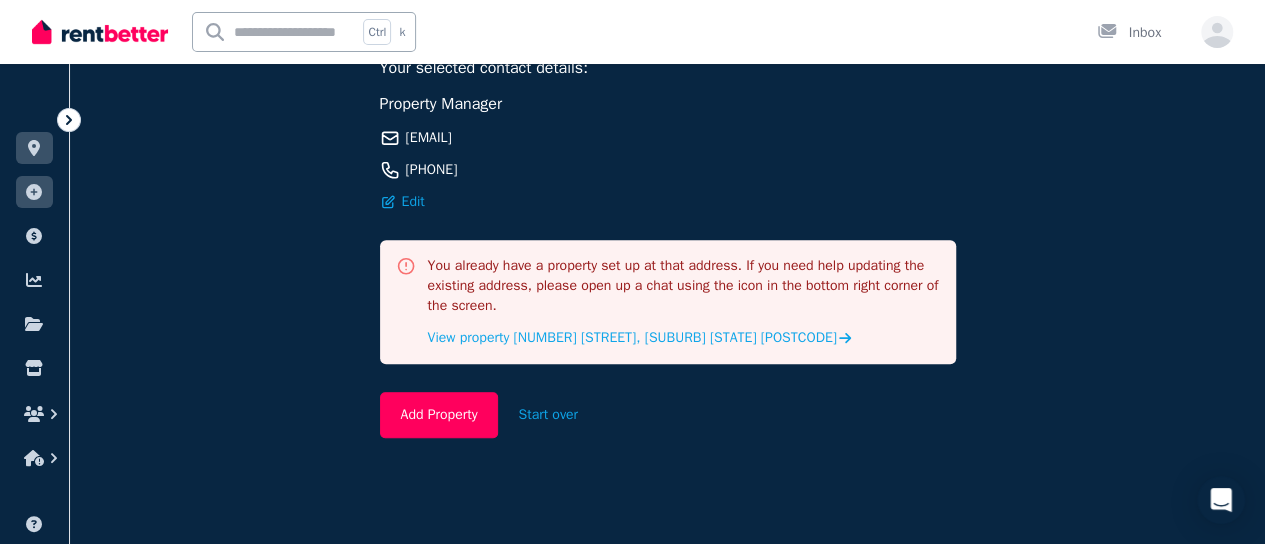 scroll, scrollTop: 693, scrollLeft: 0, axis: vertical 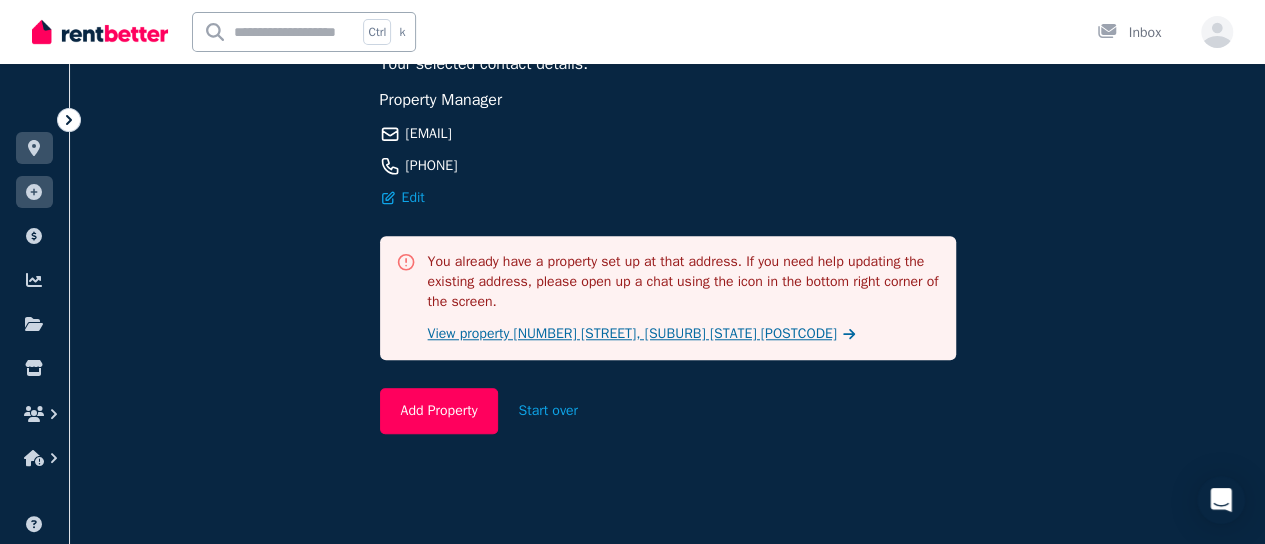 click on "View property 6 Melrose St, Newport VIC 3015" at bounding box center [632, 334] 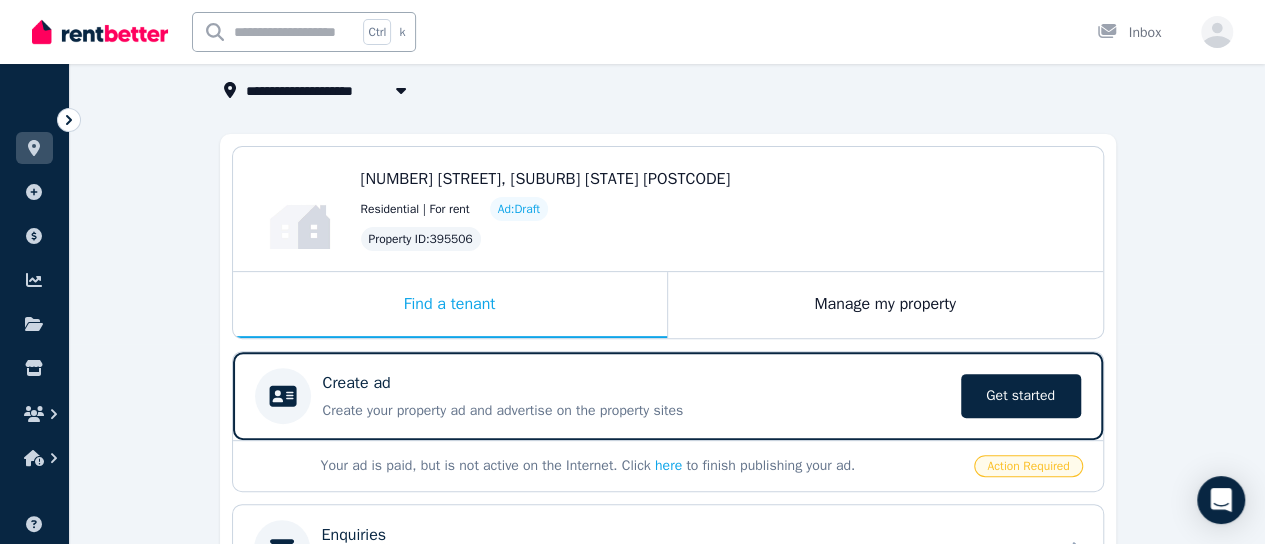 scroll, scrollTop: 400, scrollLeft: 0, axis: vertical 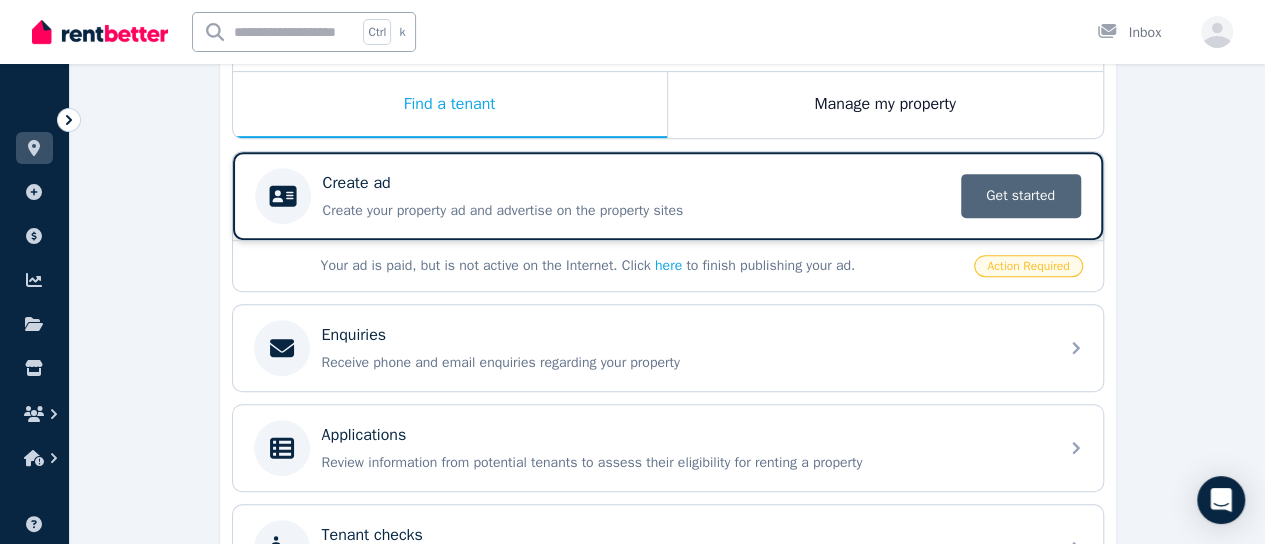 click on "Get started" at bounding box center (1021, 196) 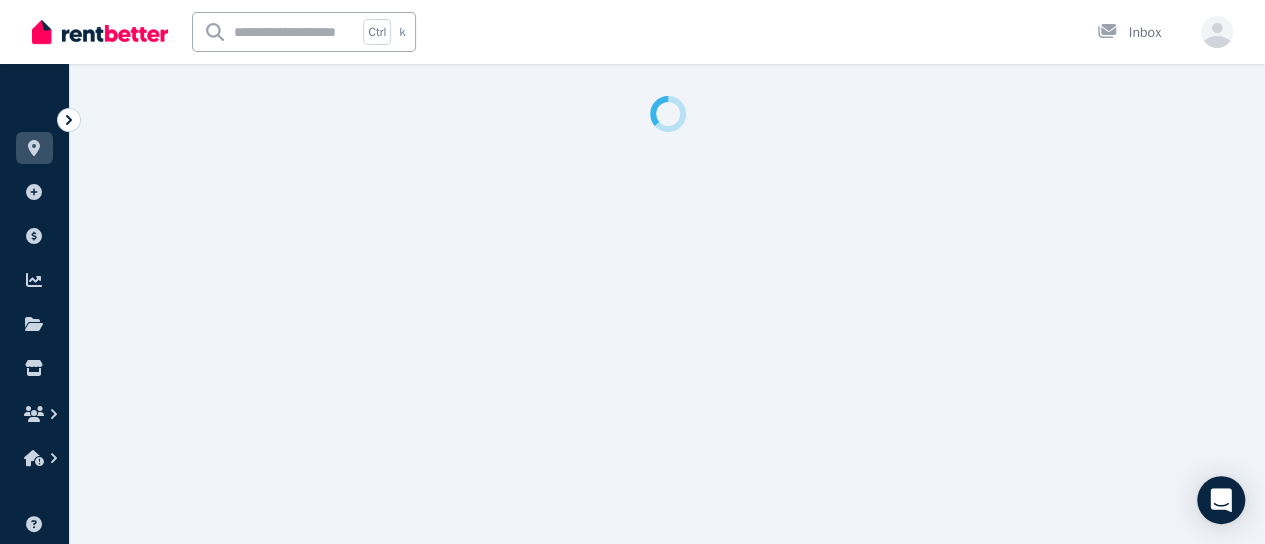 scroll, scrollTop: 0, scrollLeft: 0, axis: both 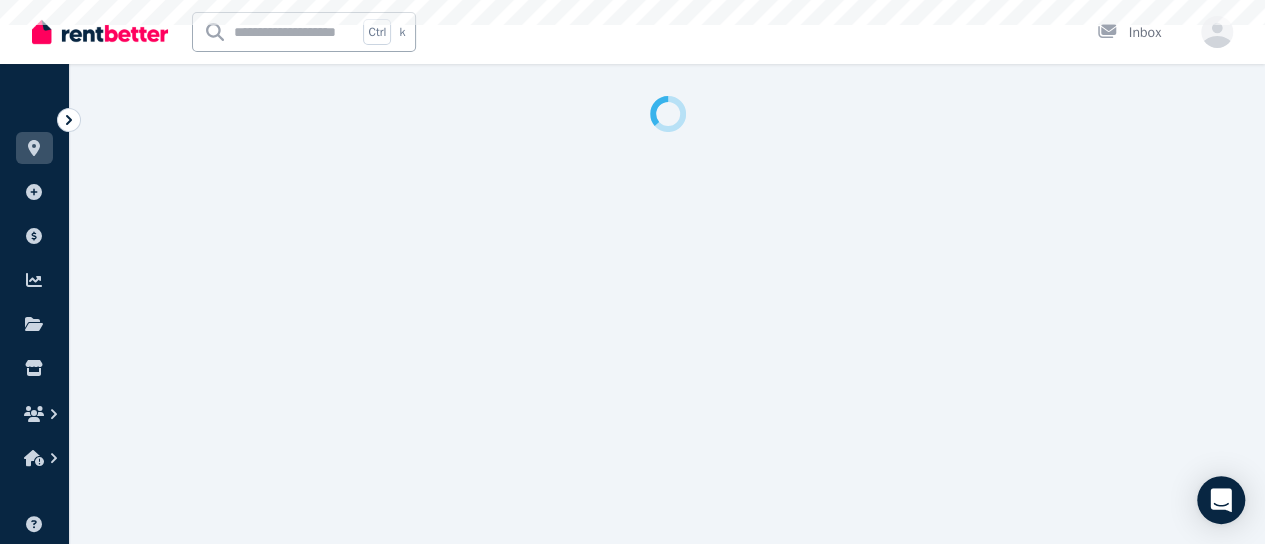 select on "***" 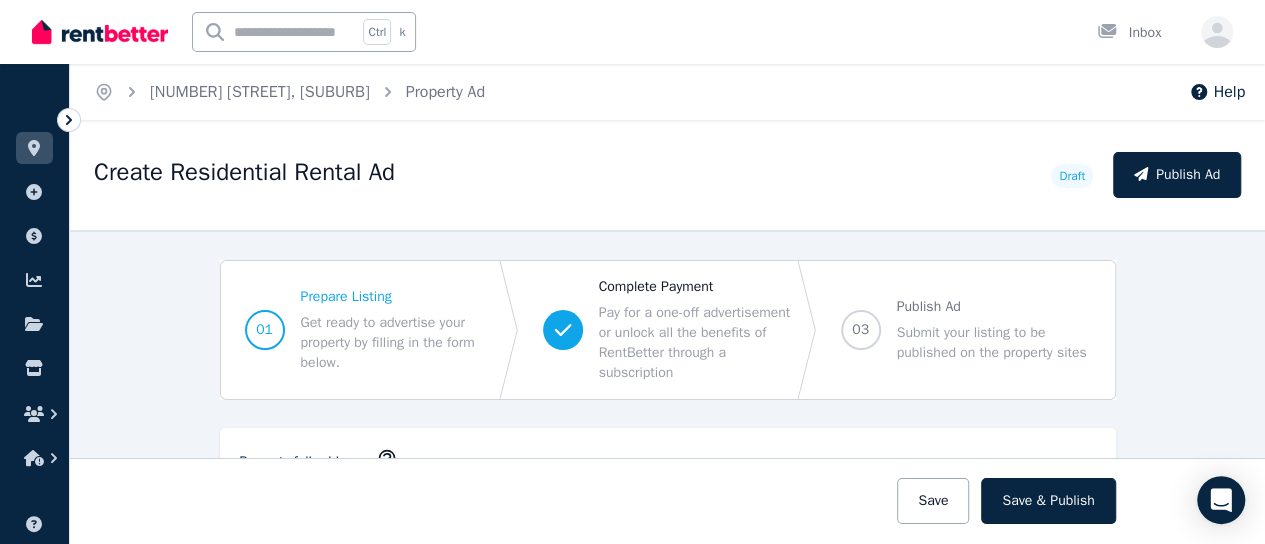 scroll, scrollTop: 15, scrollLeft: 0, axis: vertical 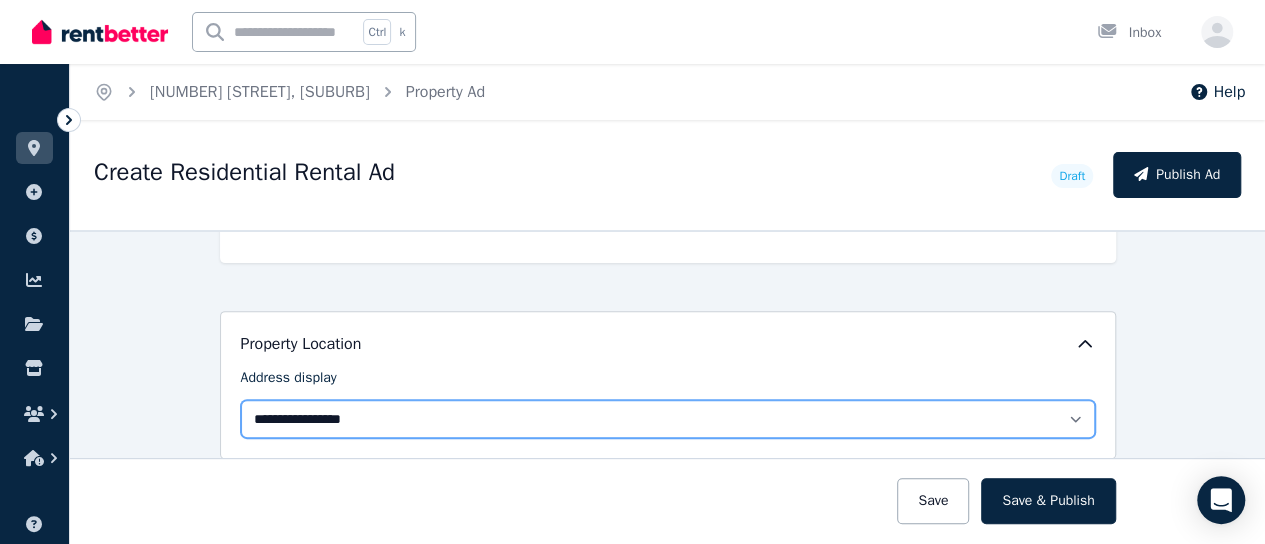 click on "**********" at bounding box center (668, 419) 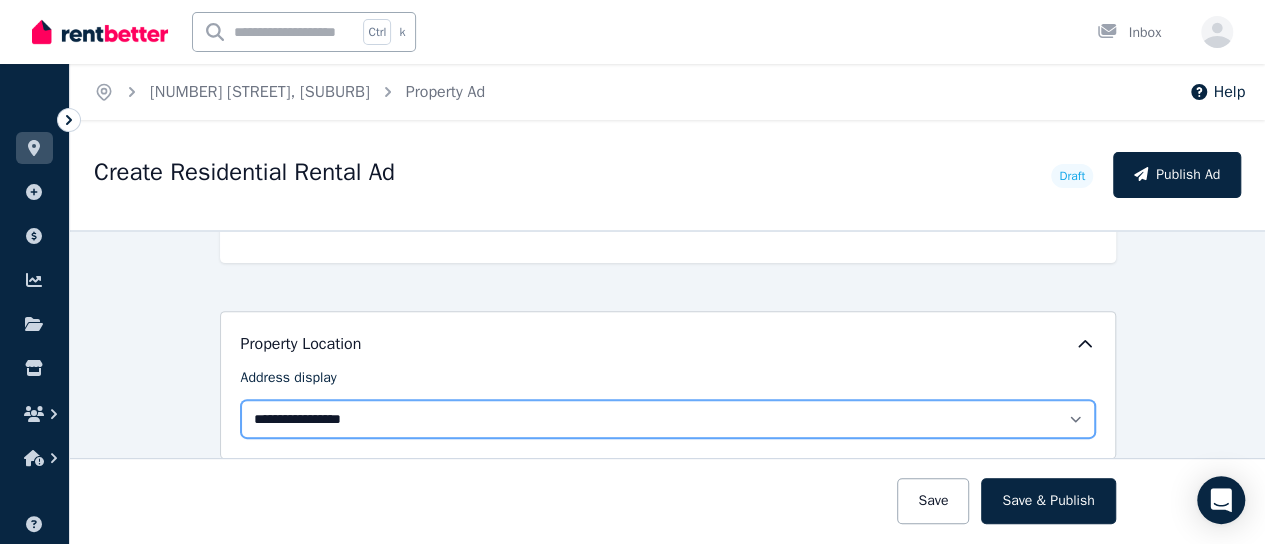 select on "**********" 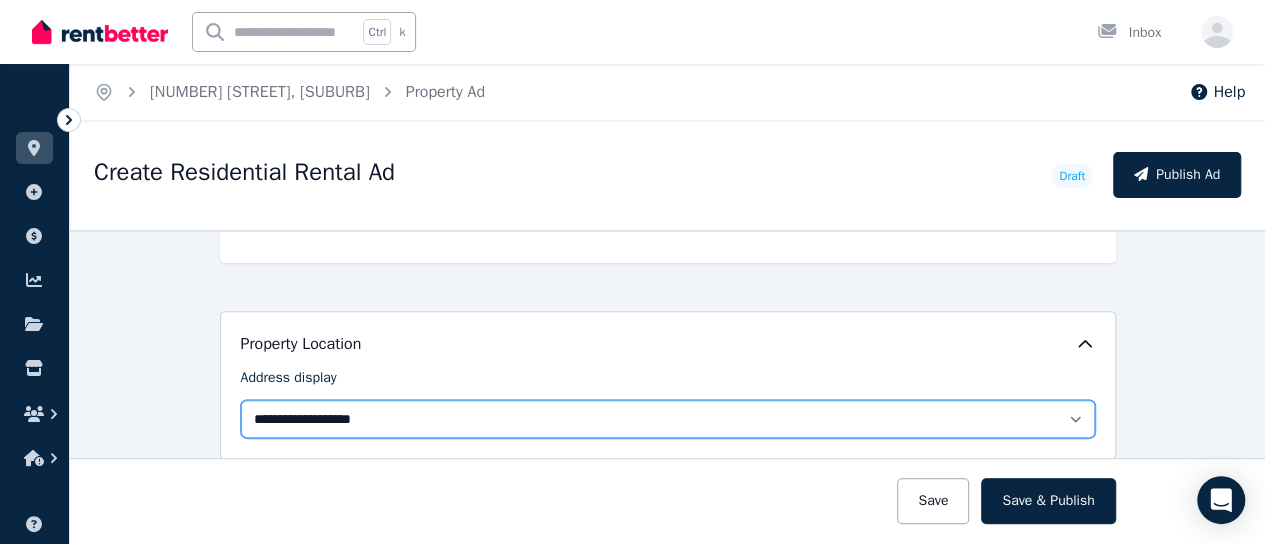 click on "**********" at bounding box center [668, 419] 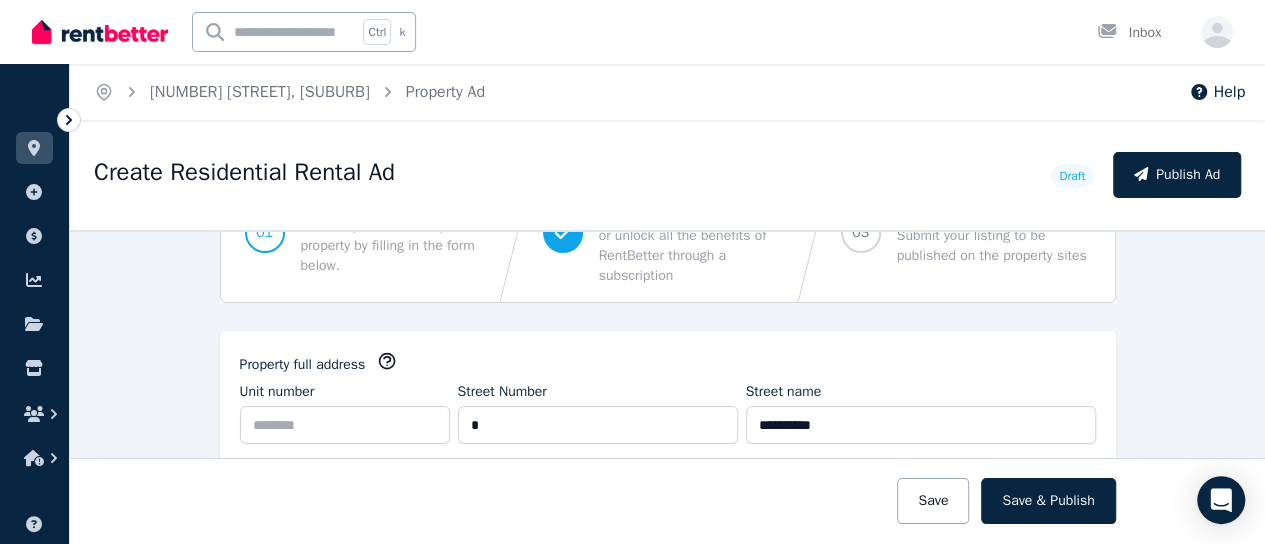 scroll, scrollTop: 0, scrollLeft: 0, axis: both 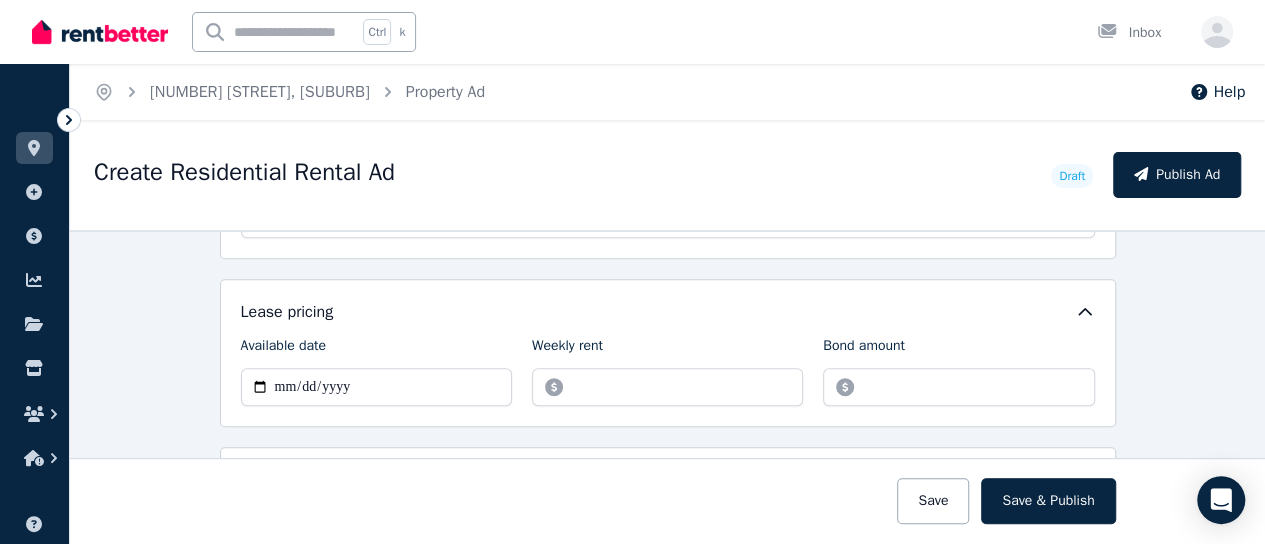 click on "Available date" at bounding box center (376, 371) 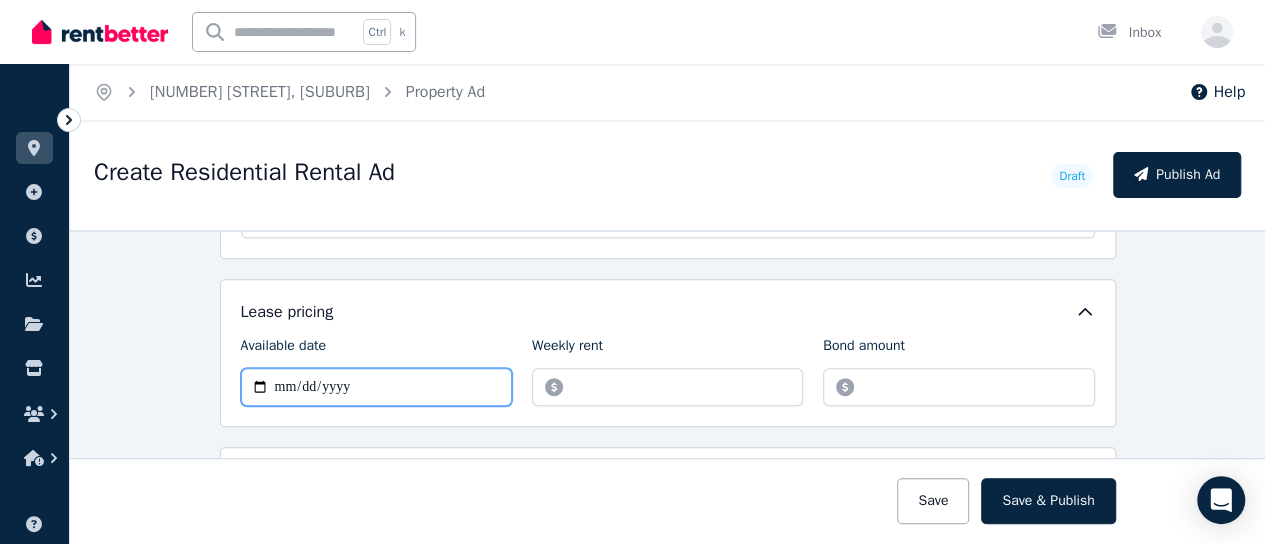 click on "Available date" at bounding box center [376, 387] 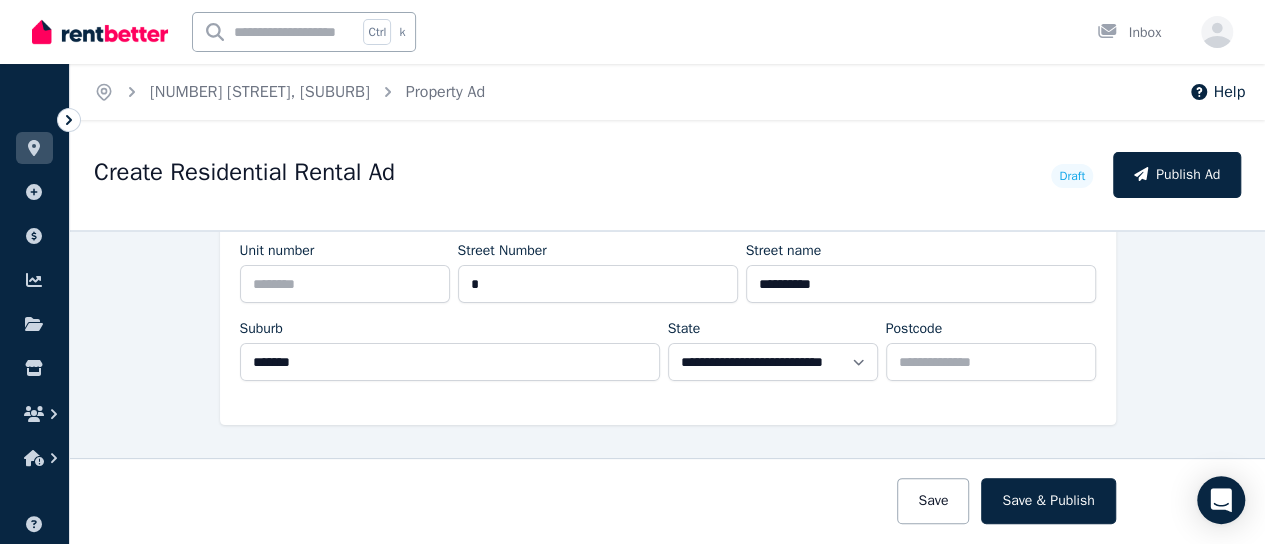 scroll, scrollTop: 0, scrollLeft: 0, axis: both 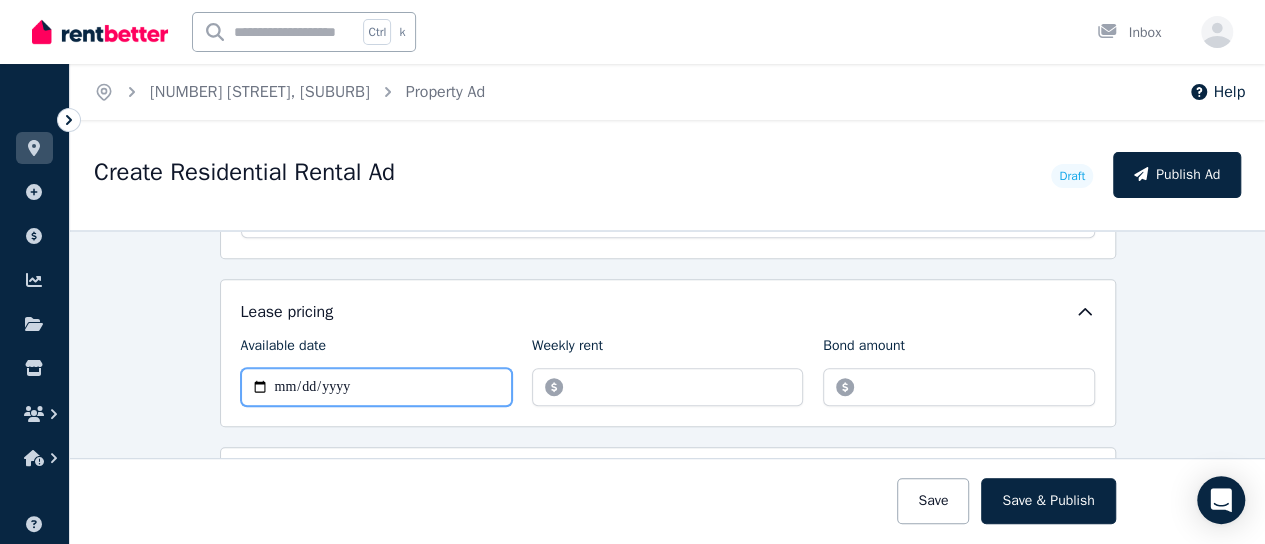 click on "Available date" at bounding box center [376, 387] 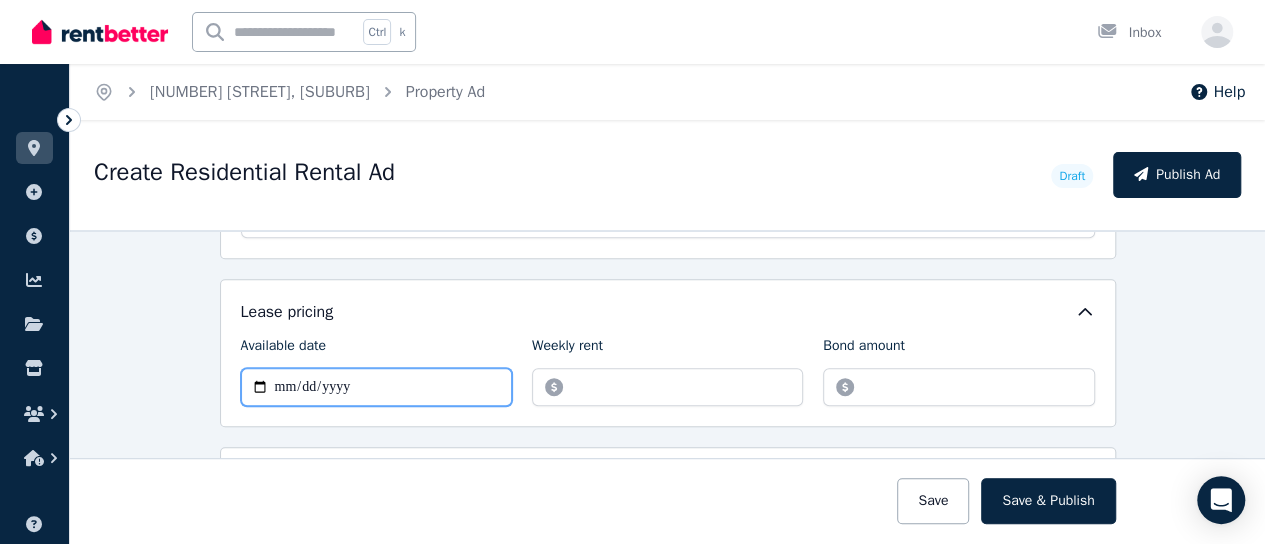 type on "**********" 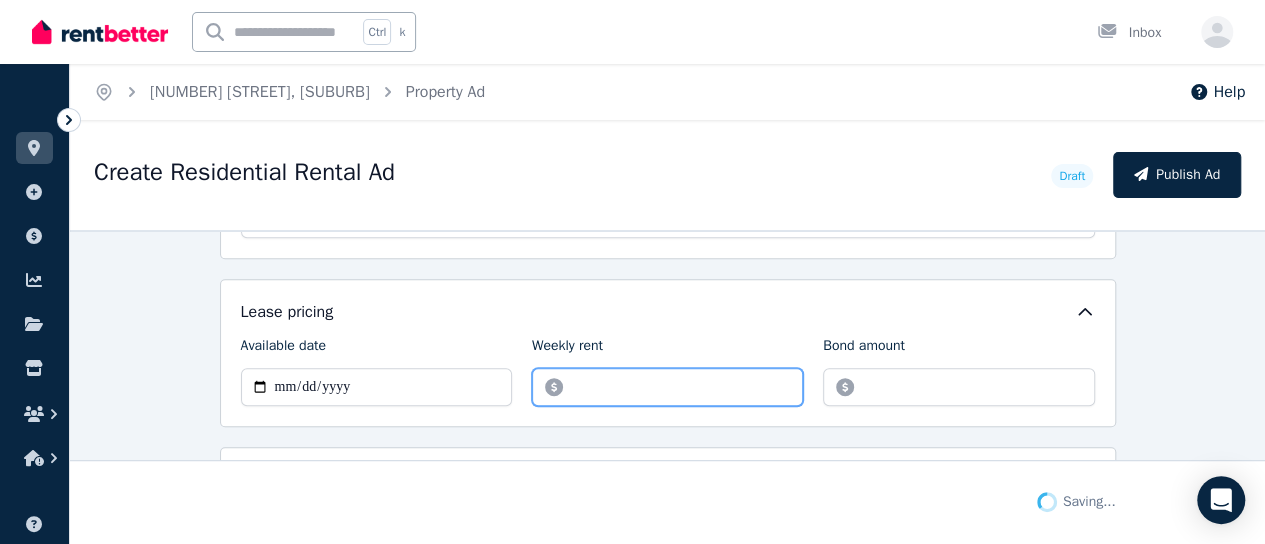 scroll, scrollTop: 756, scrollLeft: 0, axis: vertical 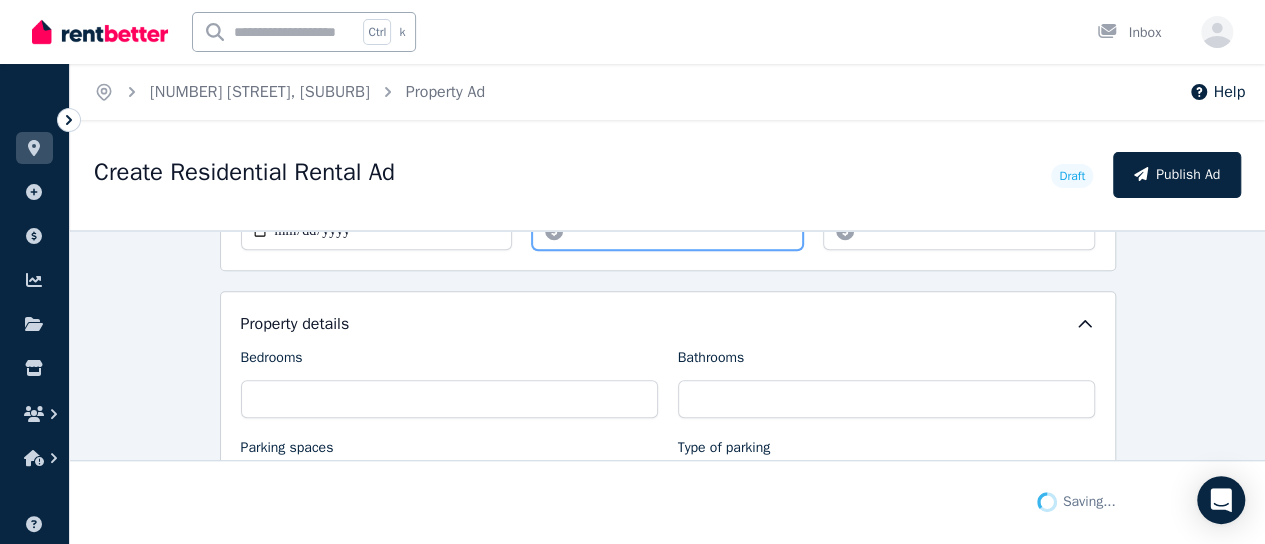 click on "Weekly rent" at bounding box center [667, 231] 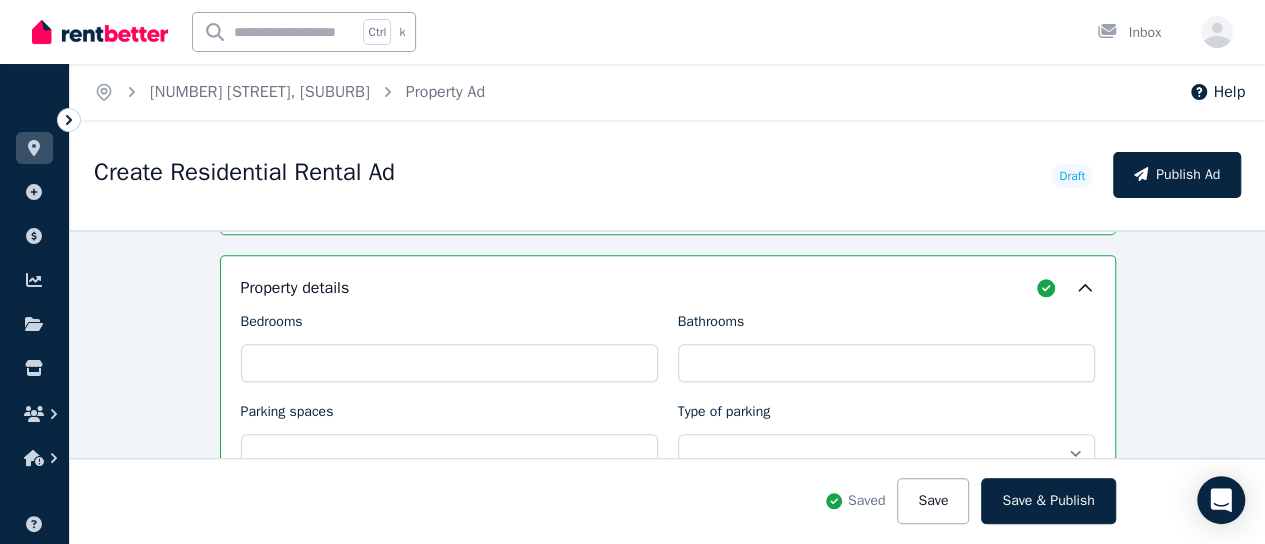 scroll, scrollTop: 956, scrollLeft: 0, axis: vertical 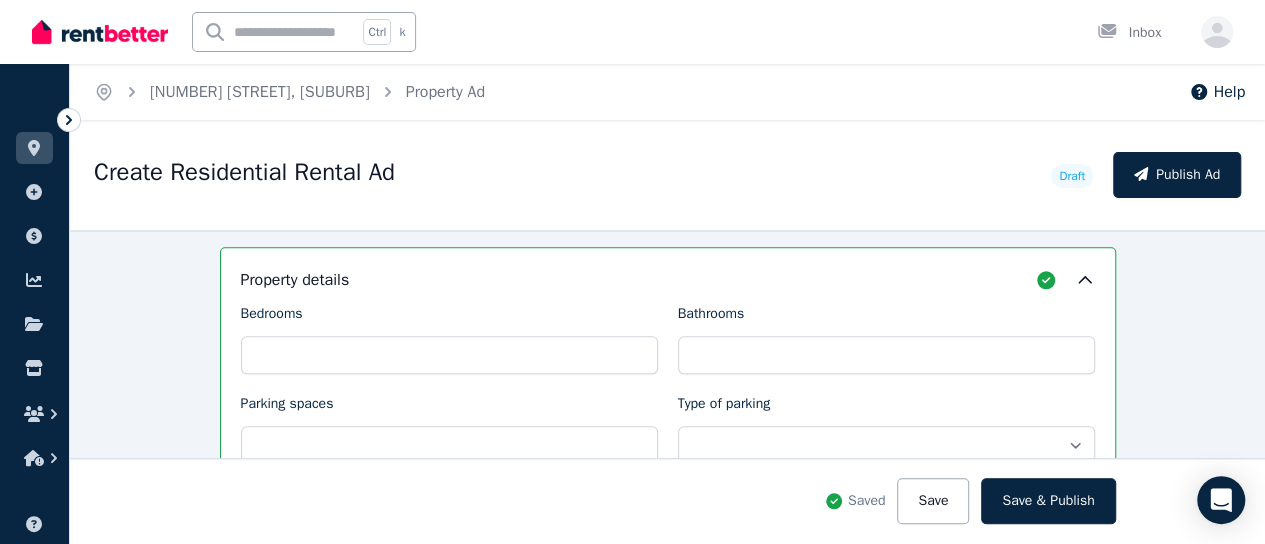 type on "***" 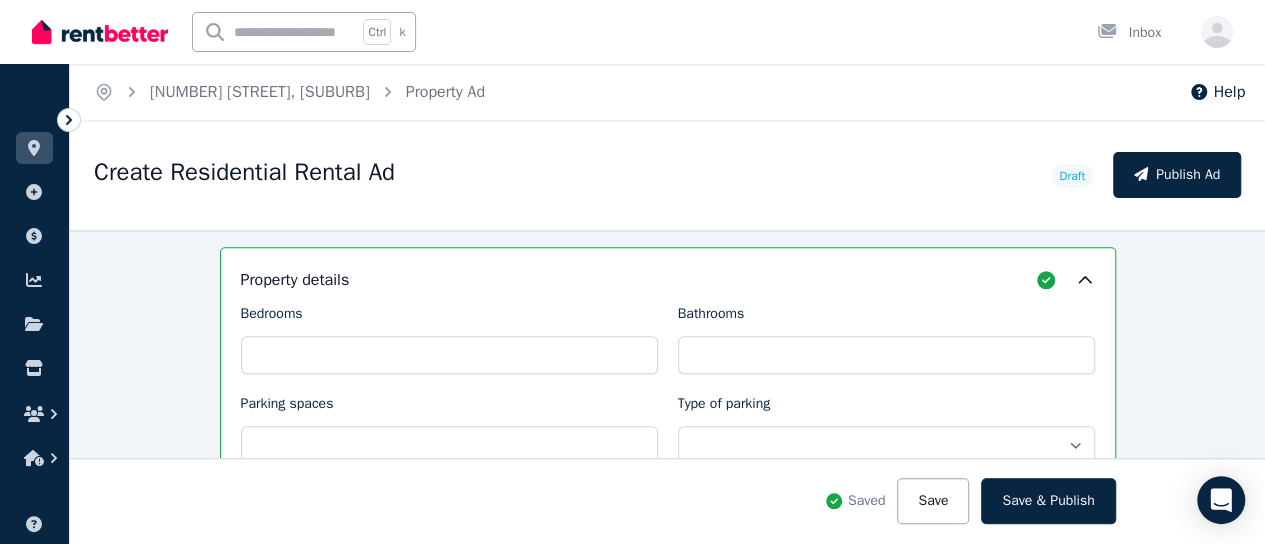 click on "Bathrooms" at bounding box center (886, 339) 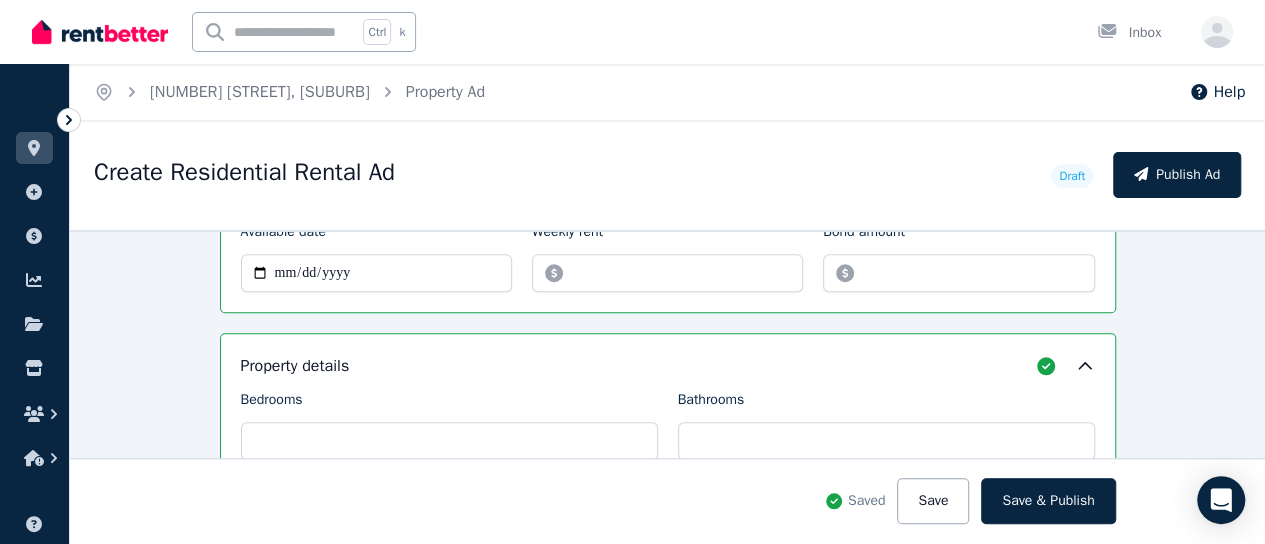 scroll, scrollTop: 756, scrollLeft: 0, axis: vertical 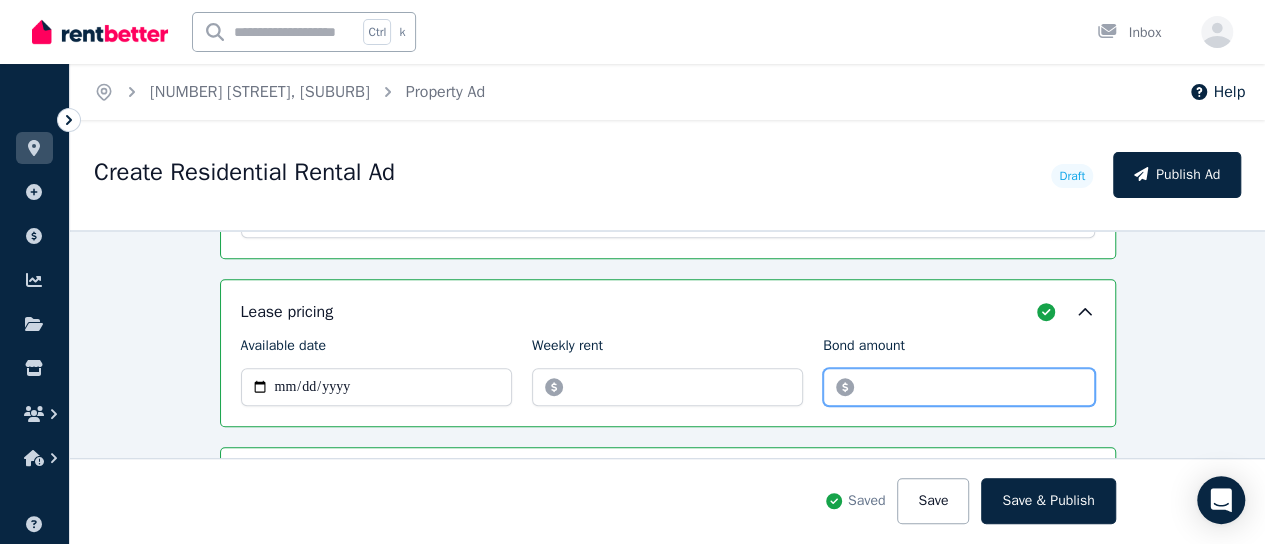 drag, startPoint x: 848, startPoint y: 369, endPoint x: 902, endPoint y: 380, distance: 55.108982 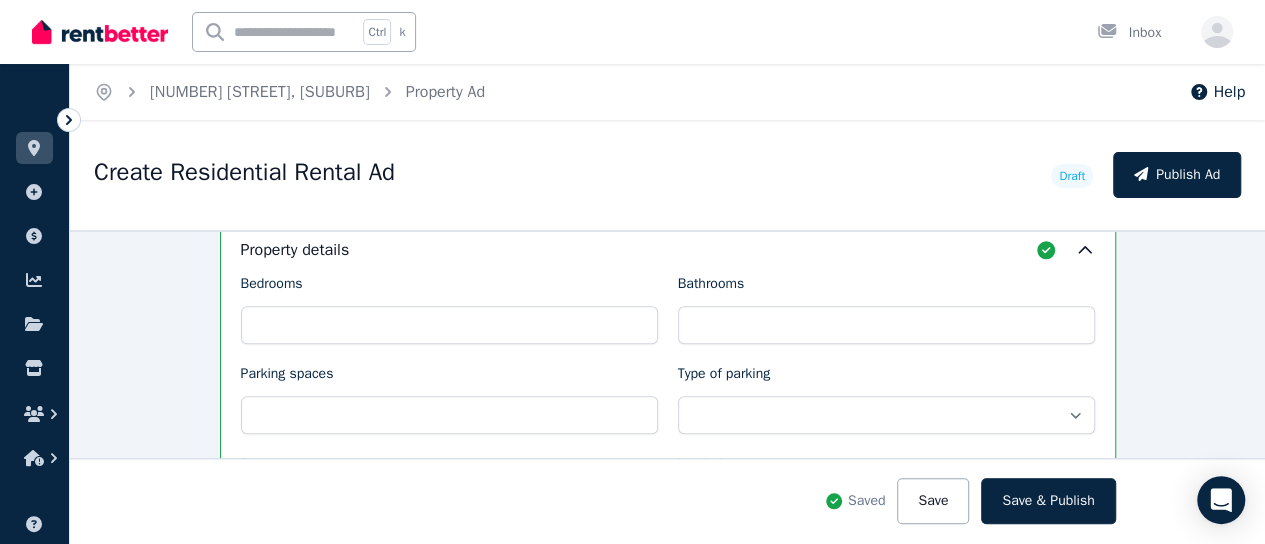 scroll, scrollTop: 956, scrollLeft: 0, axis: vertical 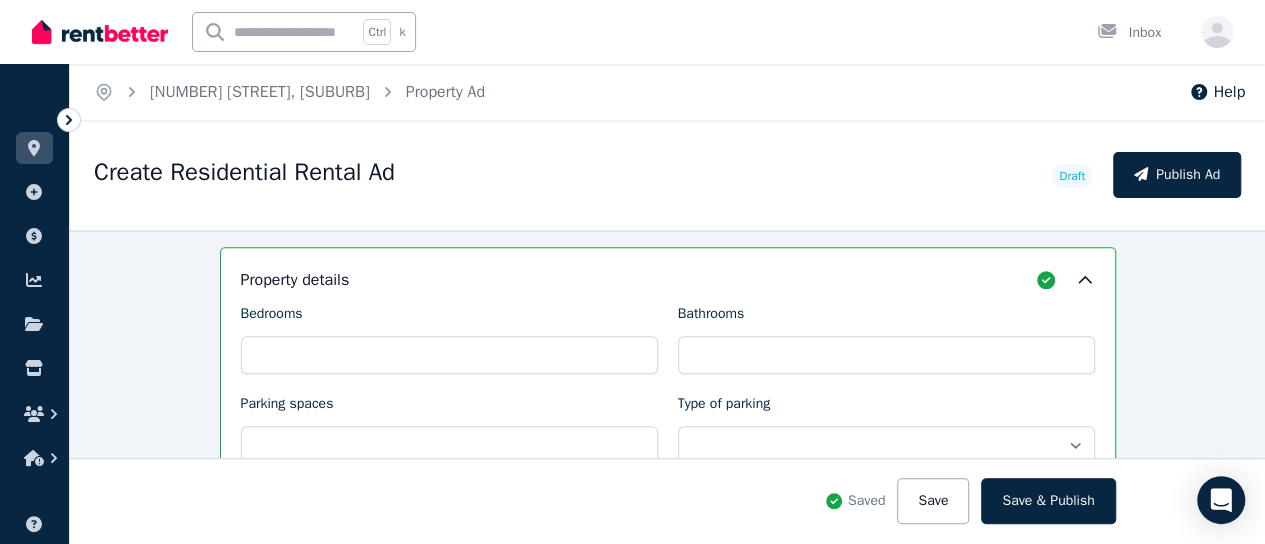 type on "****" 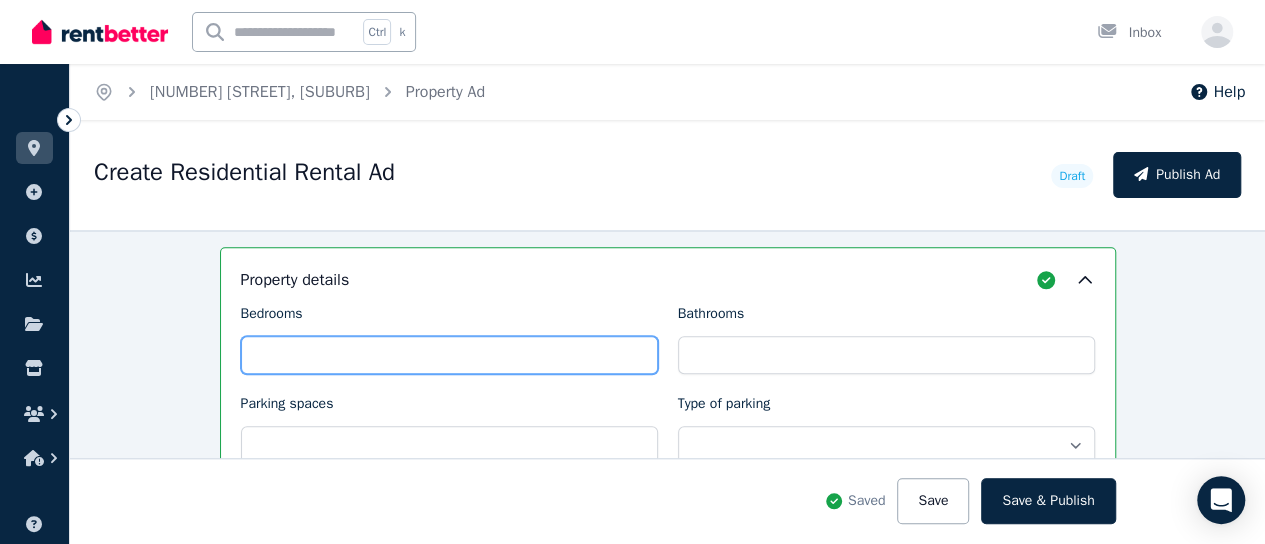 click on "Bedrooms" at bounding box center (449, 355) 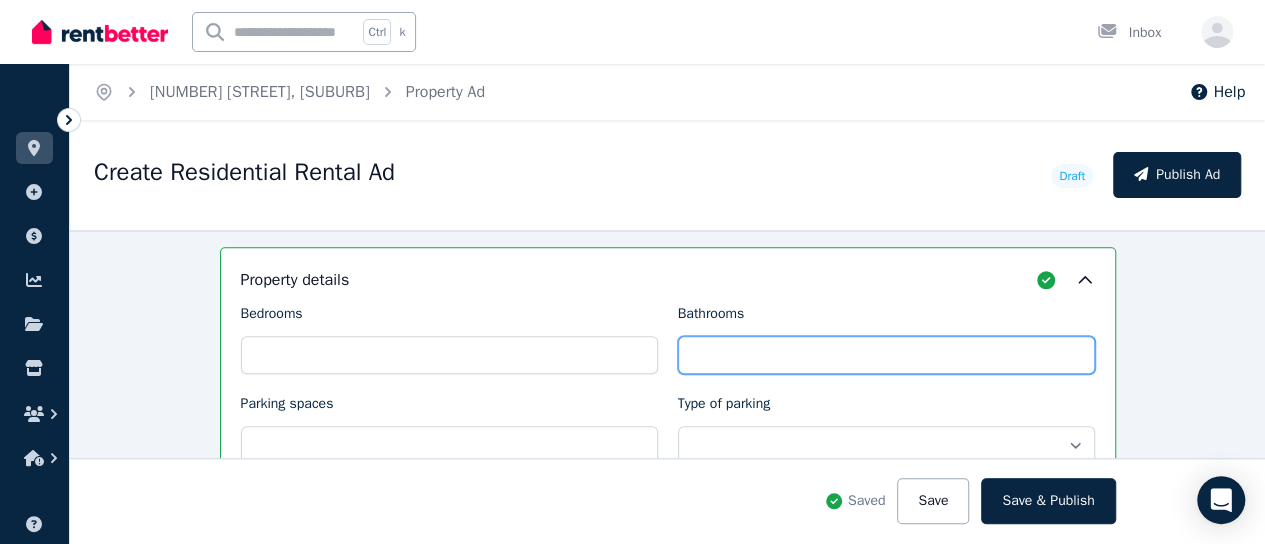 click on "Bathrooms" at bounding box center [886, 355] 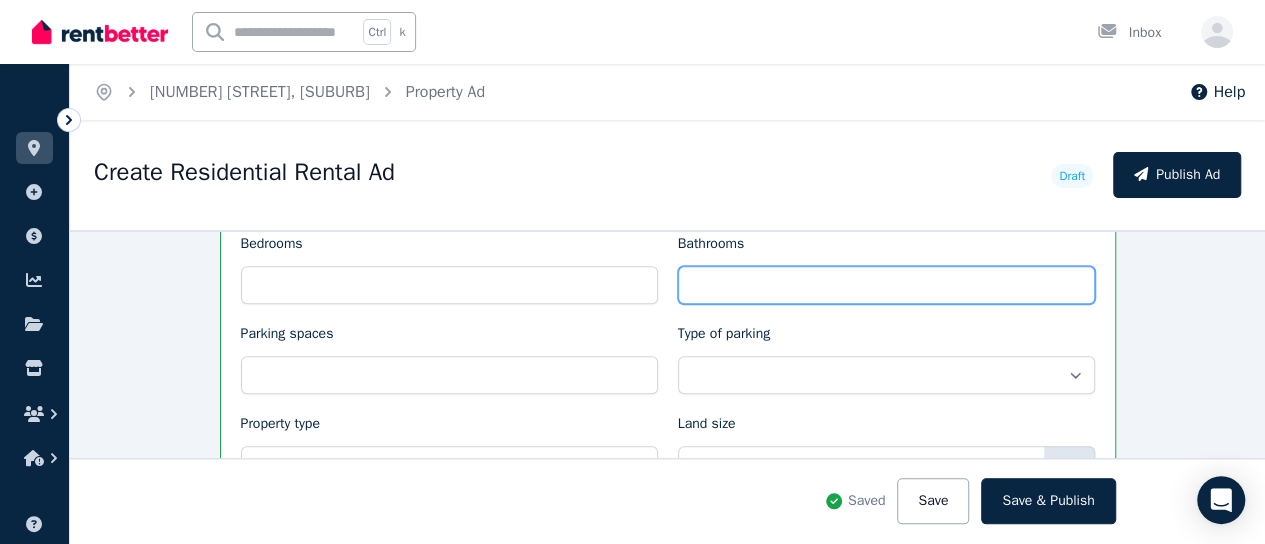 scroll, scrollTop: 1056, scrollLeft: 0, axis: vertical 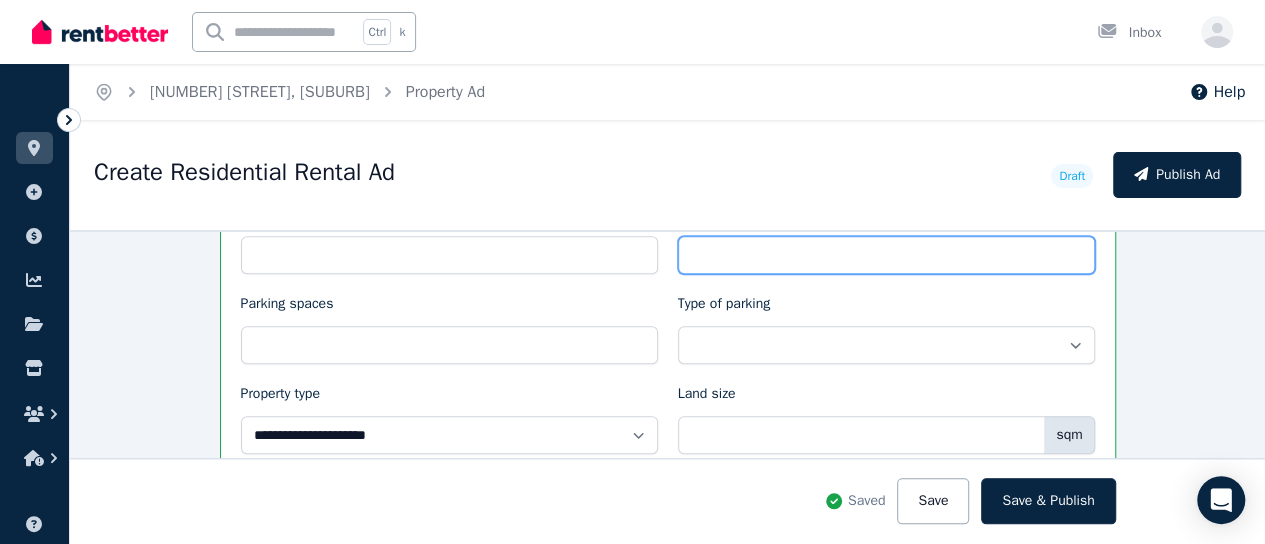 type on "*" 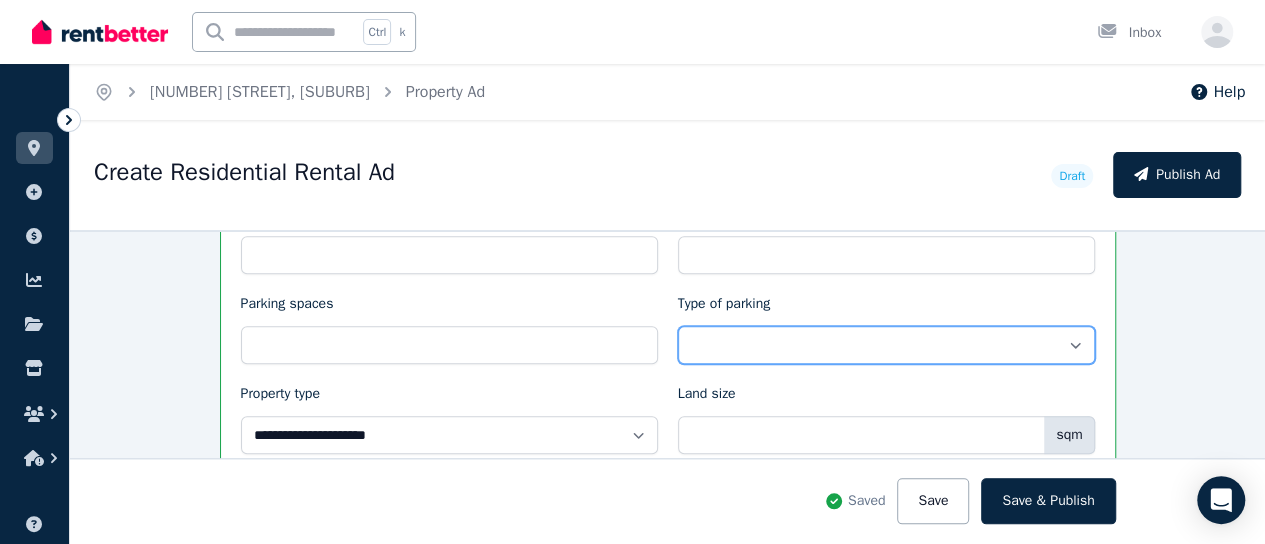 drag, startPoint x: 910, startPoint y: 340, endPoint x: 886, endPoint y: 341, distance: 24.020824 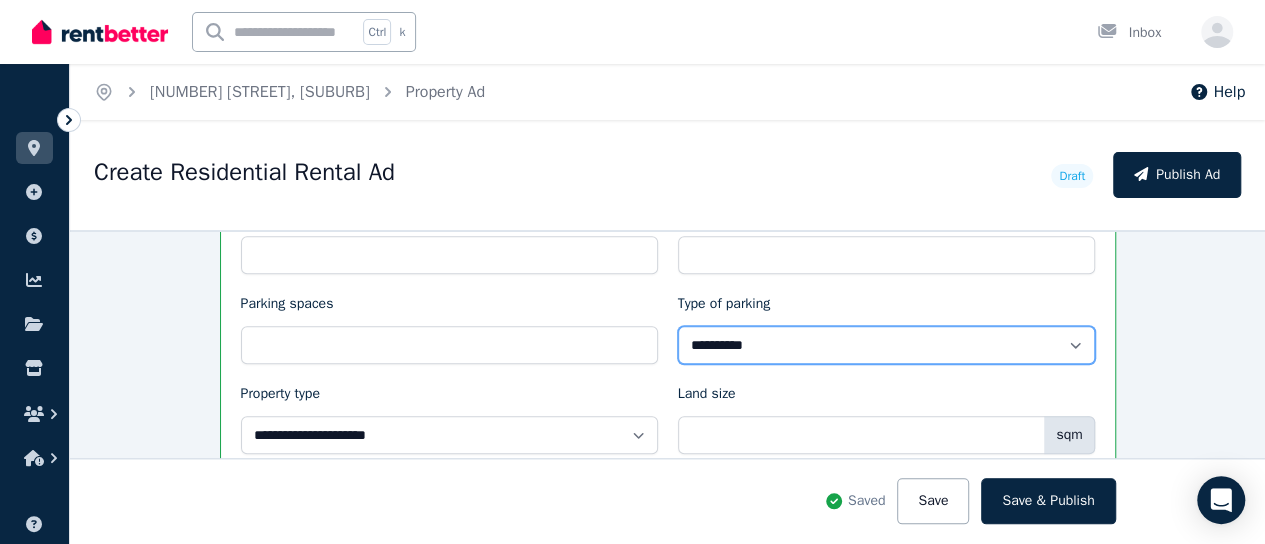 click on "**********" at bounding box center (886, 345) 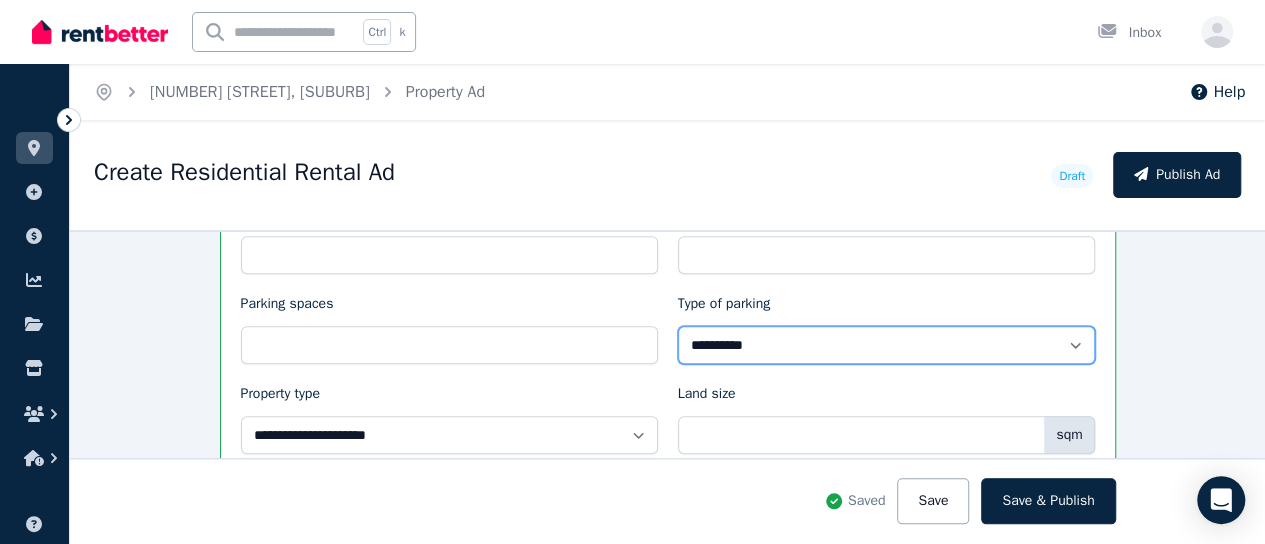 select on "**********" 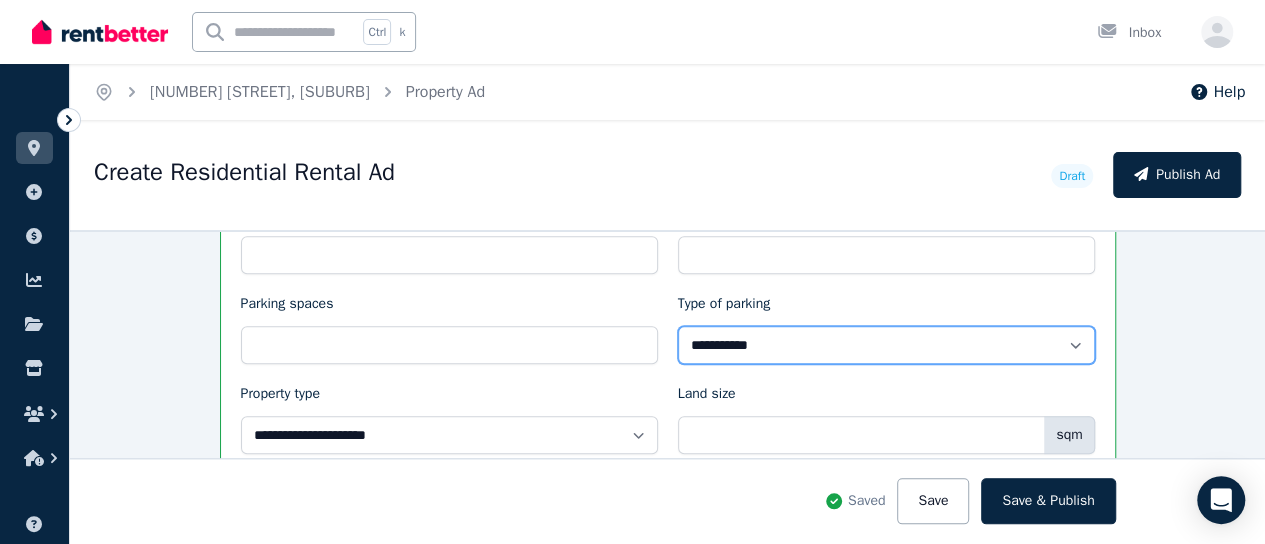 click on "**********" at bounding box center (886, 345) 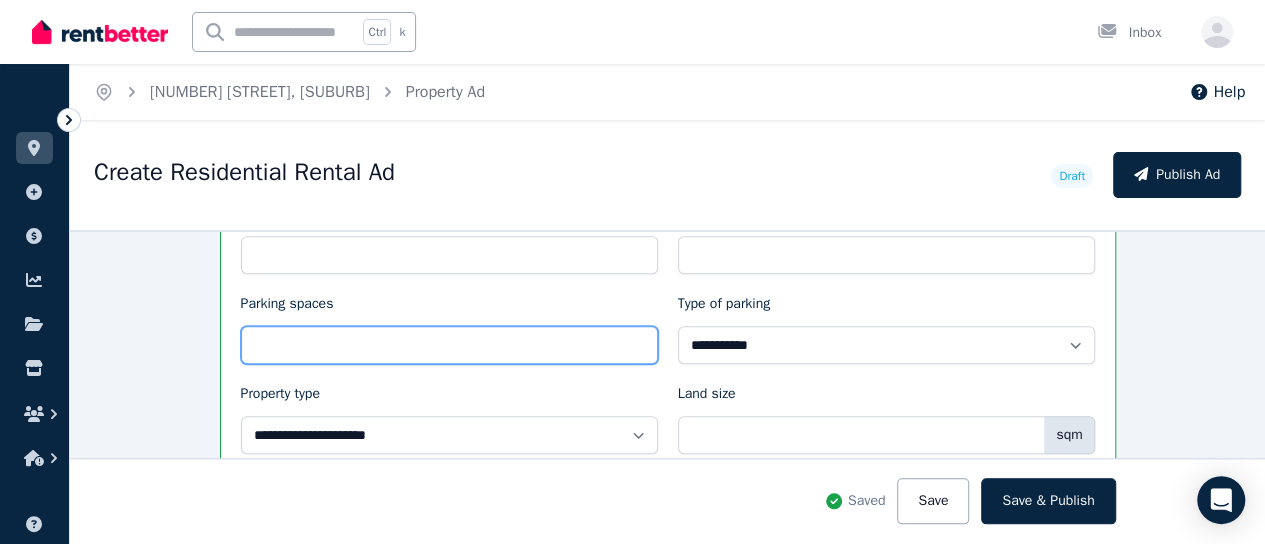 click on "Parking spaces" at bounding box center (449, 345) 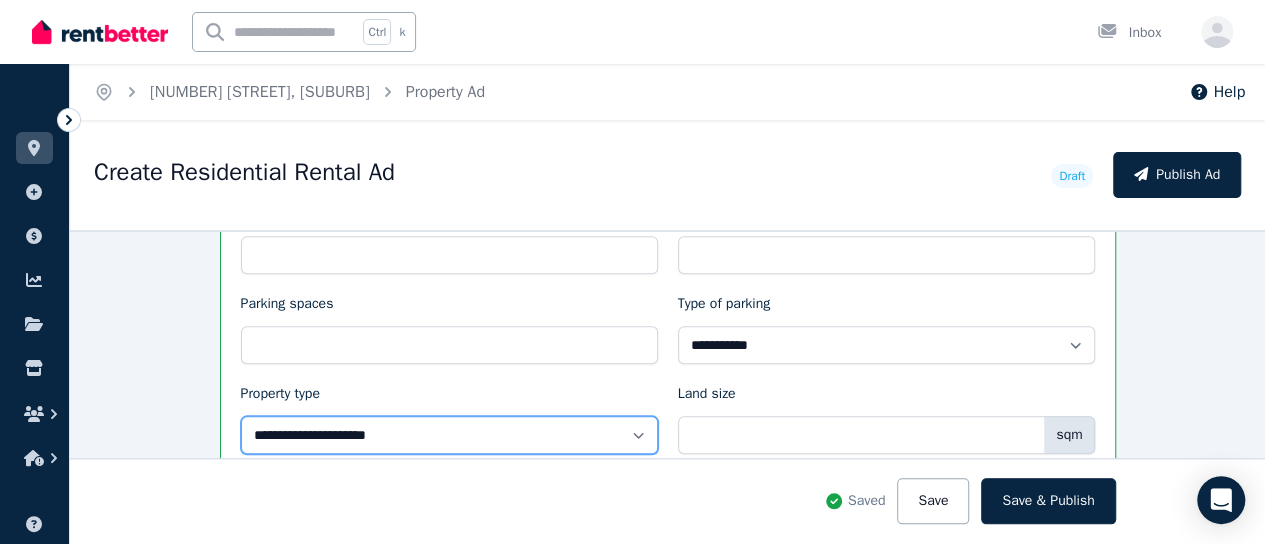 click on "**********" at bounding box center (449, 435) 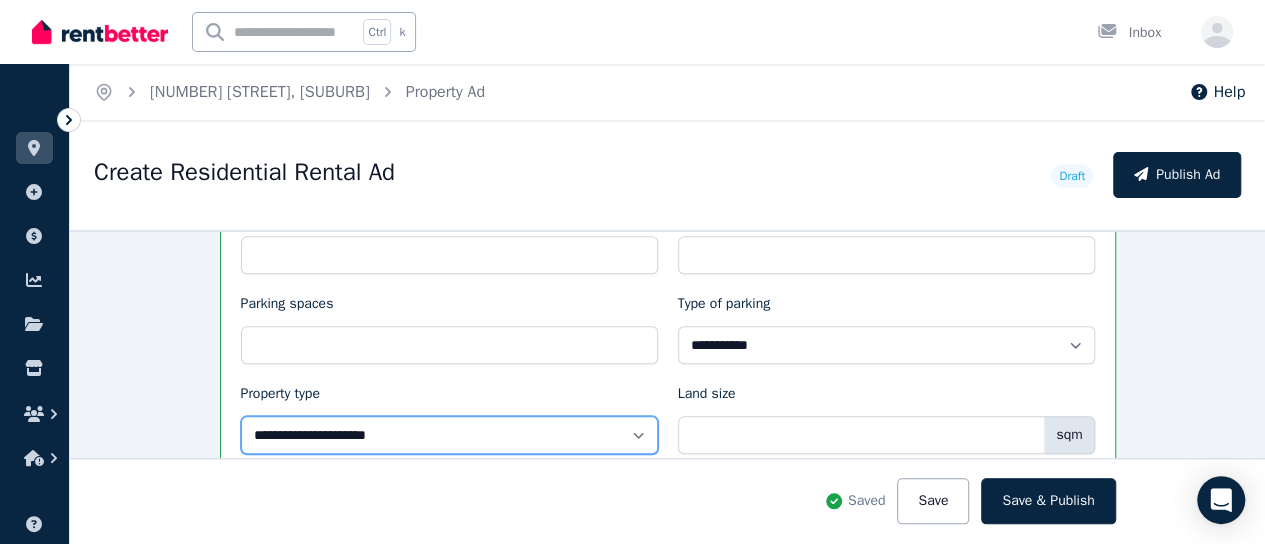 select on "**********" 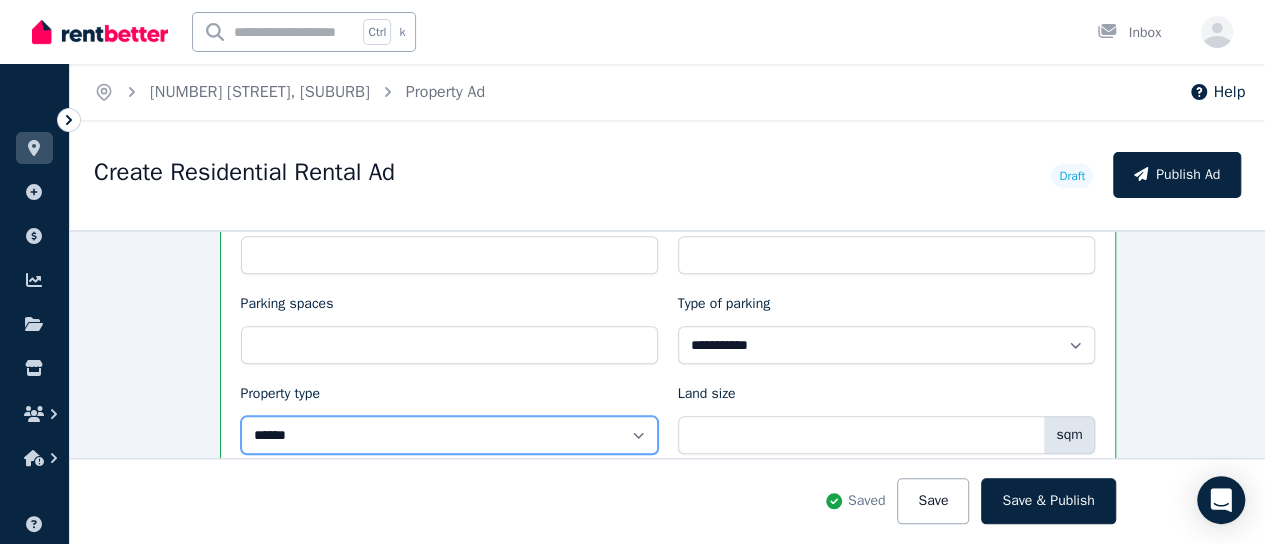 click on "**********" at bounding box center (449, 435) 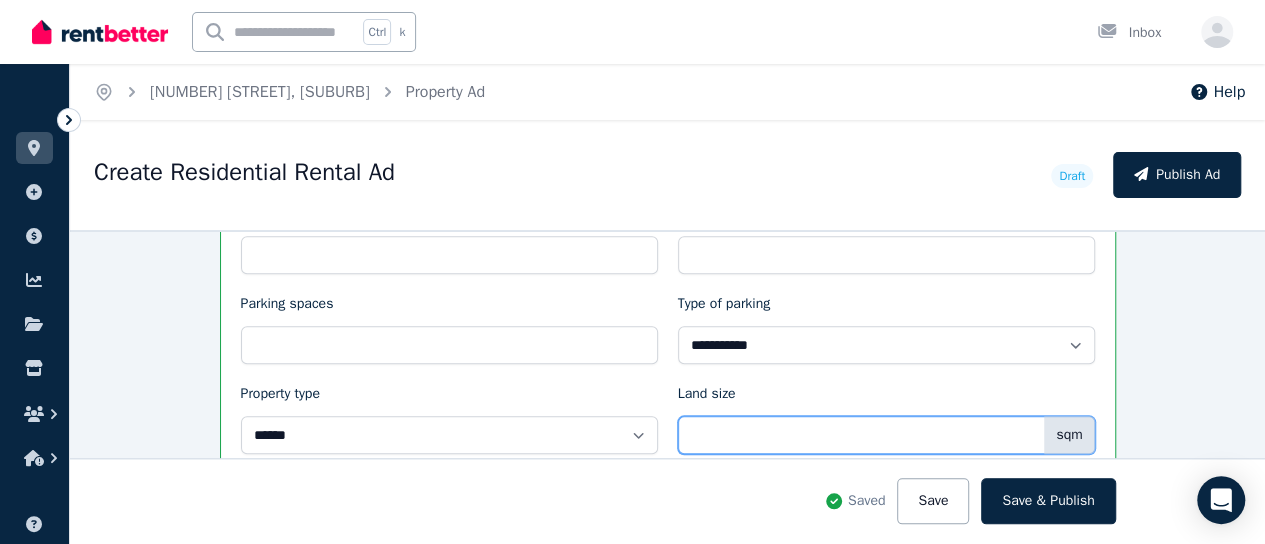 click on "Land size" at bounding box center [886, 435] 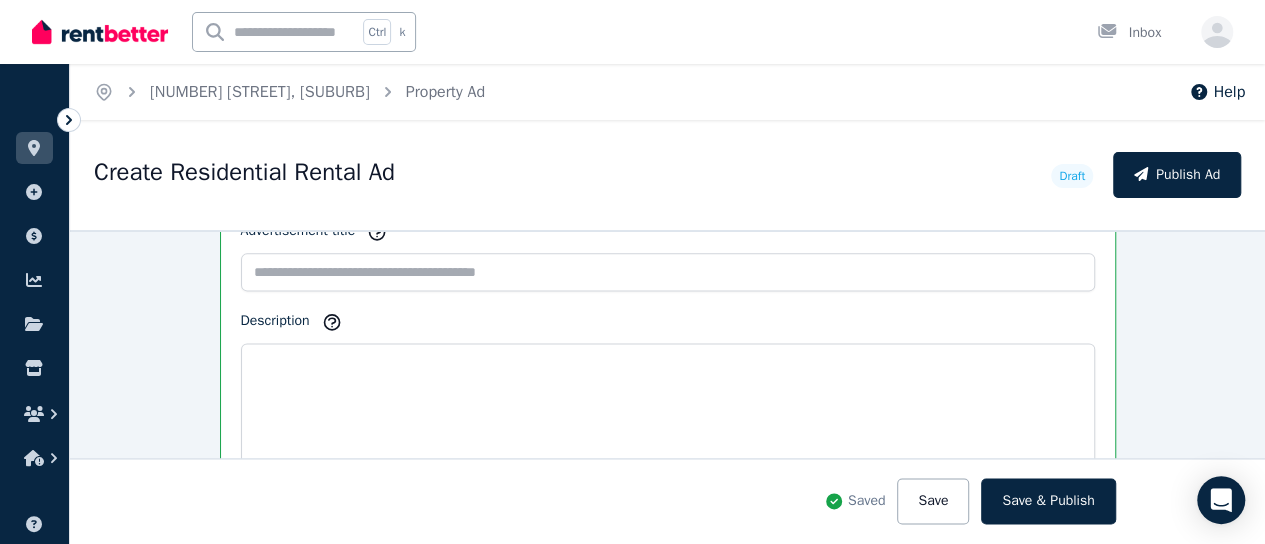 scroll, scrollTop: 1356, scrollLeft: 0, axis: vertical 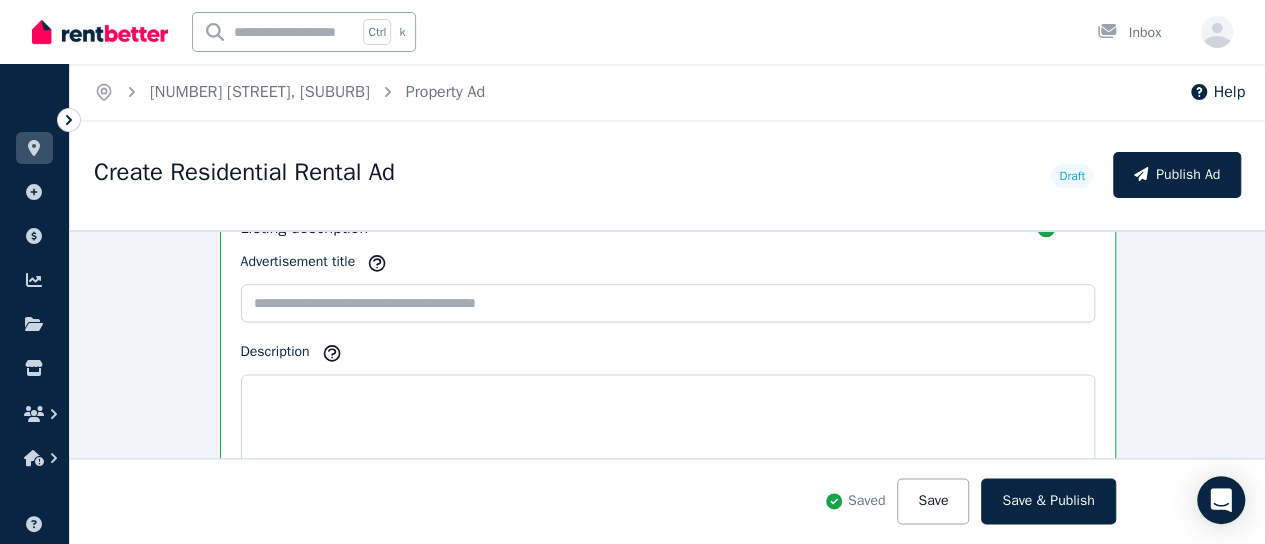 type on "**" 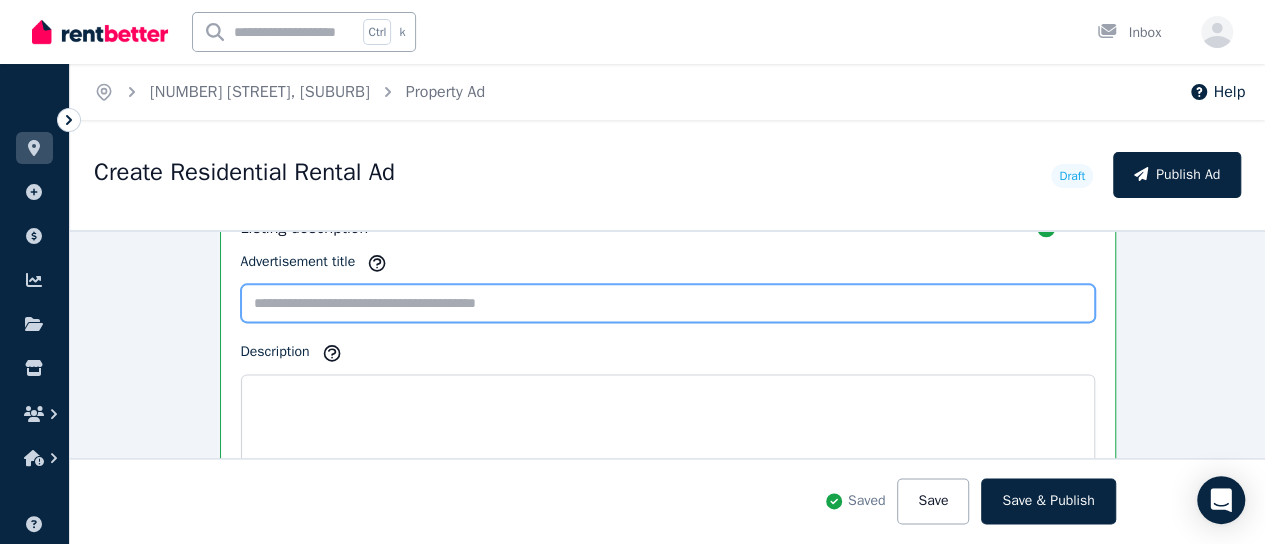 click on "Advertisement title" at bounding box center [668, 303] 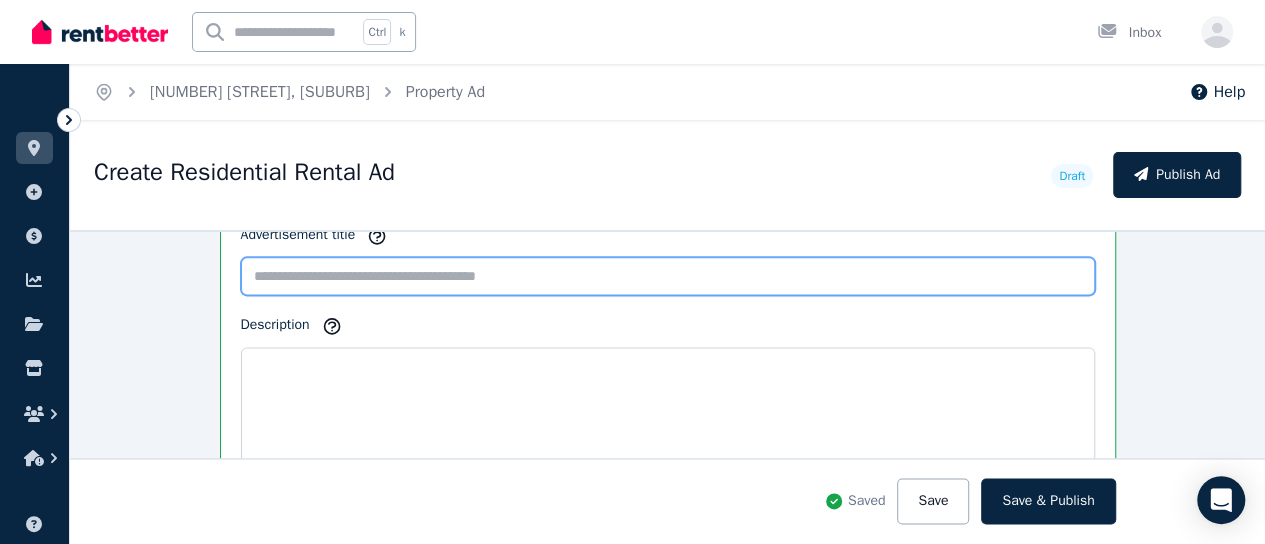 scroll, scrollTop: 1456, scrollLeft: 0, axis: vertical 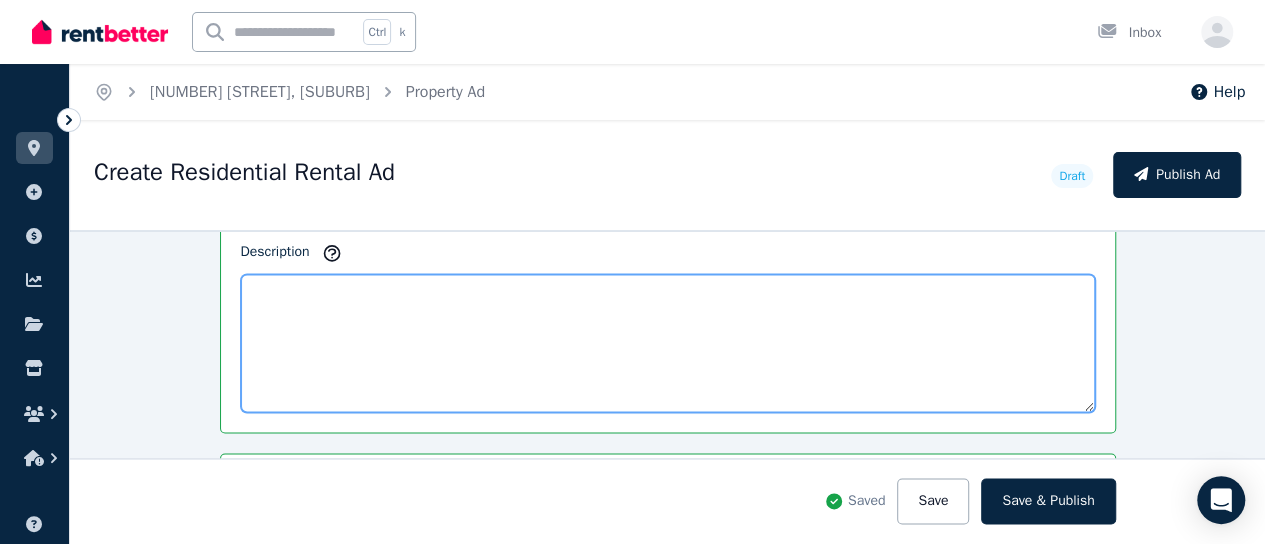 click on "Description" at bounding box center (668, 343) 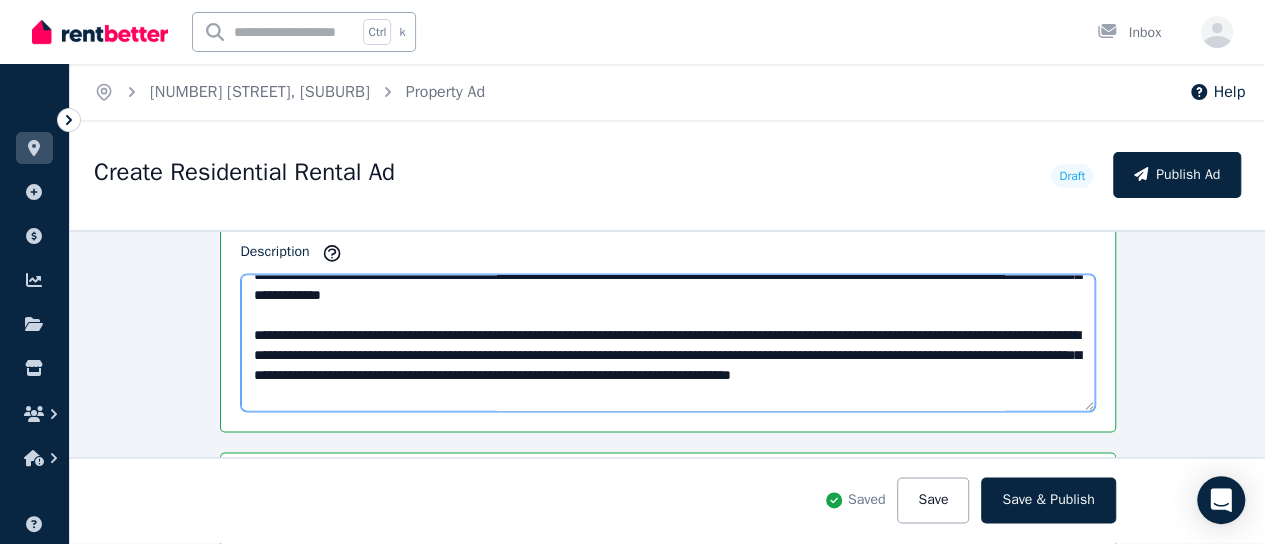 scroll, scrollTop: 0, scrollLeft: 0, axis: both 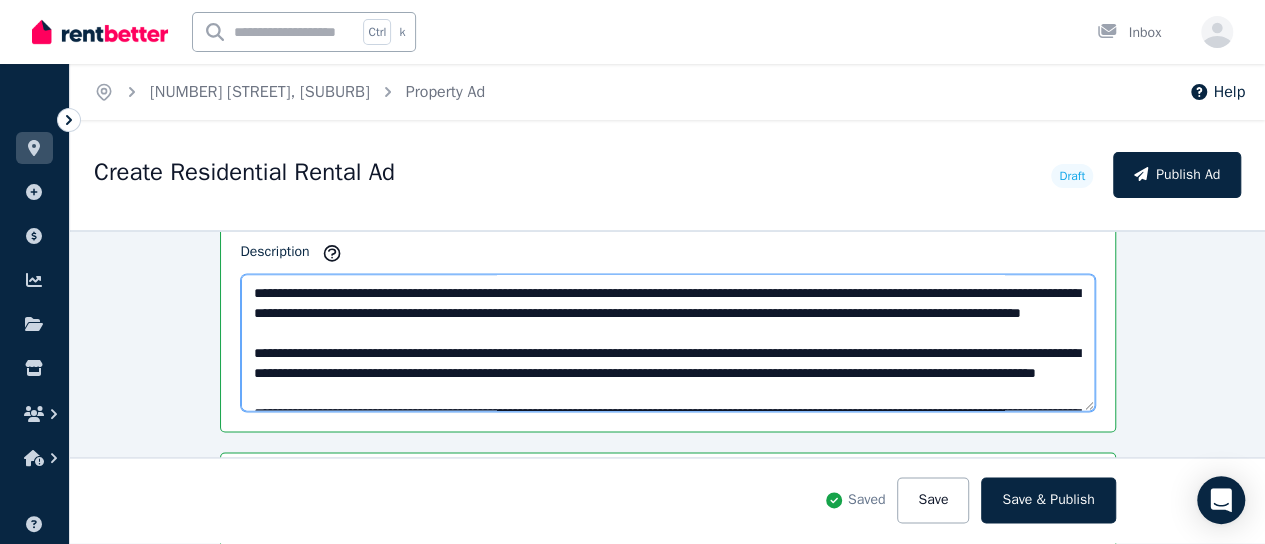 drag, startPoint x: 608, startPoint y: 331, endPoint x: 168, endPoint y: 283, distance: 442.61044 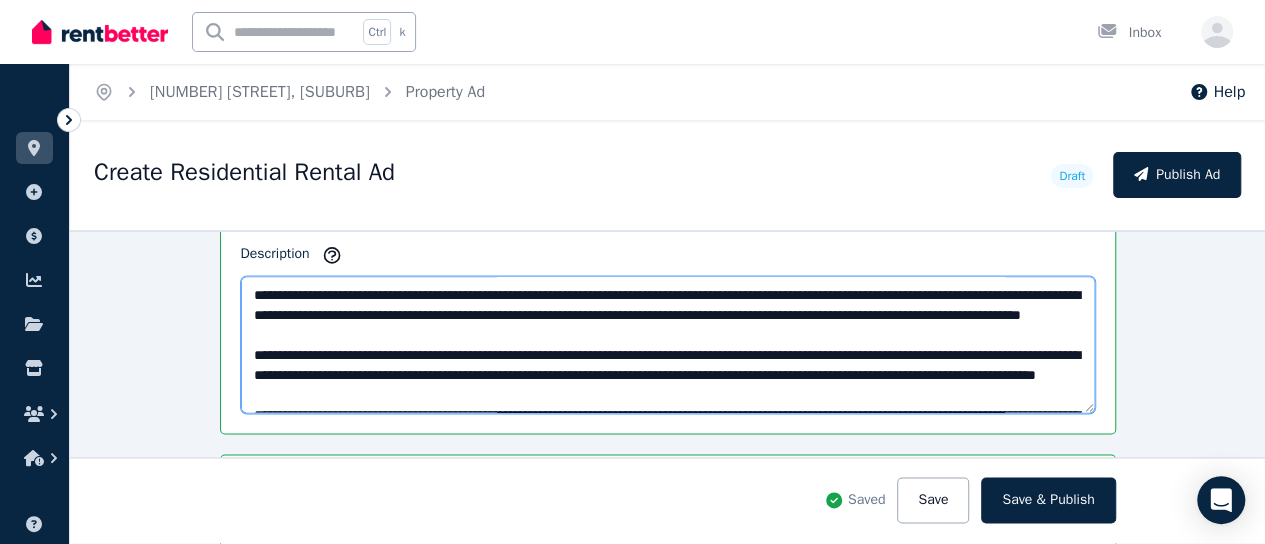 scroll, scrollTop: 1456, scrollLeft: 0, axis: vertical 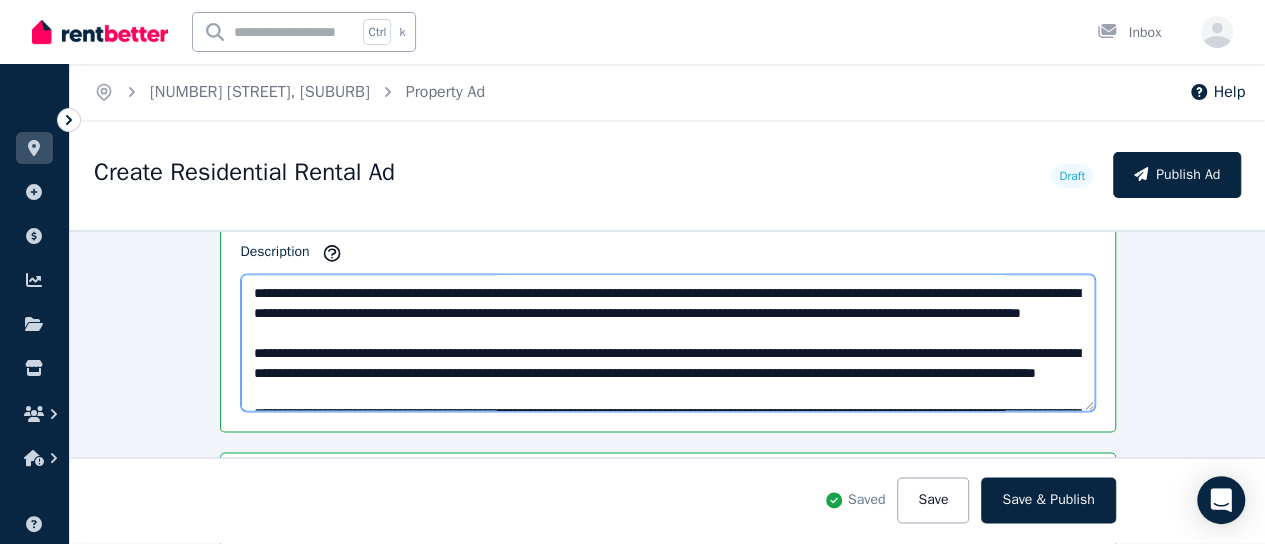 click on "Description" at bounding box center [668, 342] 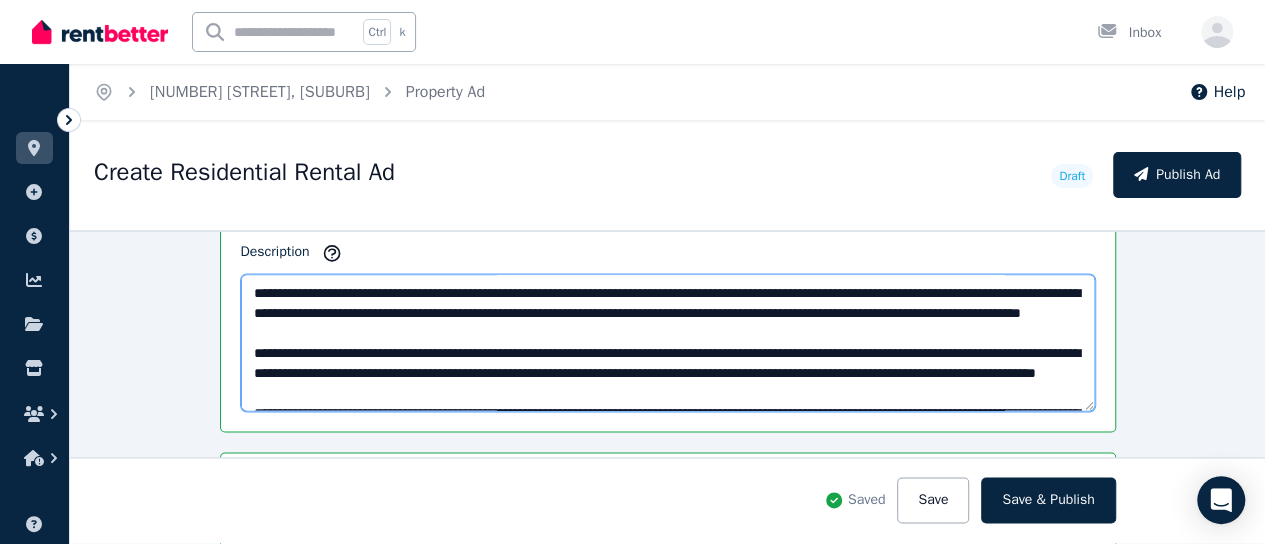click on "Description" at bounding box center [668, 342] 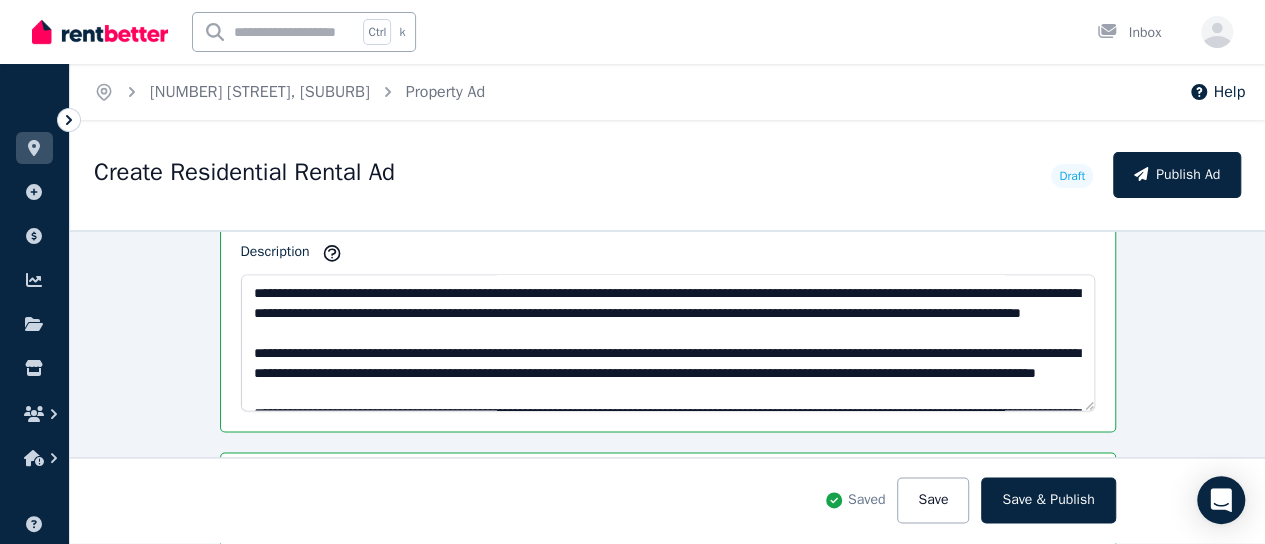 click on "Description" at bounding box center (668, 326) 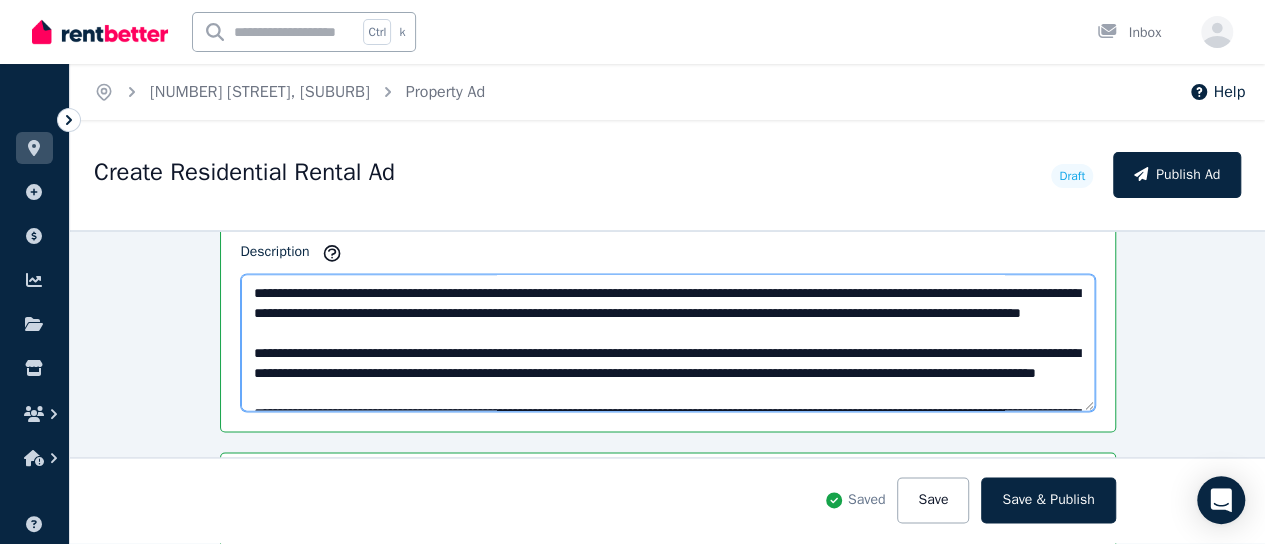 drag, startPoint x: 819, startPoint y: 279, endPoint x: 574, endPoint y: 278, distance: 245.00204 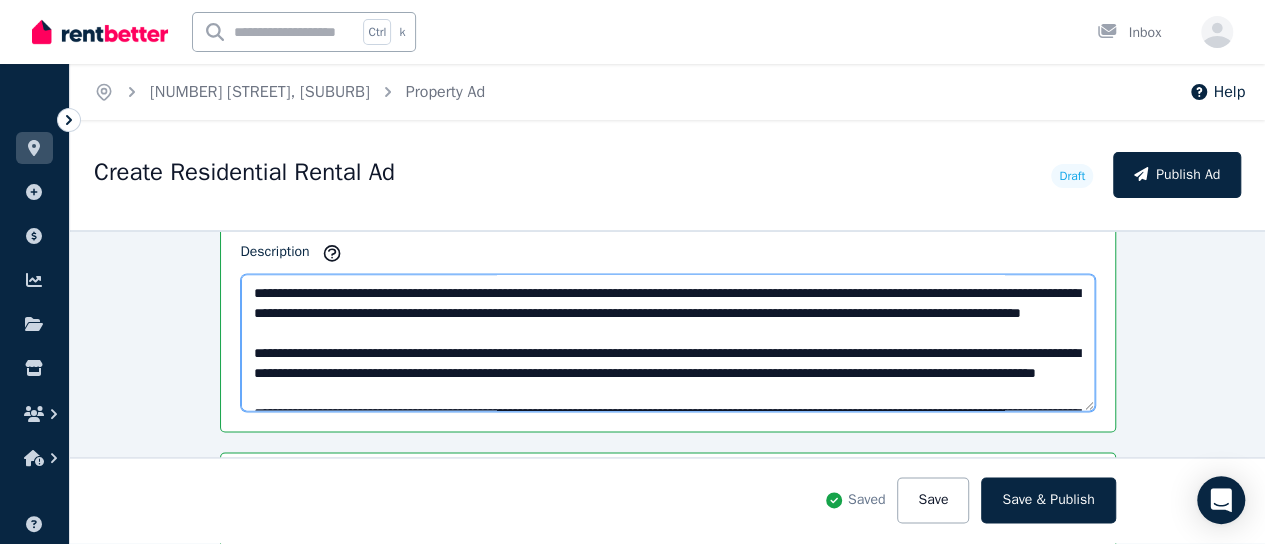 click on "Description" at bounding box center [668, 342] 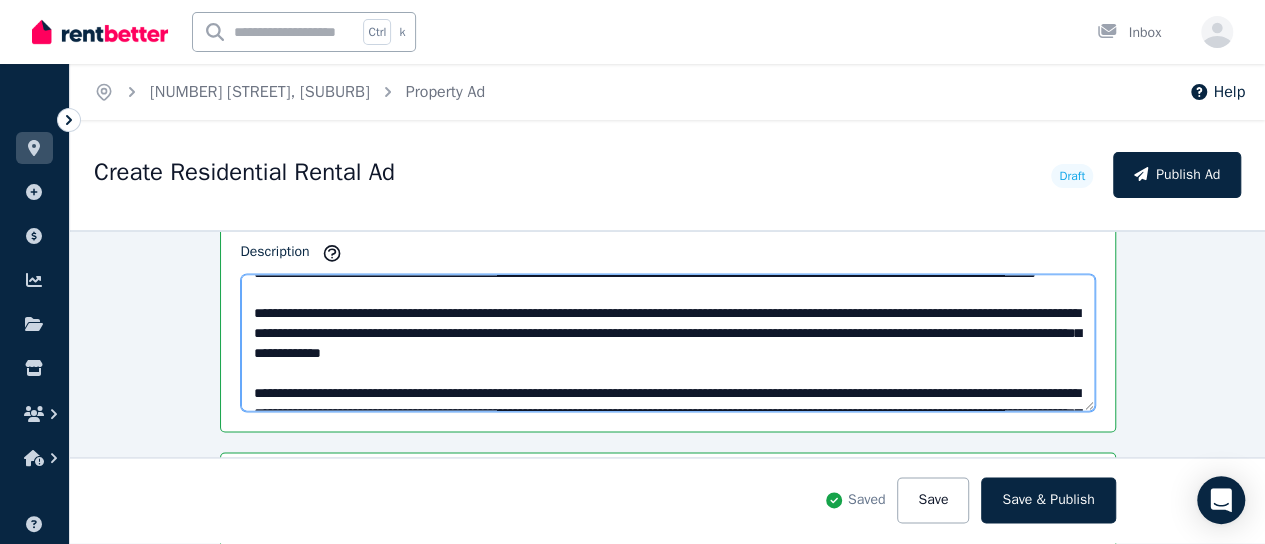 click on "Description" at bounding box center (668, 342) 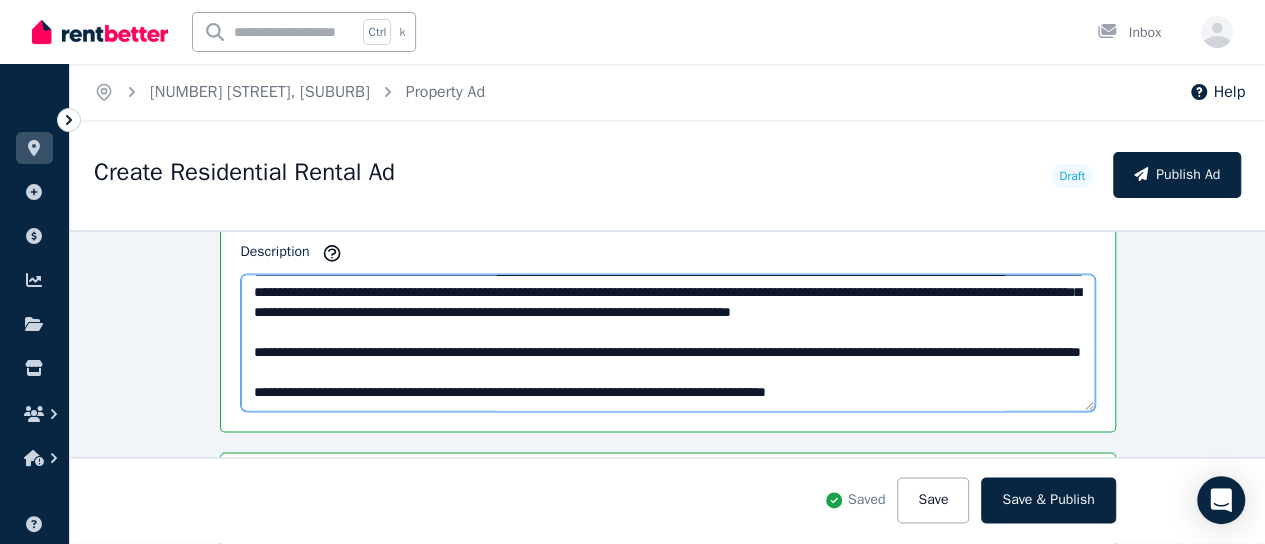 scroll, scrollTop: 300, scrollLeft: 0, axis: vertical 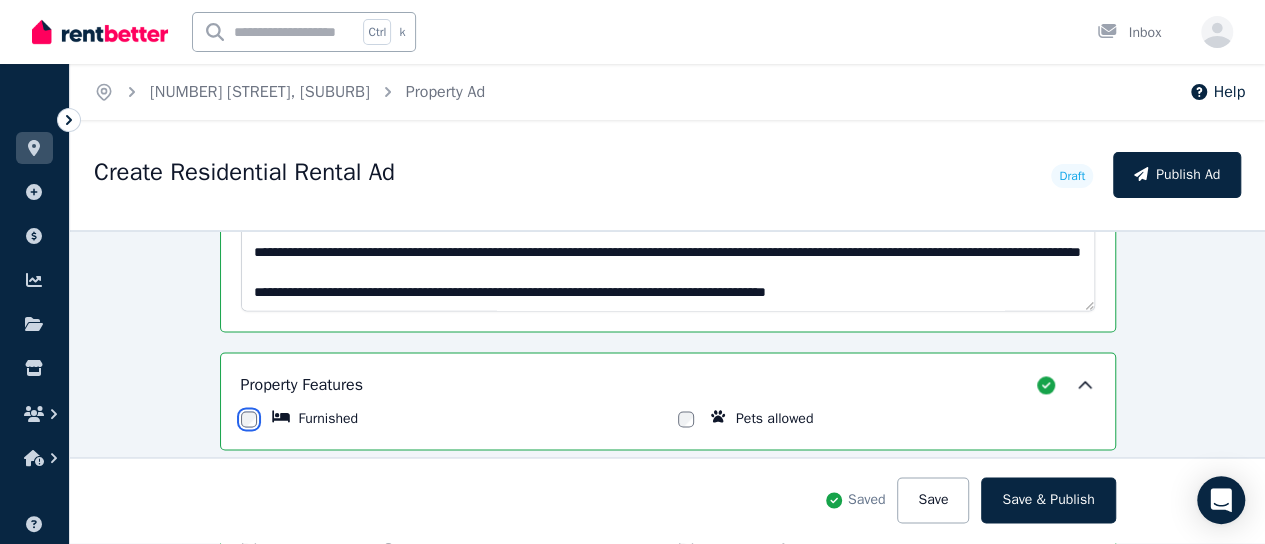 click at bounding box center (249, 419) 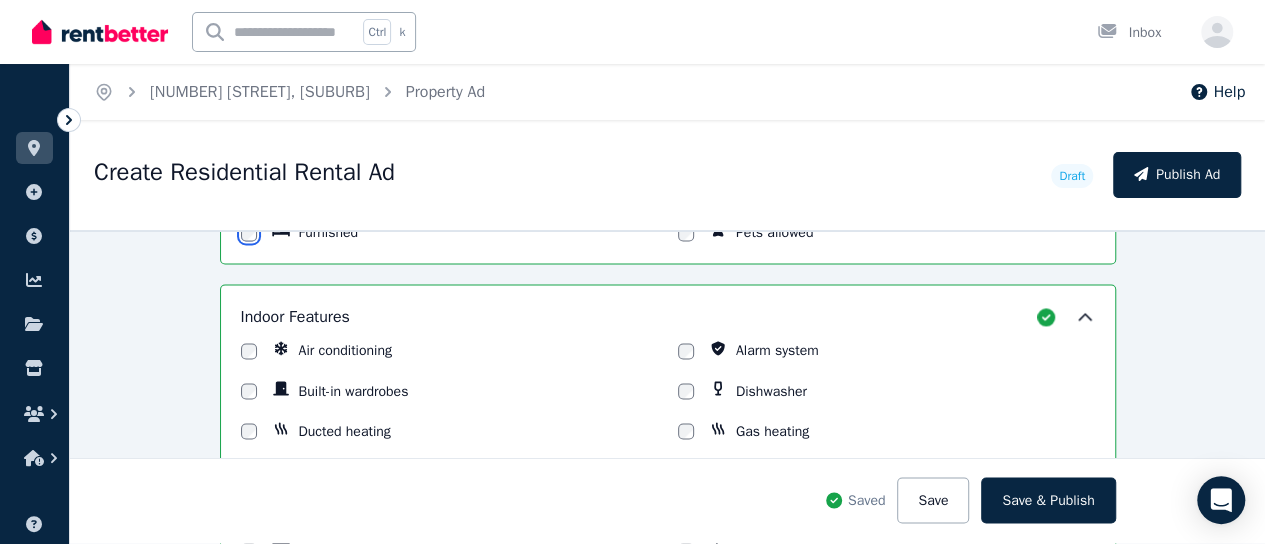 scroll, scrollTop: 1756, scrollLeft: 0, axis: vertical 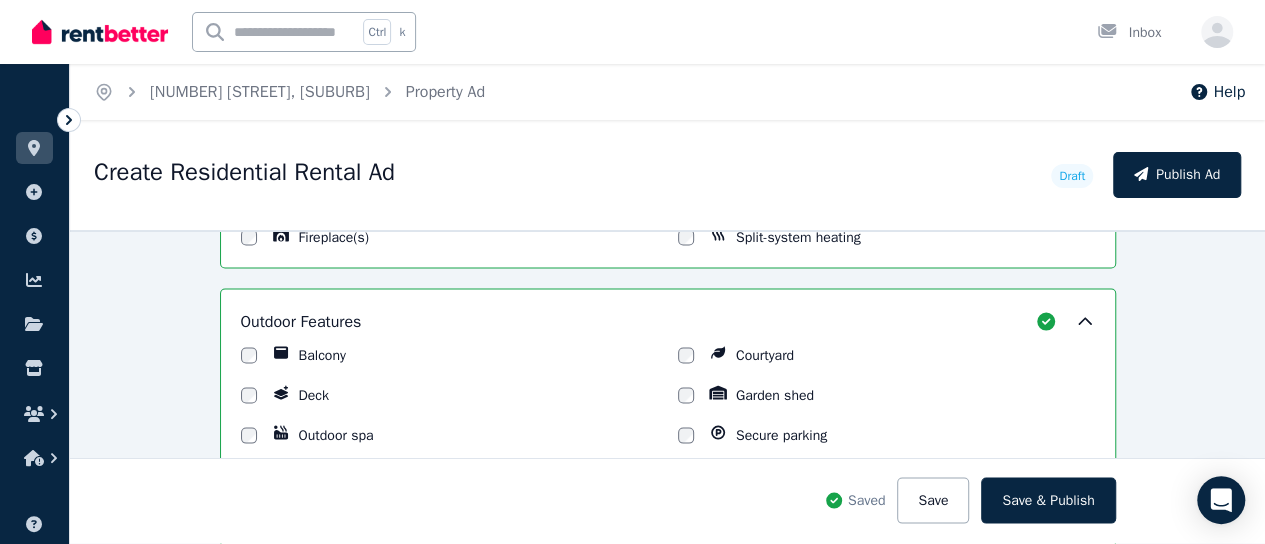 click on "Balcony" at bounding box center (449, 355) 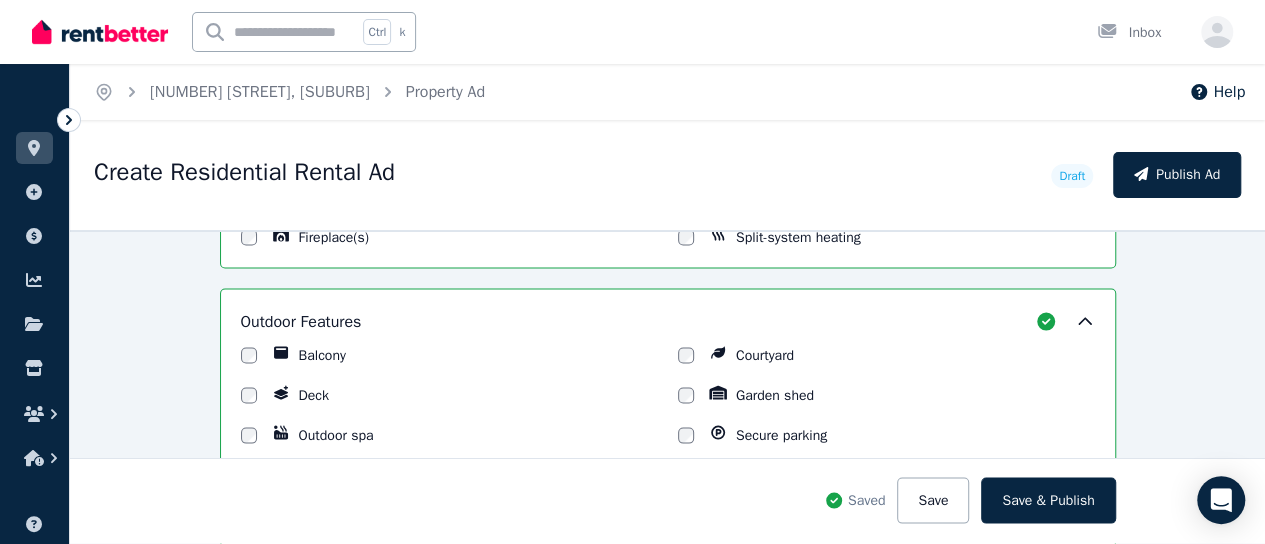 click on "Balcony" at bounding box center (449, 355) 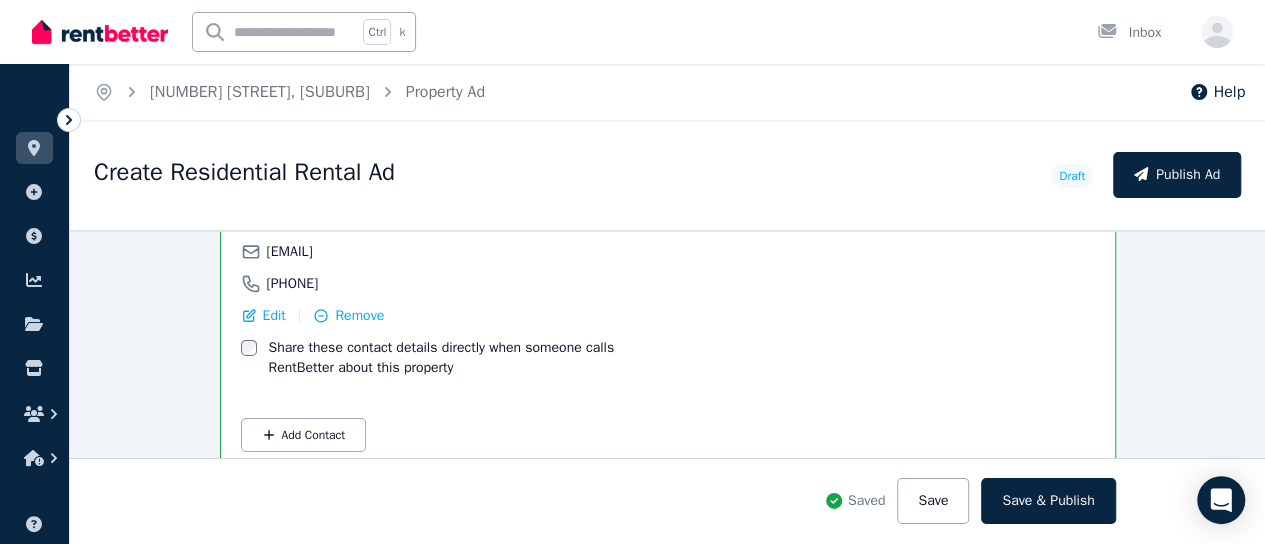scroll, scrollTop: 3208, scrollLeft: 0, axis: vertical 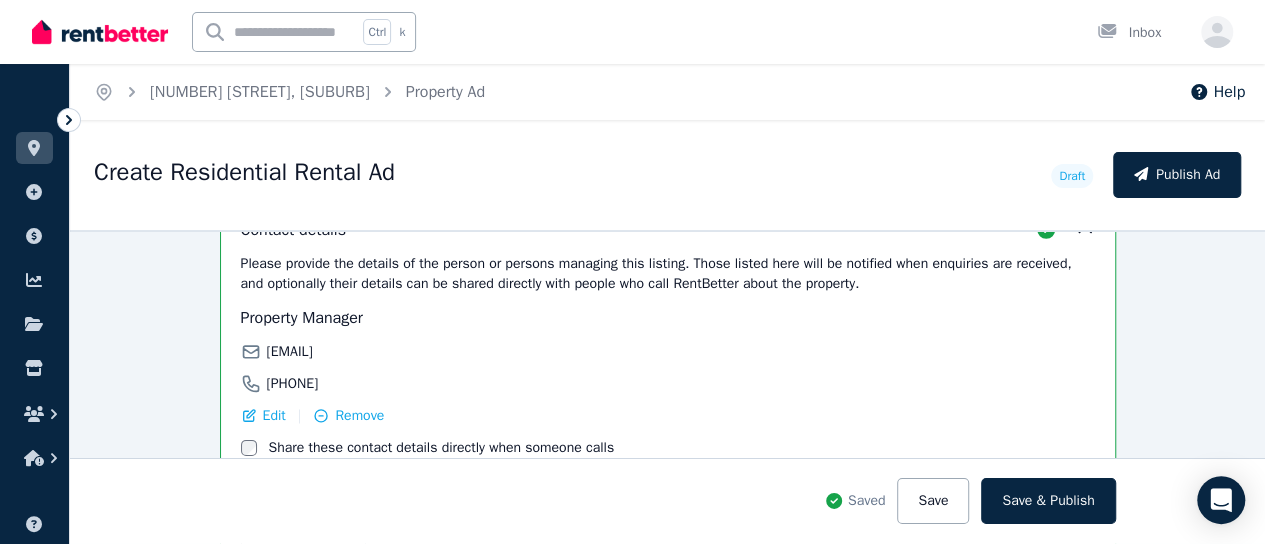click on "Share these contact details directly when someone calls RentBetter about this property" at bounding box center (465, 458) 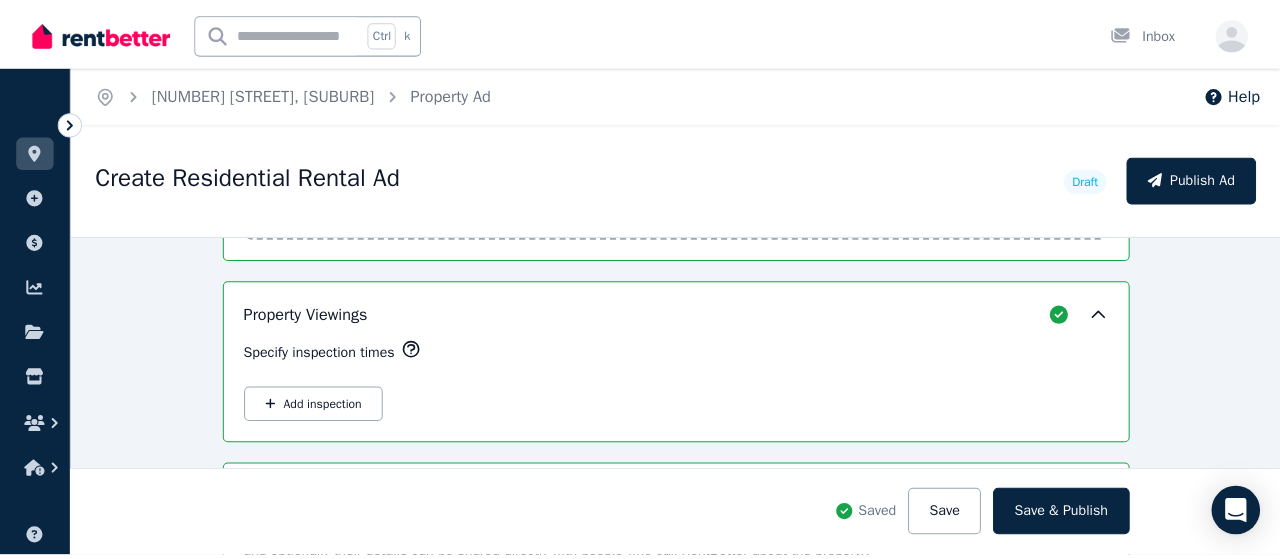 scroll, scrollTop: 2908, scrollLeft: 0, axis: vertical 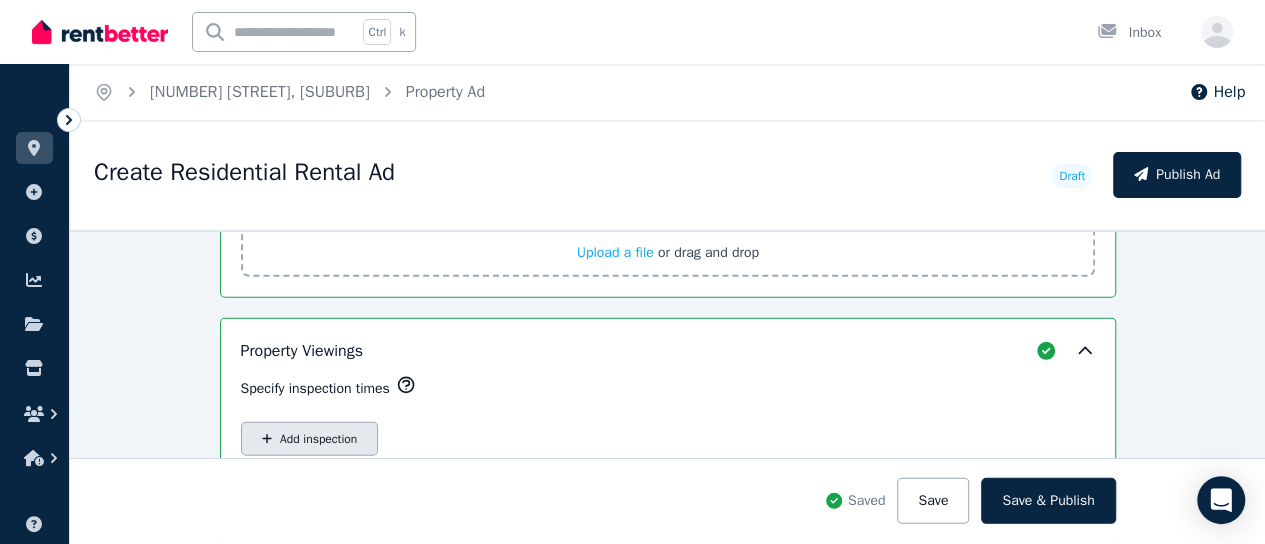 click on "Add inspection" at bounding box center (310, 439) 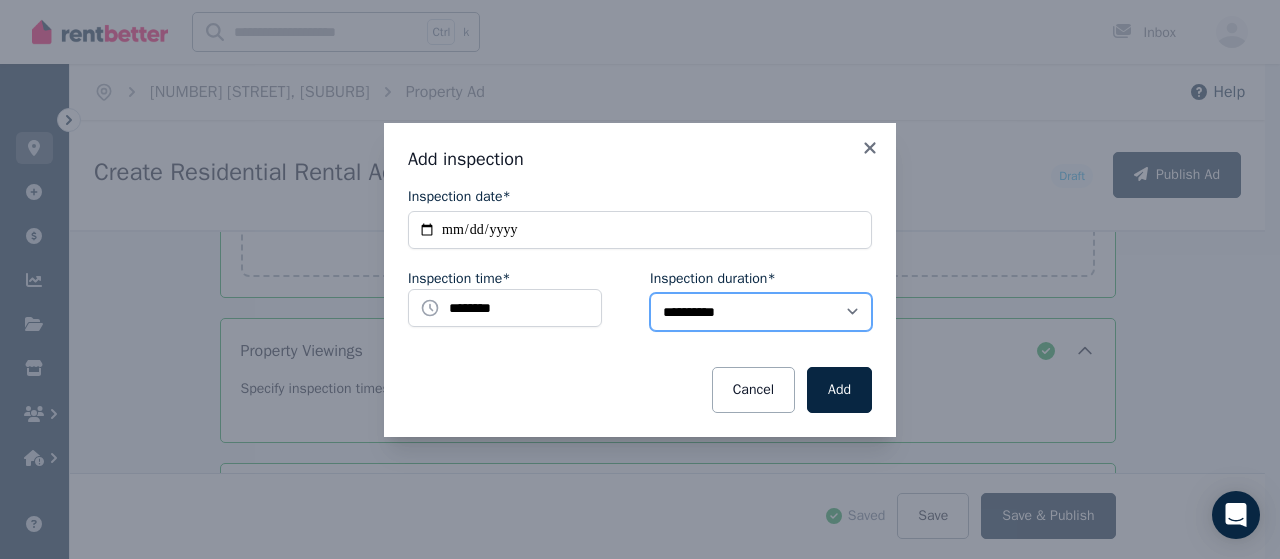click on "**********" at bounding box center (761, 312) 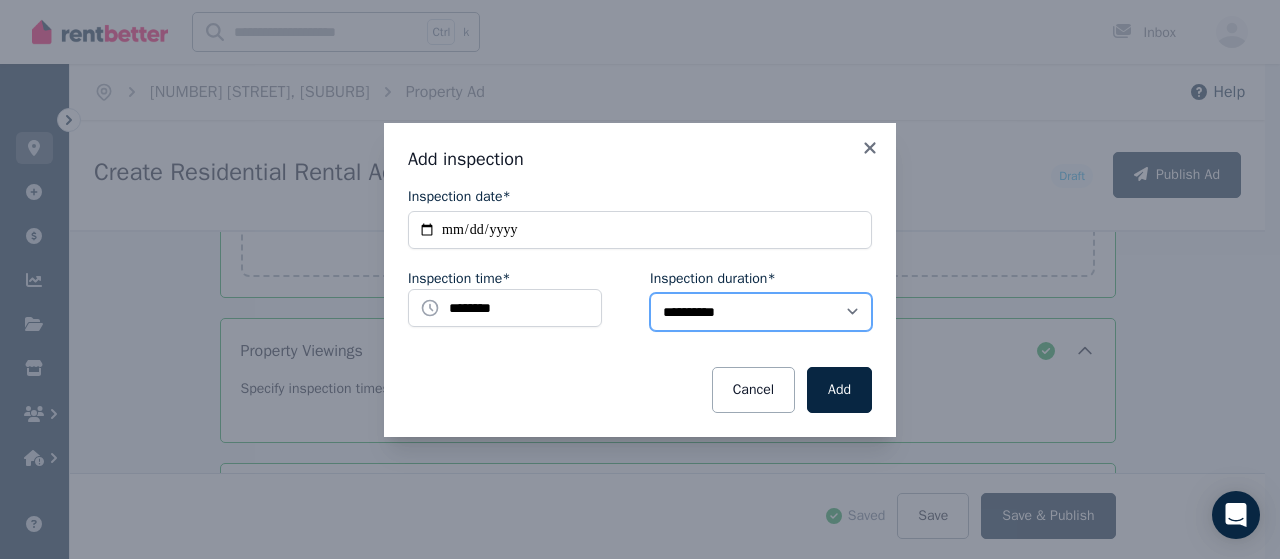 select on "**" 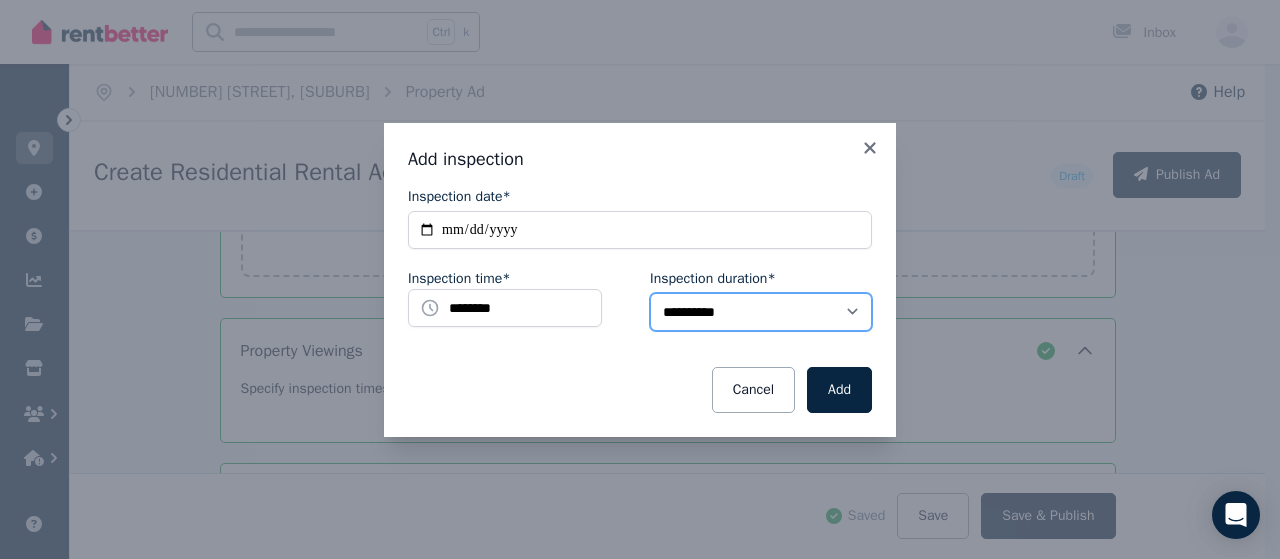 click on "**********" at bounding box center (761, 312) 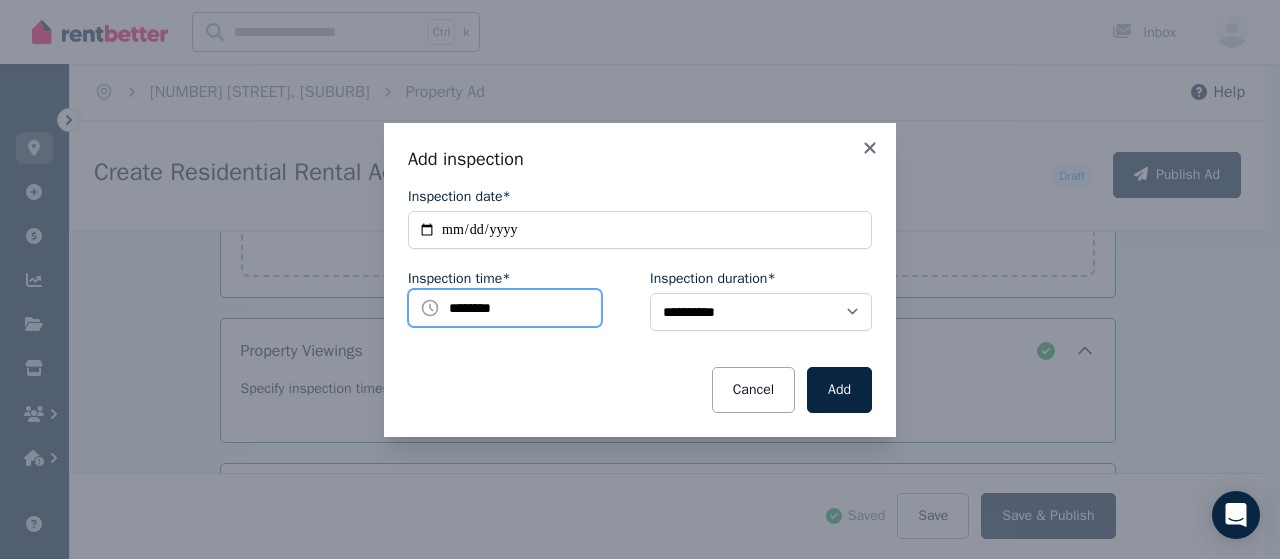 click on "********" at bounding box center [505, 308] 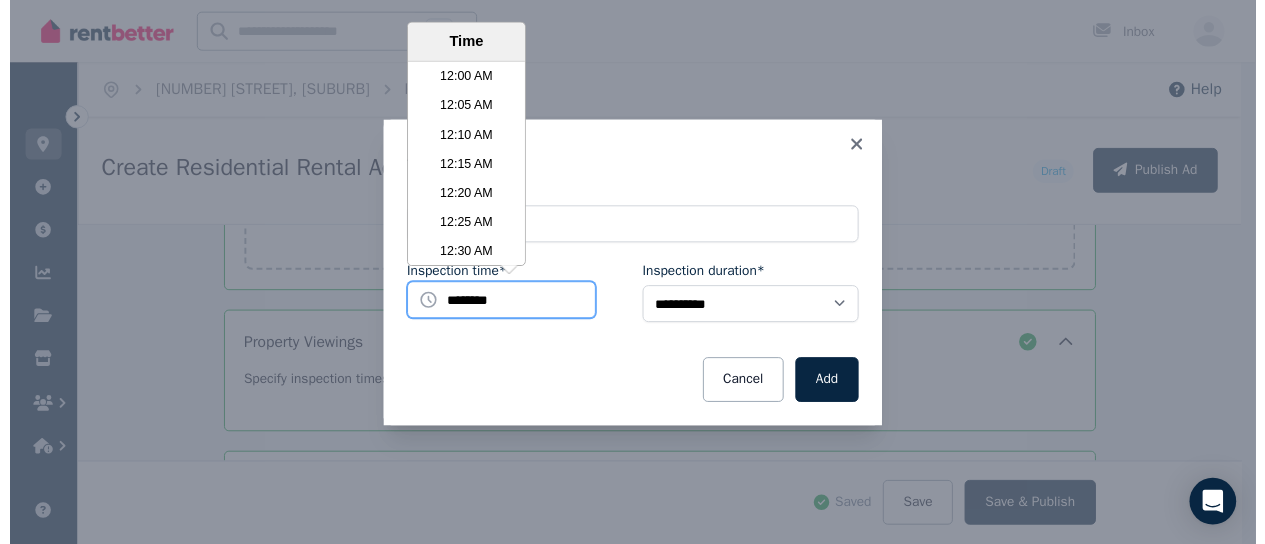 scroll, scrollTop: 3690, scrollLeft: 0, axis: vertical 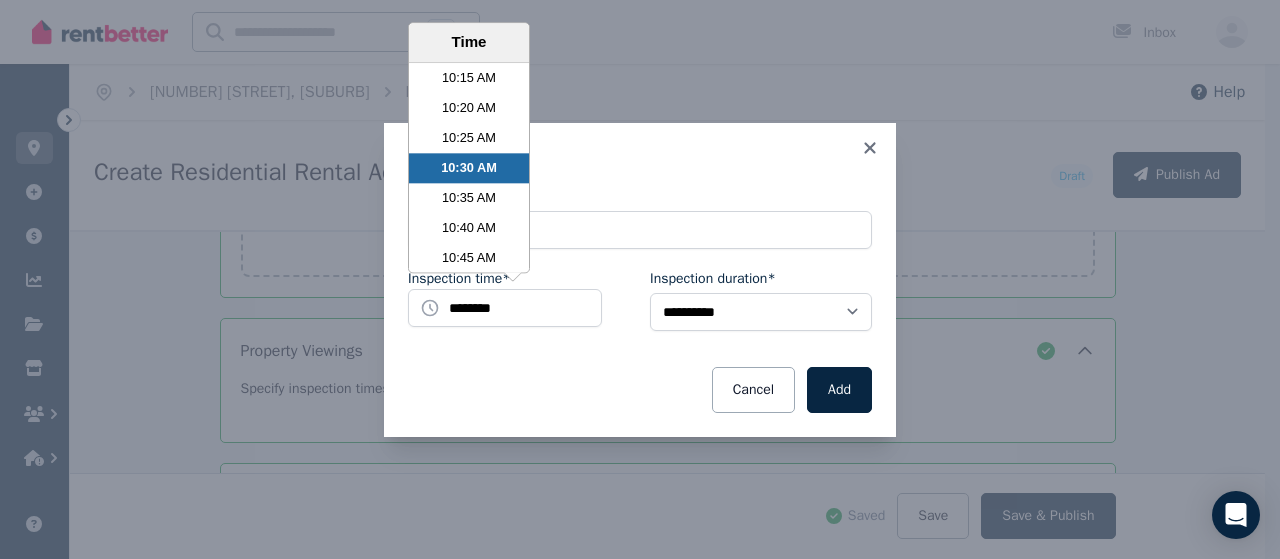 click on "10:30 AM" at bounding box center [469, 168] 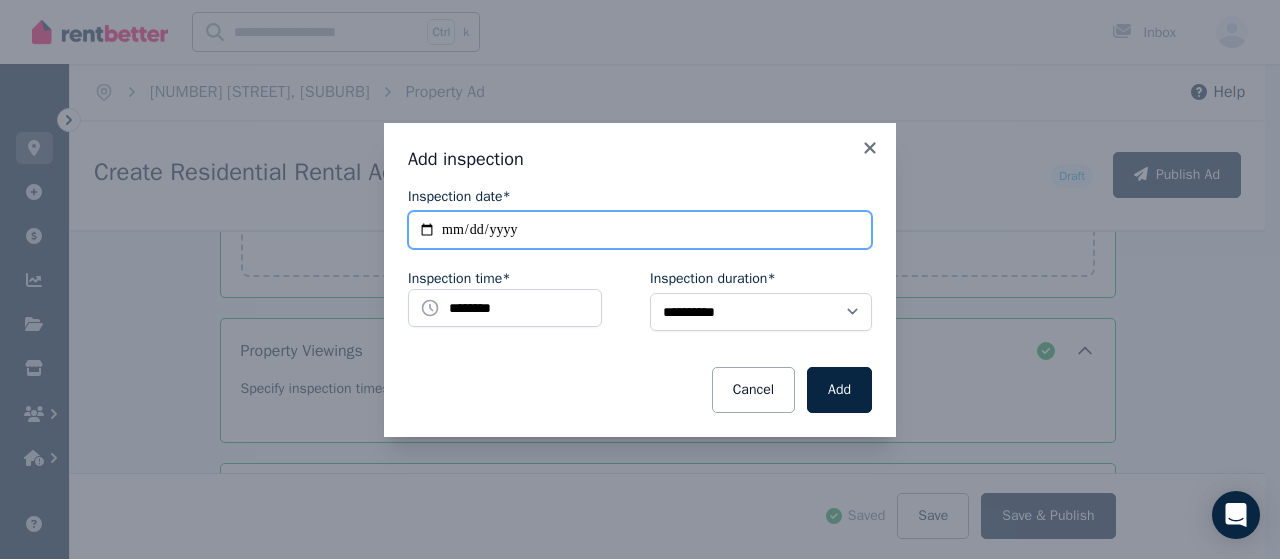 click on "**********" at bounding box center [640, 230] 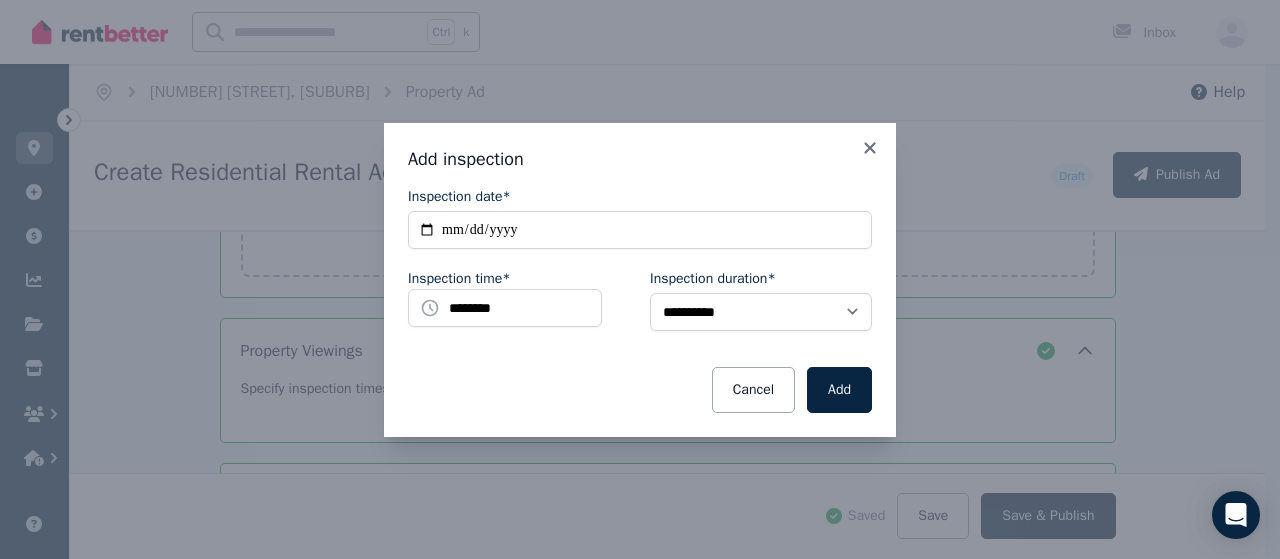 click on "Add inspection" at bounding box center (640, 159) 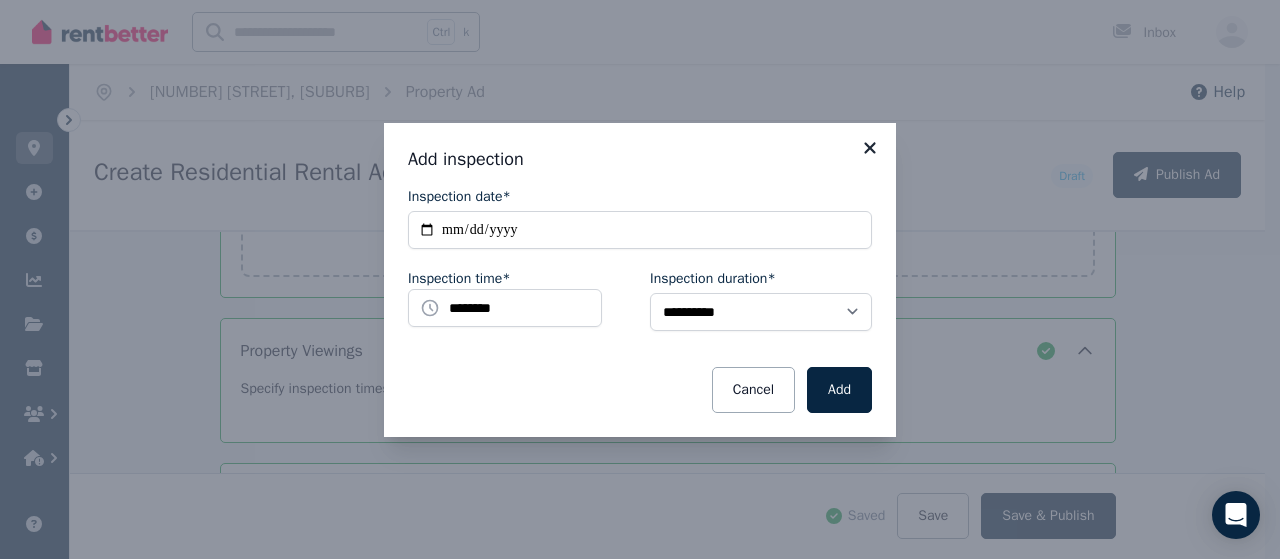 click 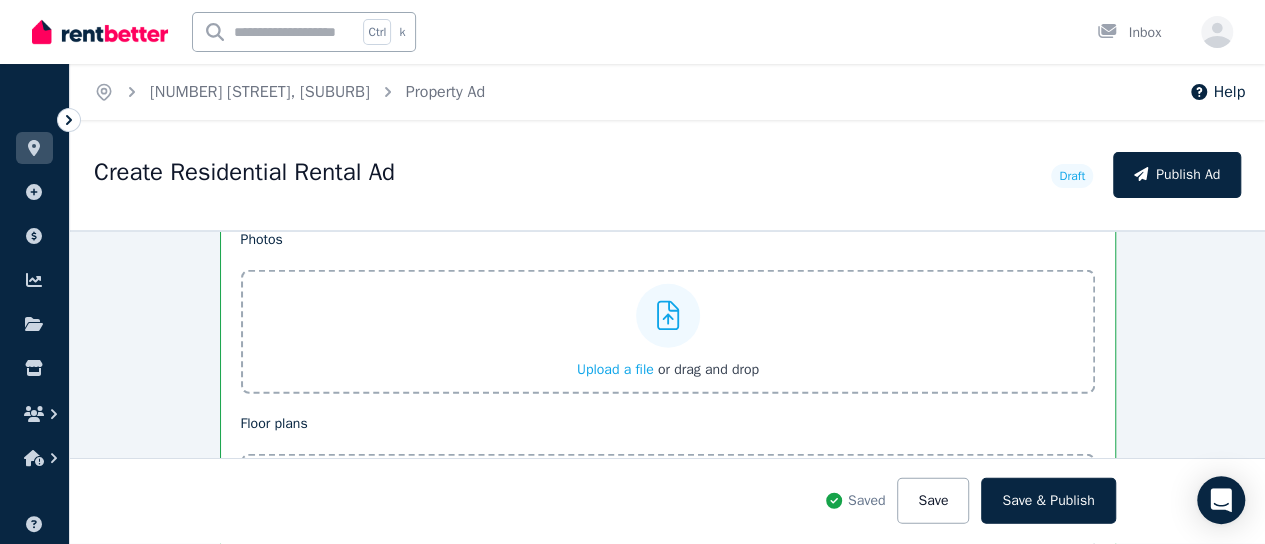 scroll, scrollTop: 2608, scrollLeft: 0, axis: vertical 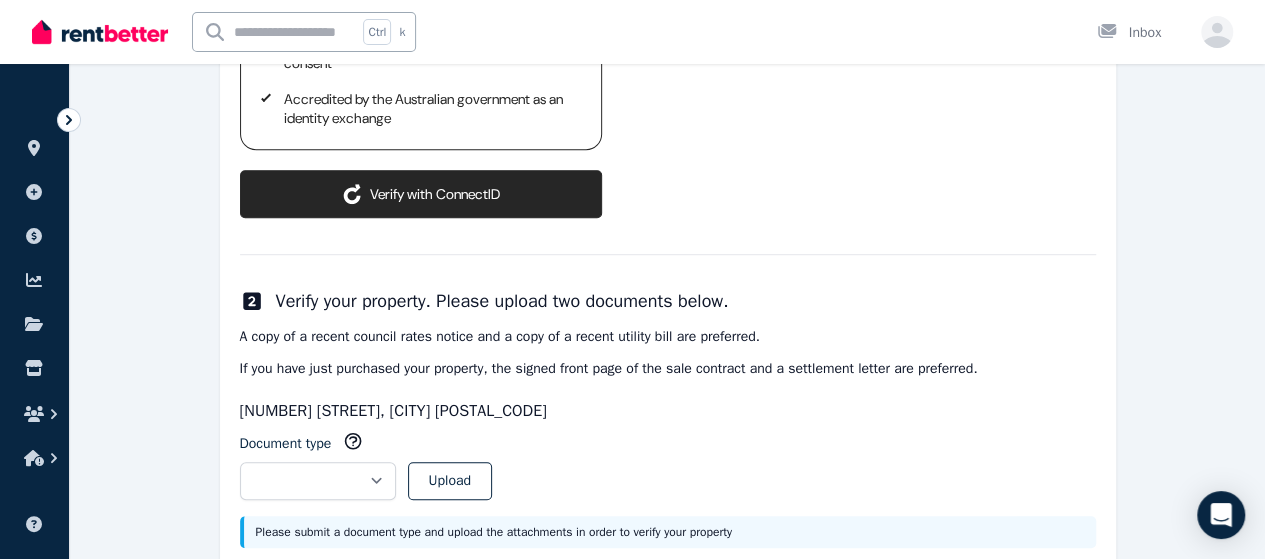 click on "ConnectID logo  Verify with ConnectID" at bounding box center [421, 194] 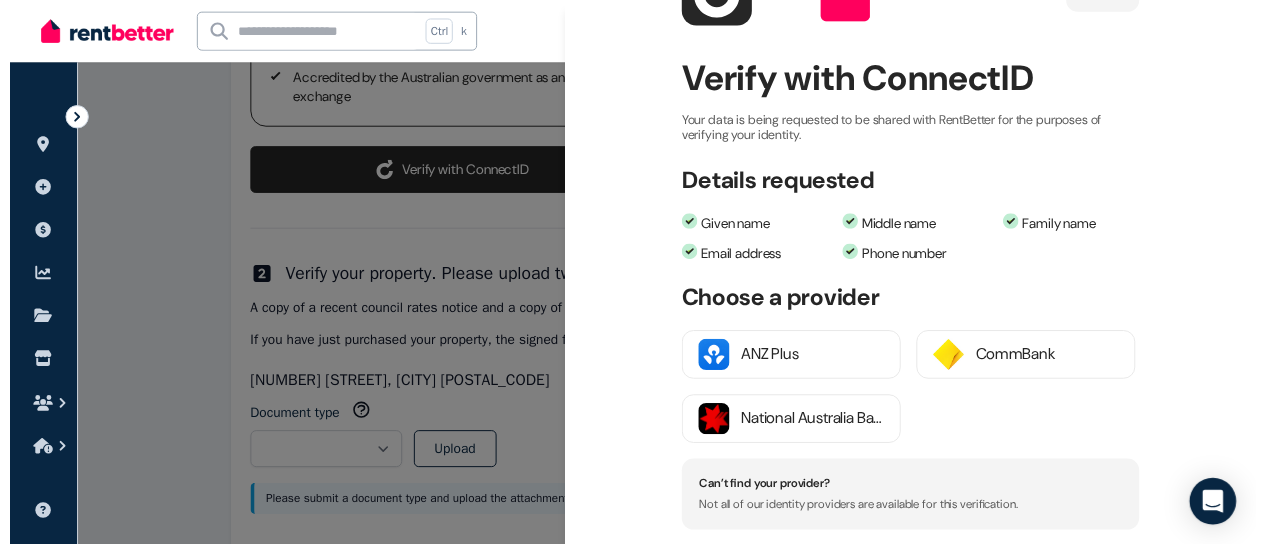 scroll, scrollTop: 200, scrollLeft: 0, axis: vertical 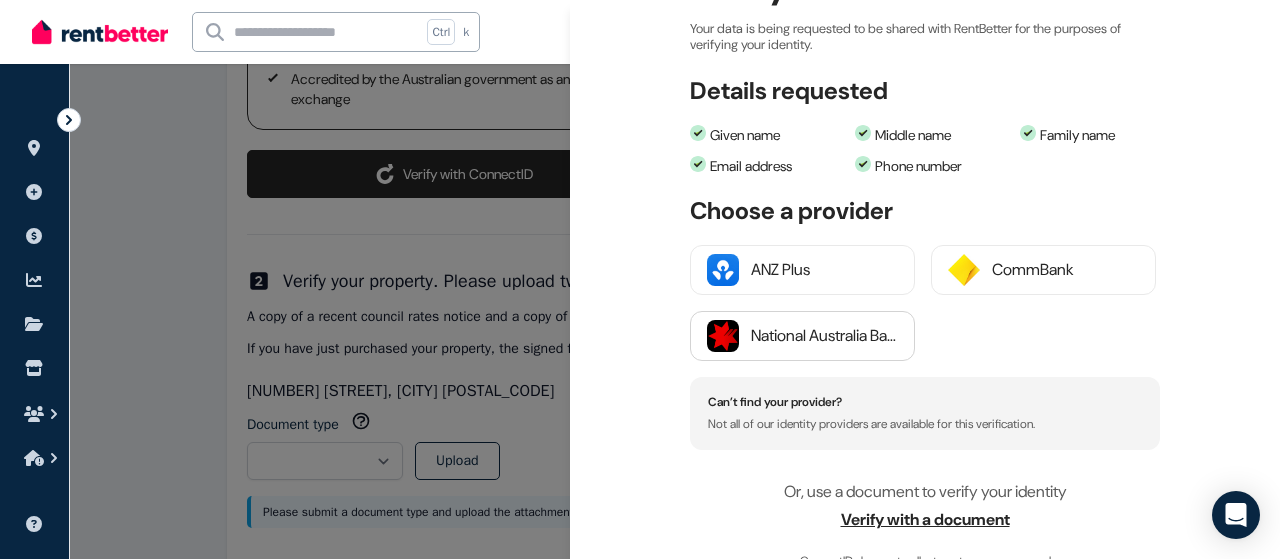 click on "National Australia Bank" at bounding box center [824, 336] 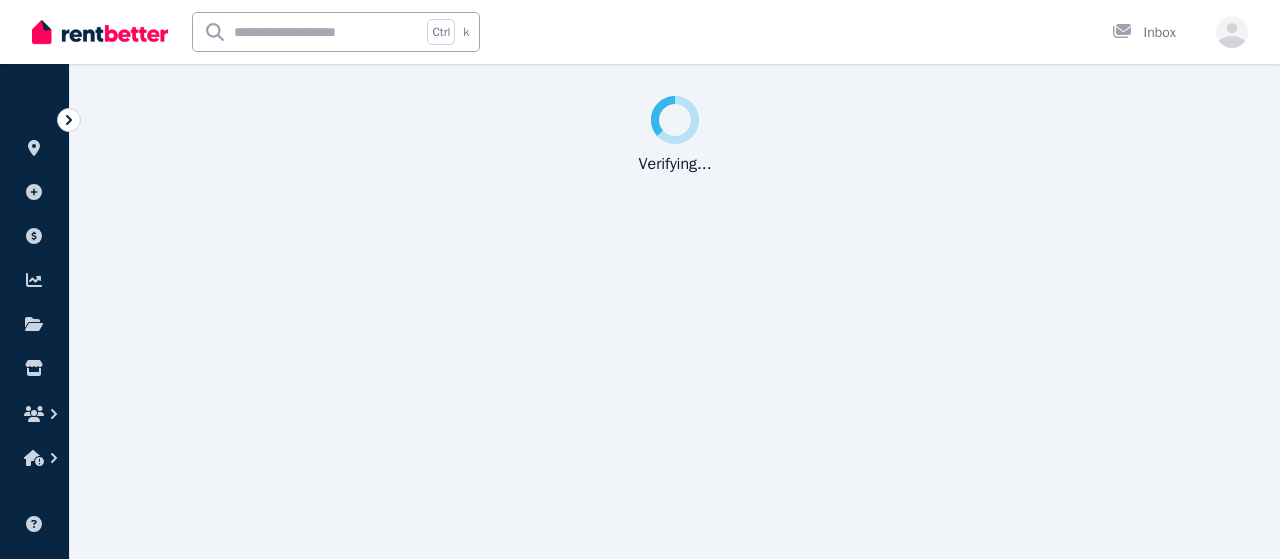 scroll, scrollTop: 0, scrollLeft: 0, axis: both 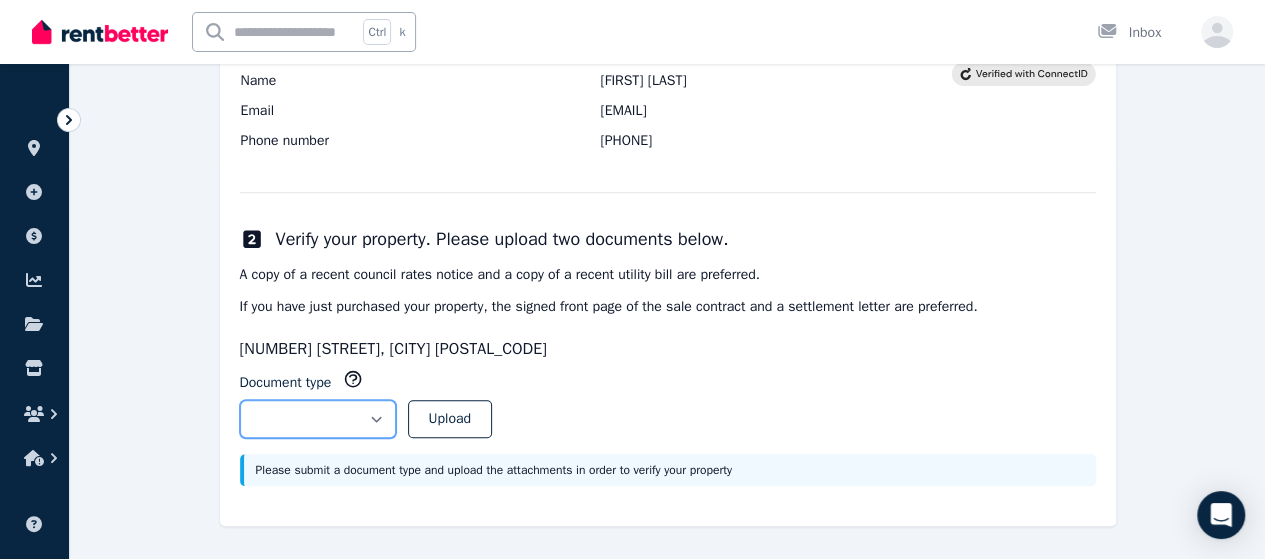 click on "**********" at bounding box center (318, 419) 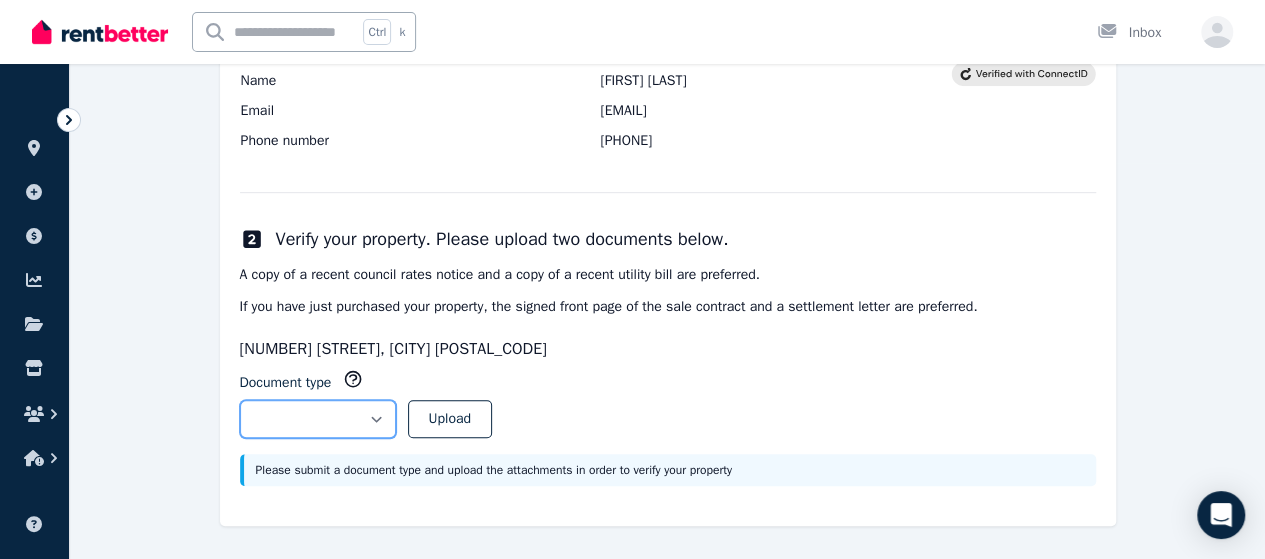 select on "**********" 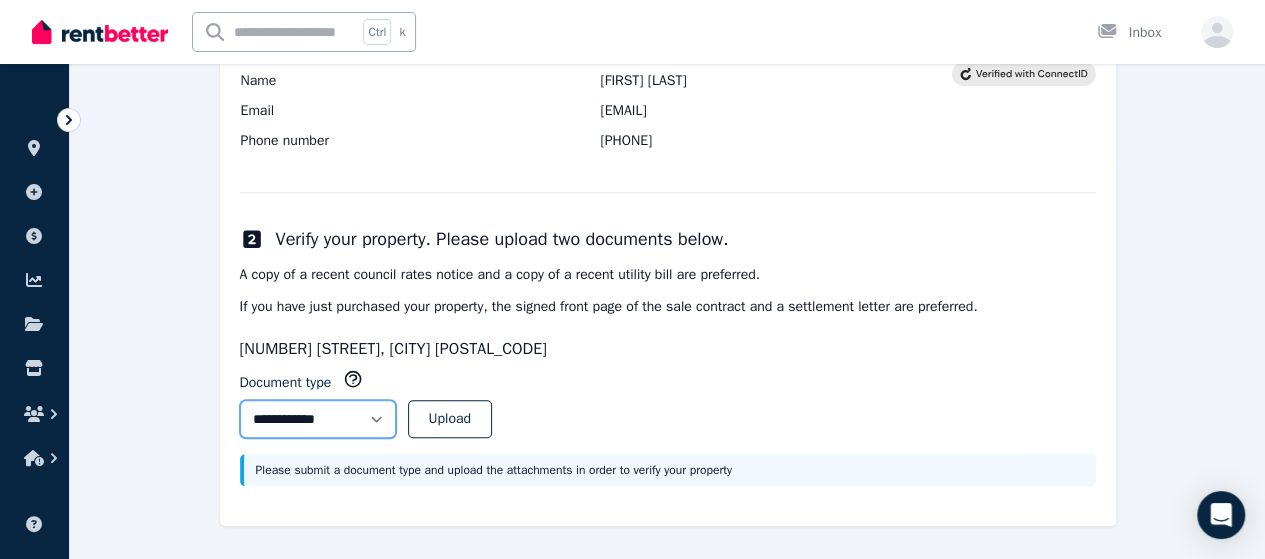 click on "**********" at bounding box center (318, 419) 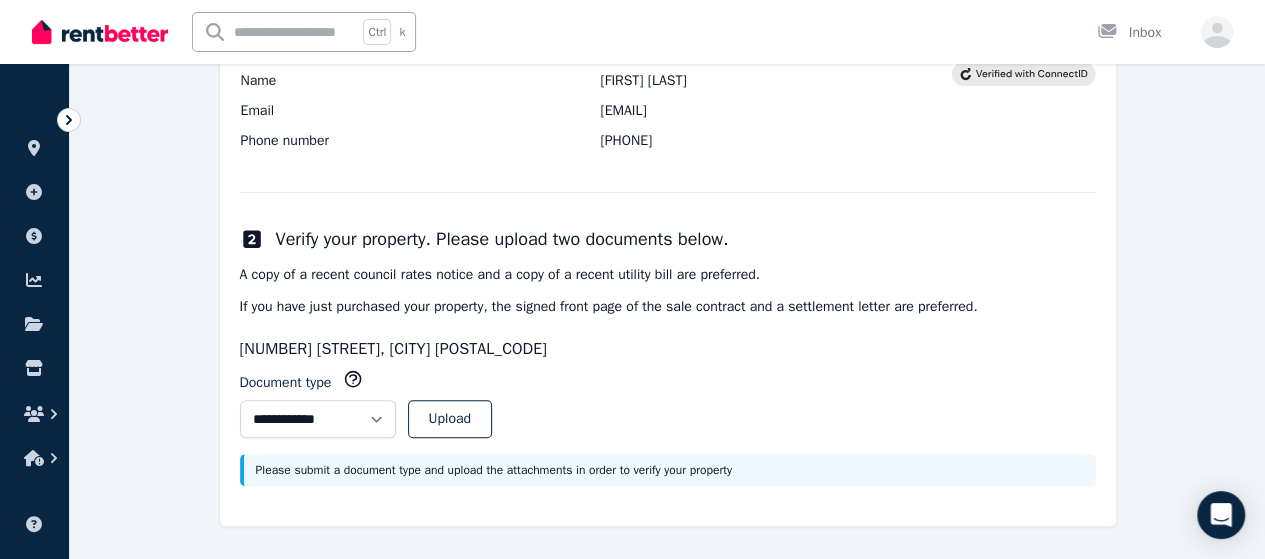 drag, startPoint x: 500, startPoint y: 423, endPoint x: 990, endPoint y: 236, distance: 524.4702 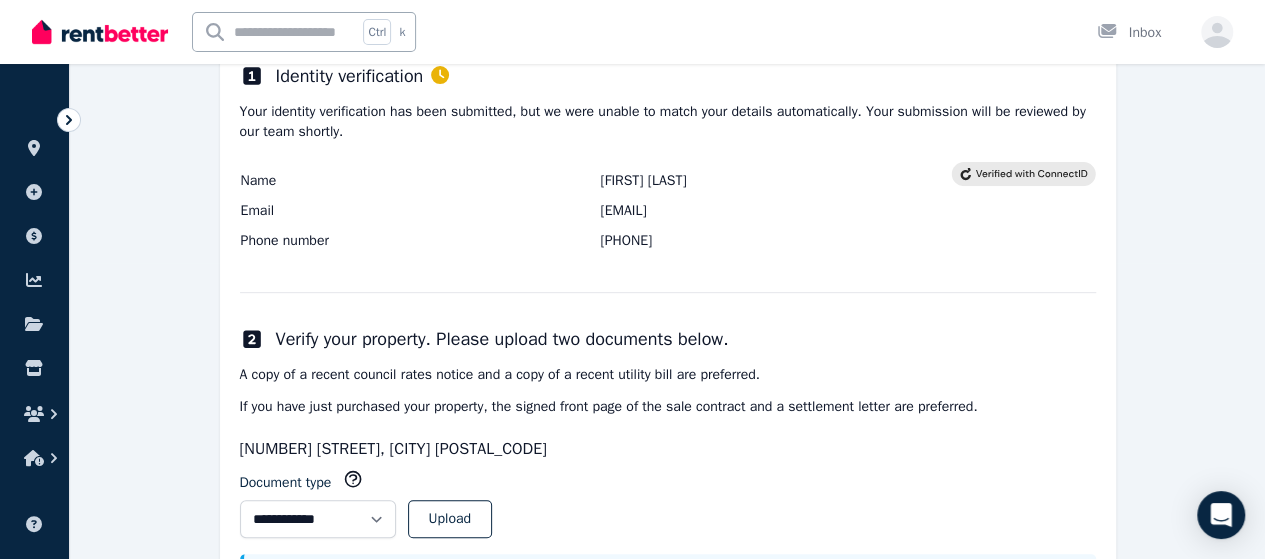 scroll, scrollTop: 300, scrollLeft: 0, axis: vertical 